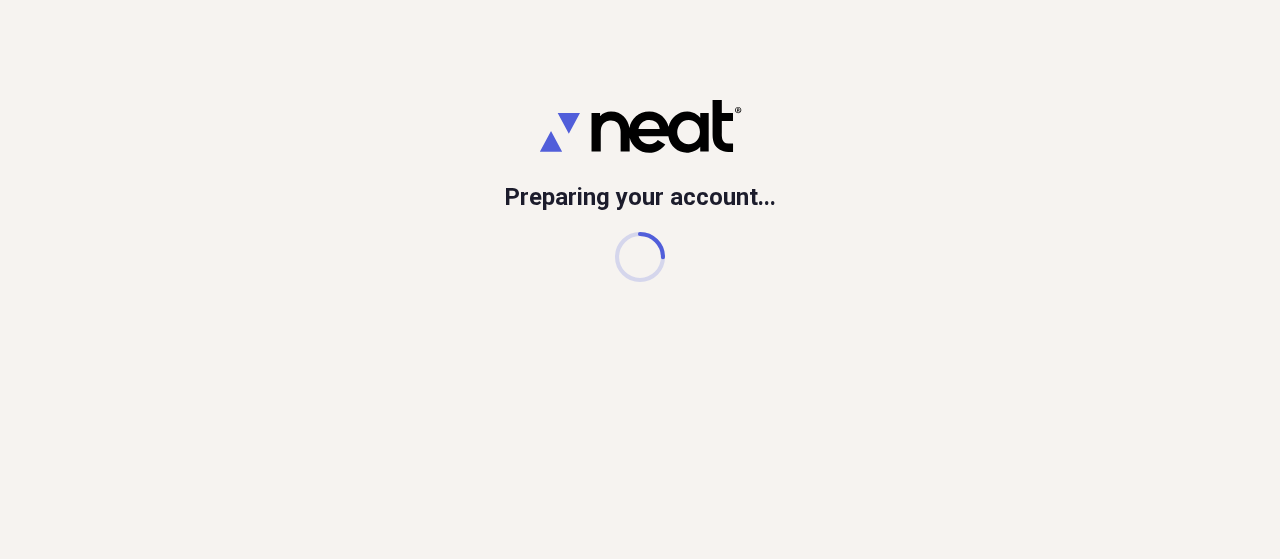 scroll, scrollTop: 0, scrollLeft: 0, axis: both 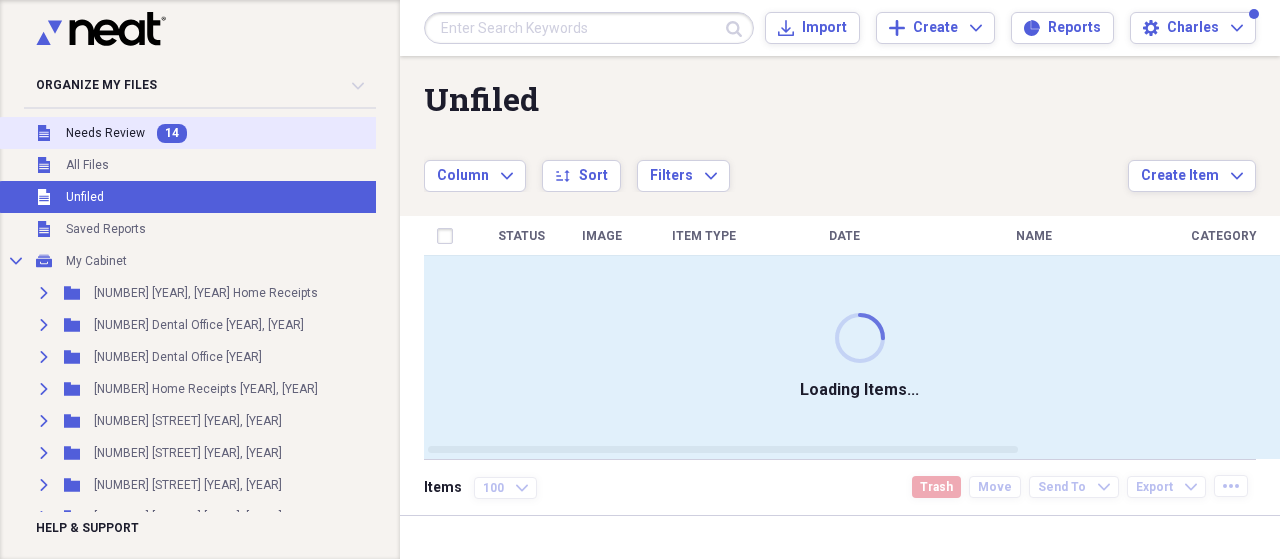 click on "Needs Review" at bounding box center (105, 133) 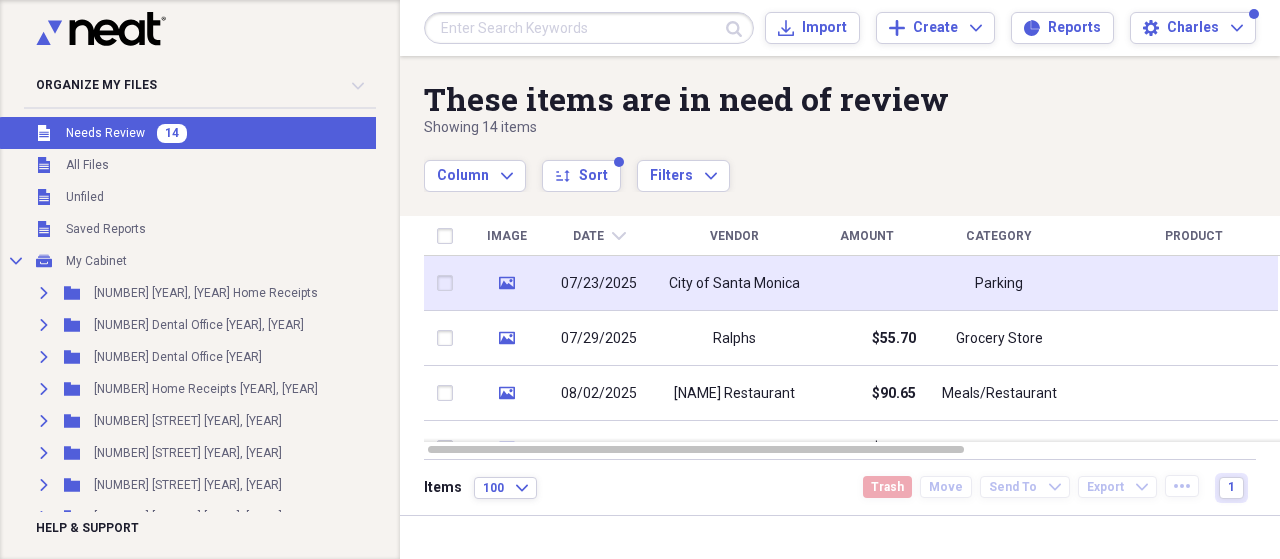 click on "City of Santa Monica" at bounding box center (734, 284) 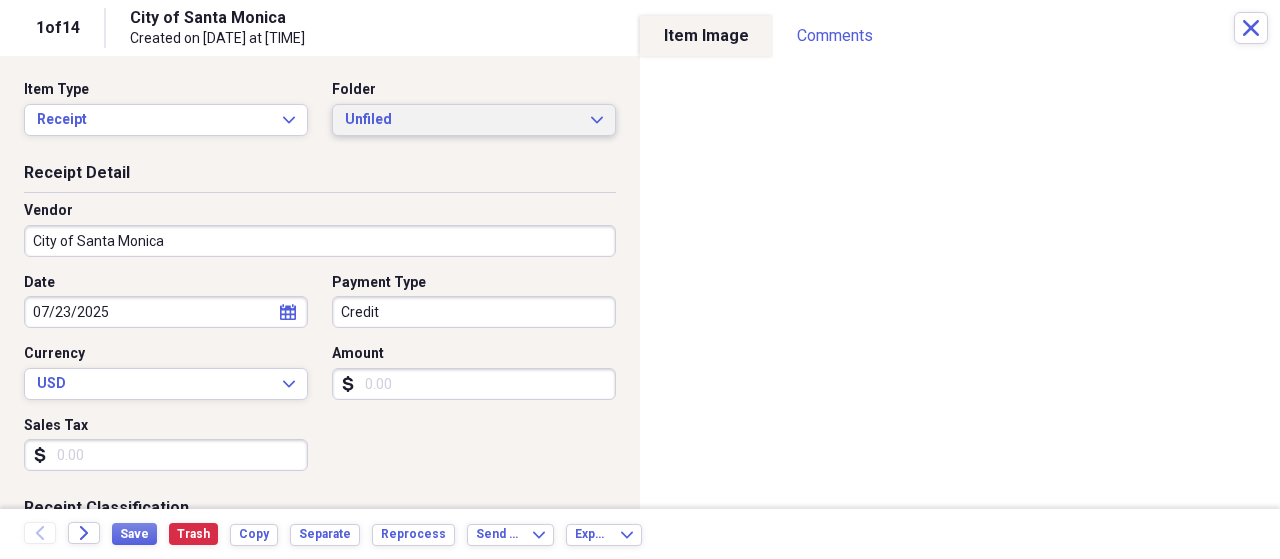 click on "Unfiled" at bounding box center [462, 120] 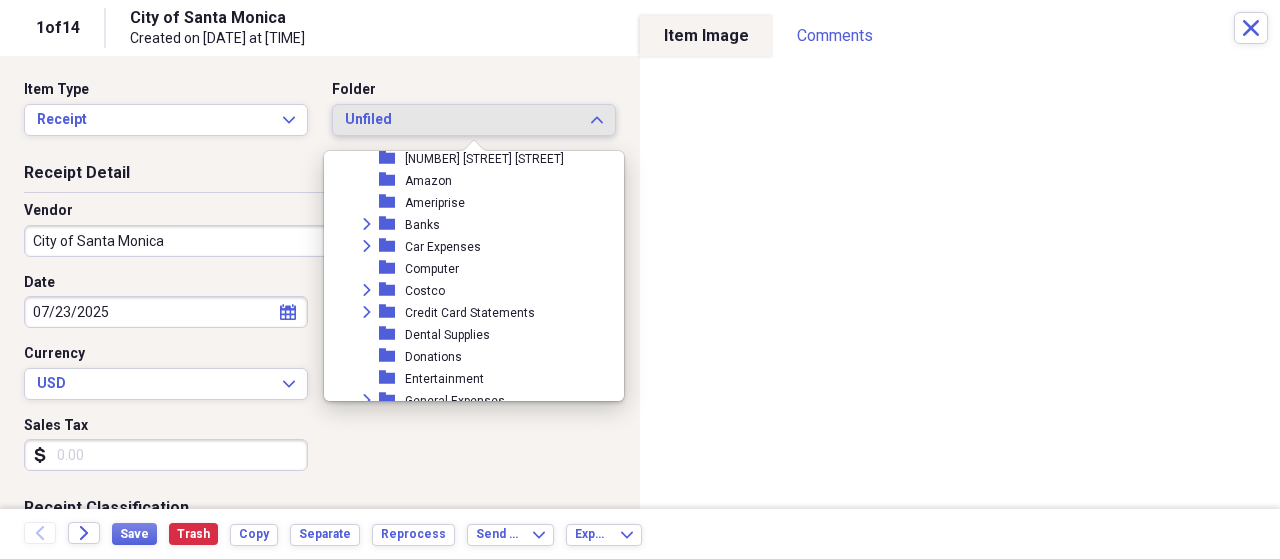 scroll, scrollTop: 396, scrollLeft: 0, axis: vertical 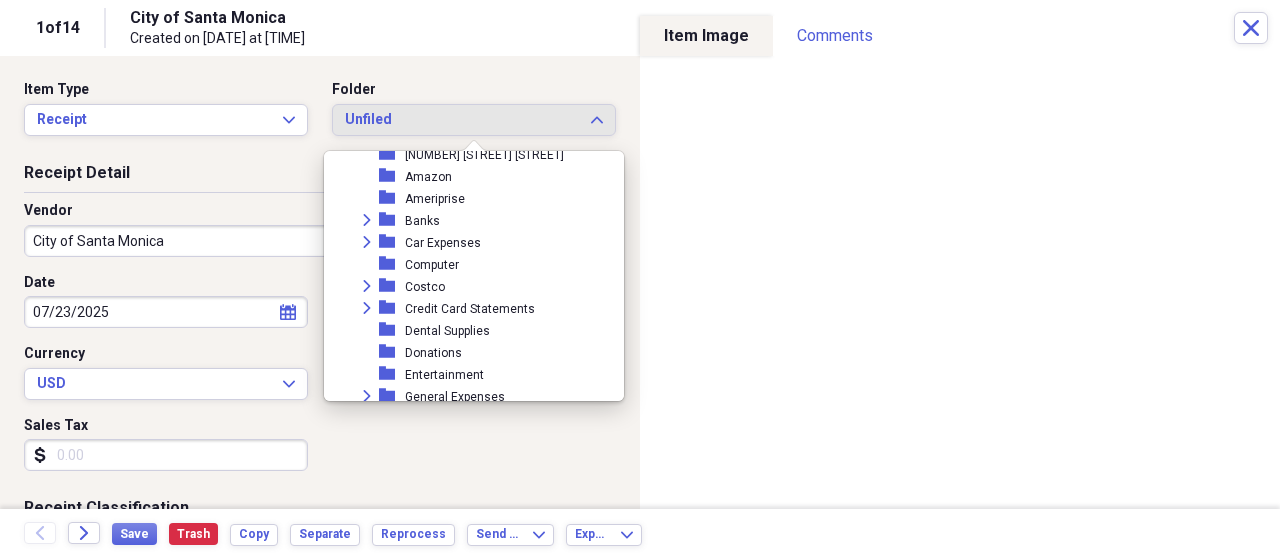 click on "Expand" at bounding box center [367, 242] 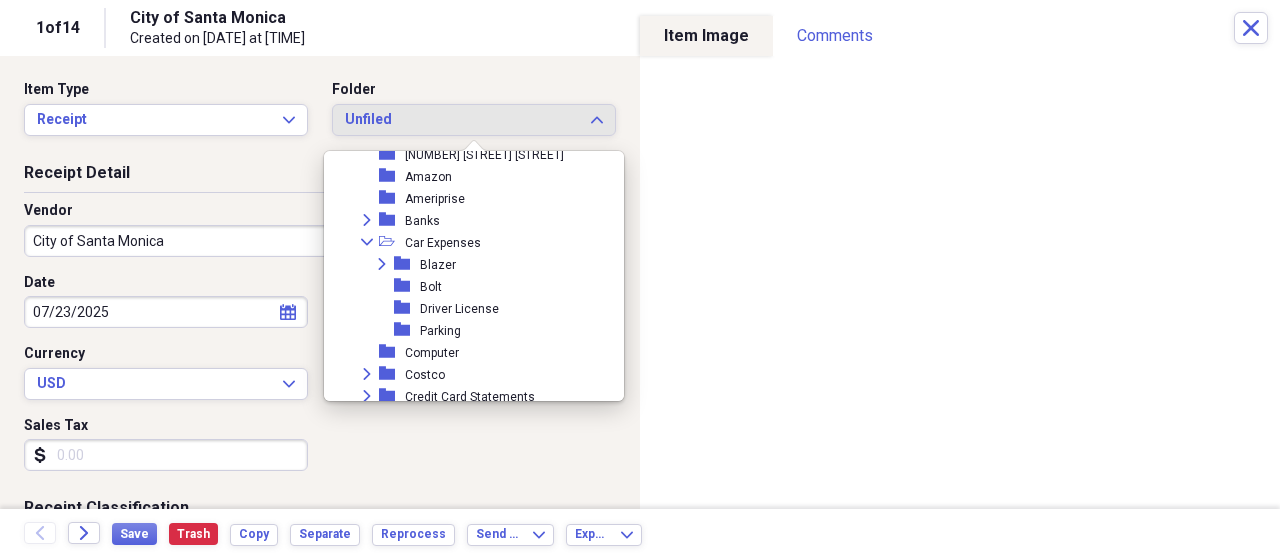 click on "Parking" at bounding box center (440, 331) 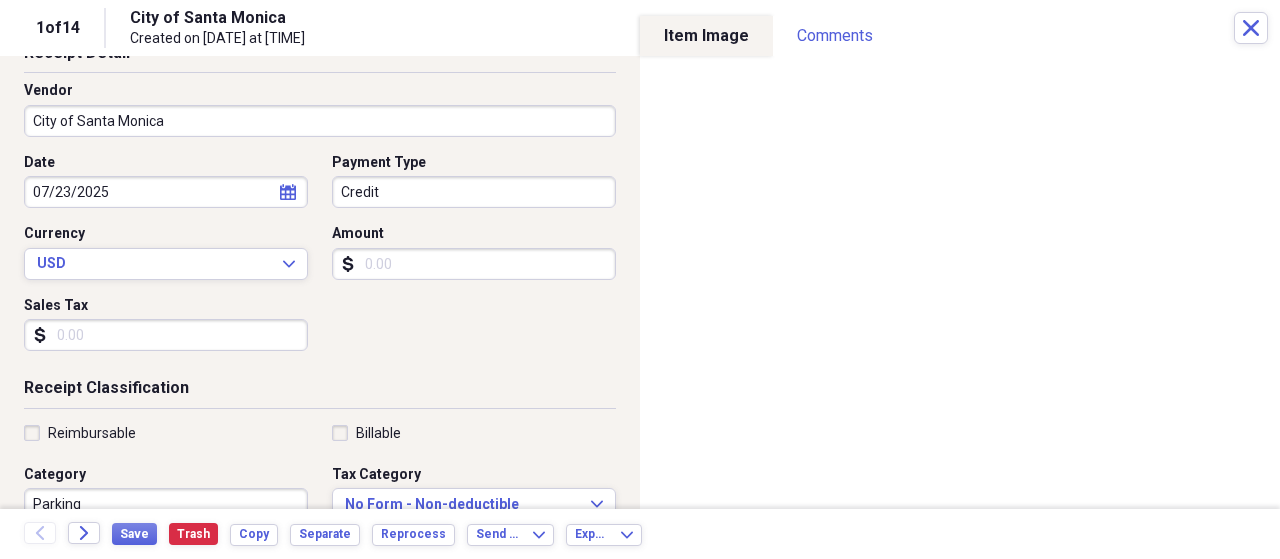 scroll, scrollTop: 121, scrollLeft: 0, axis: vertical 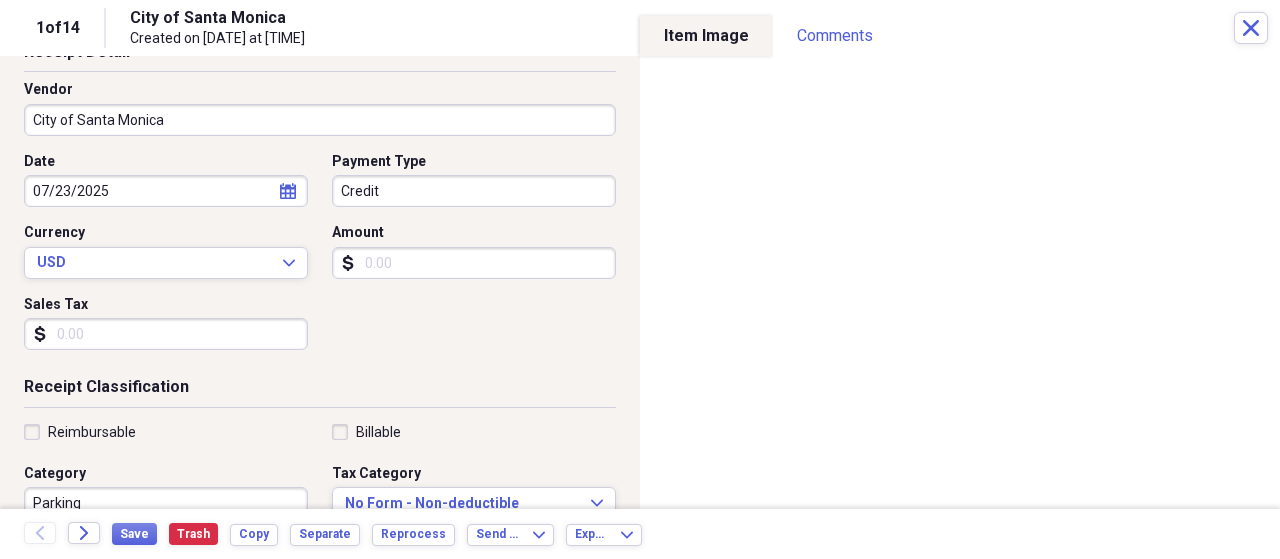 click on "Amount" at bounding box center [474, 263] 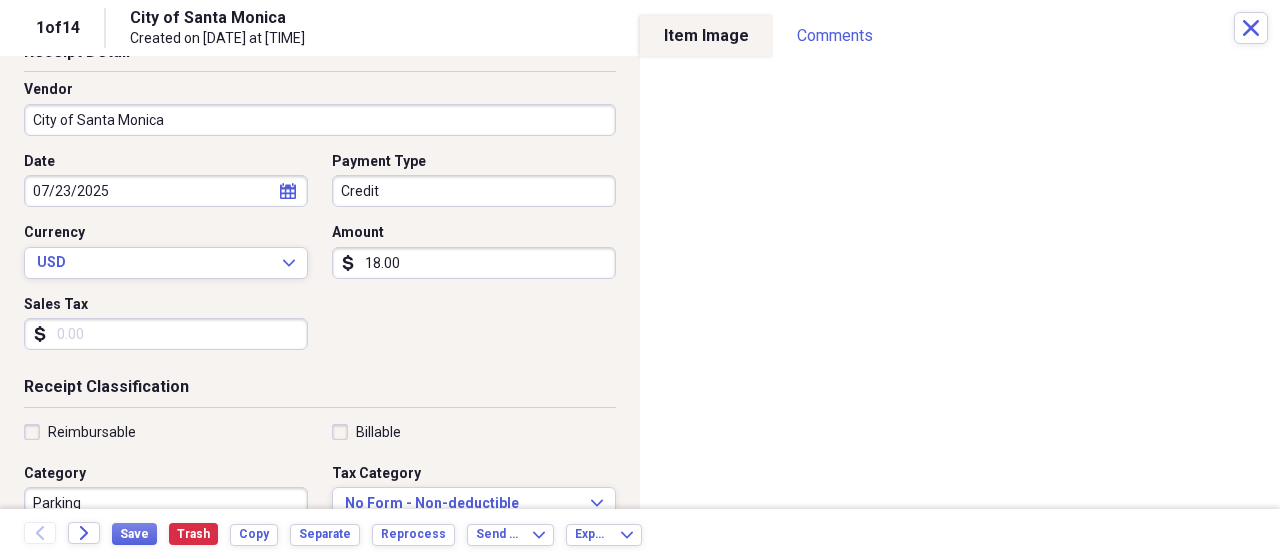 type on "180.00" 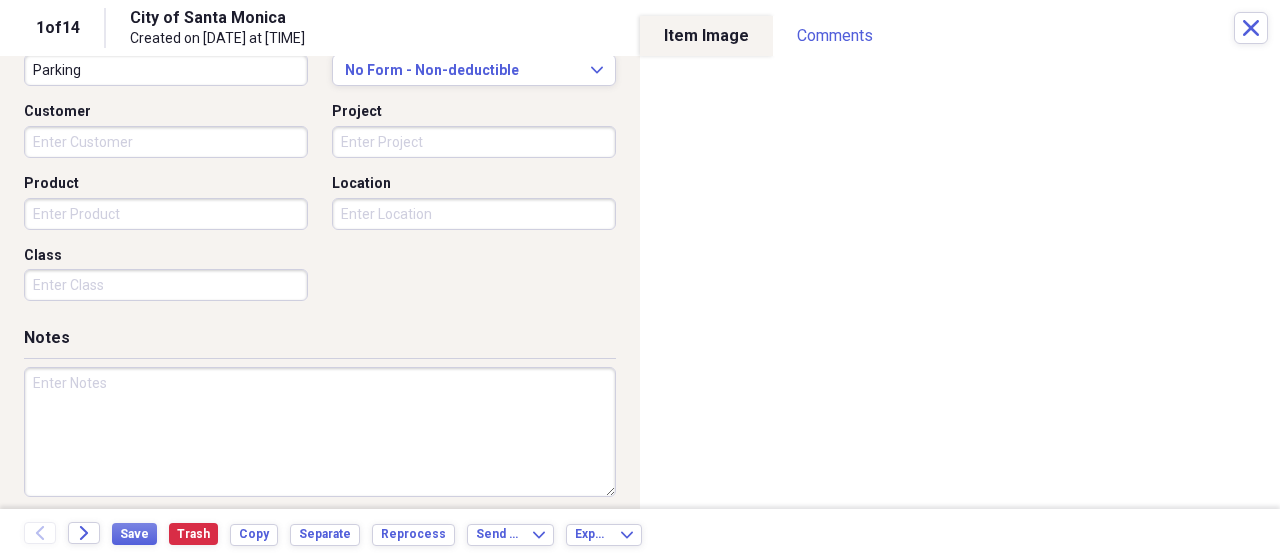 scroll, scrollTop: 565, scrollLeft: 0, axis: vertical 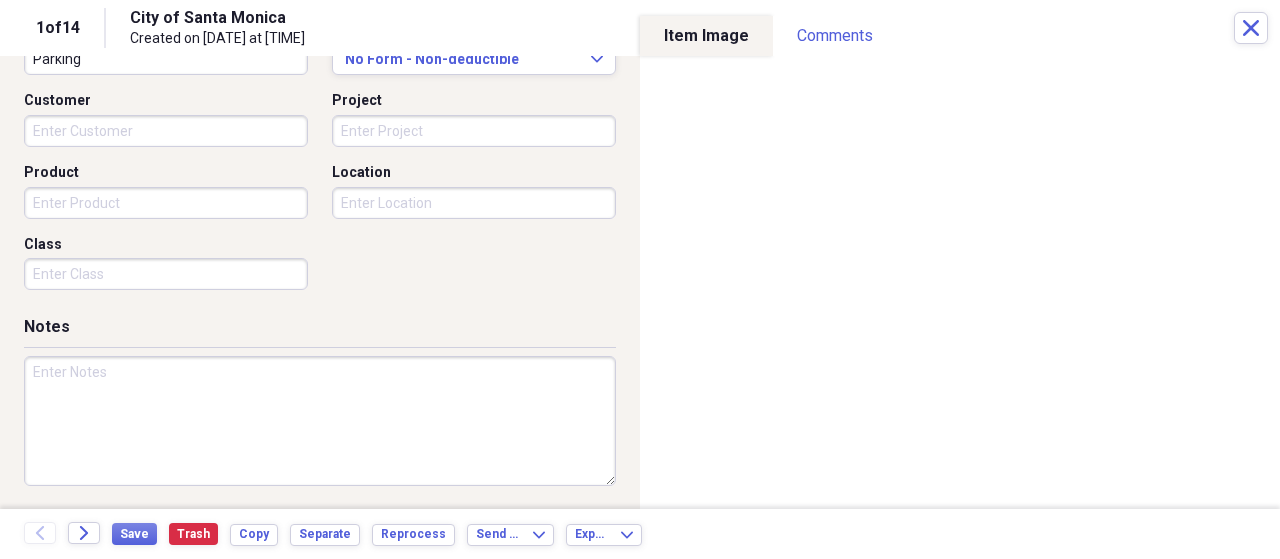 click at bounding box center (320, 421) 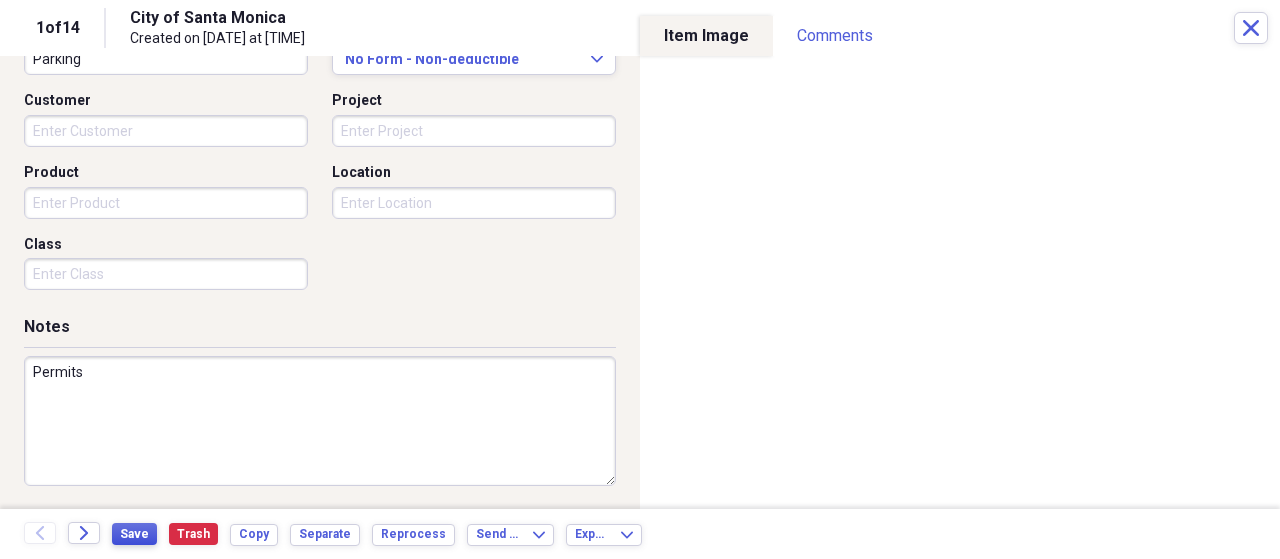 type on "Permits" 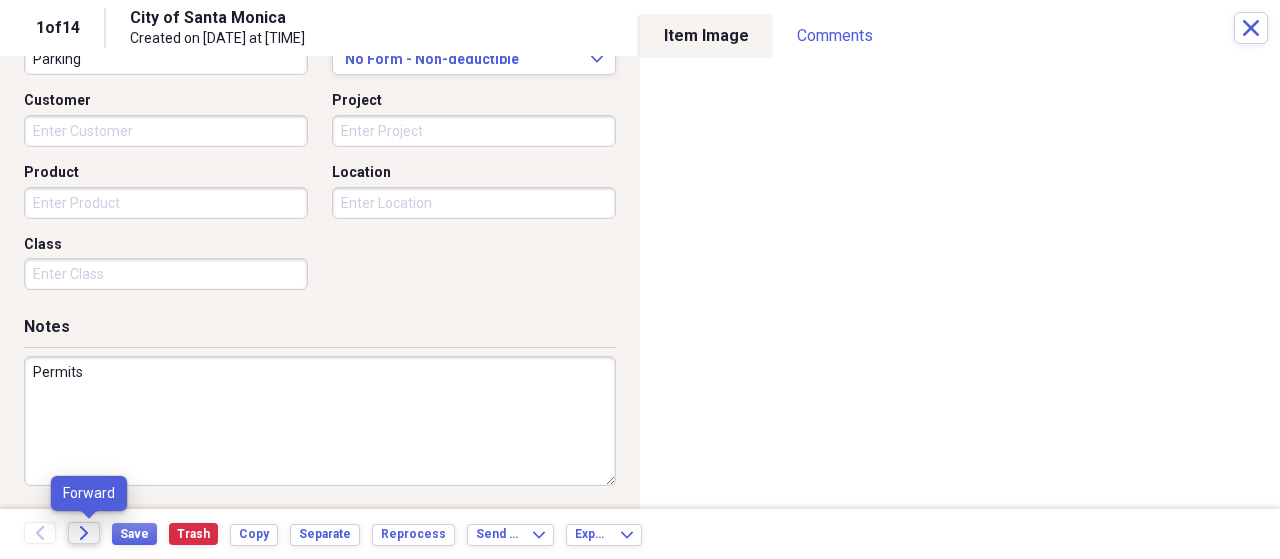 click on "Forward" 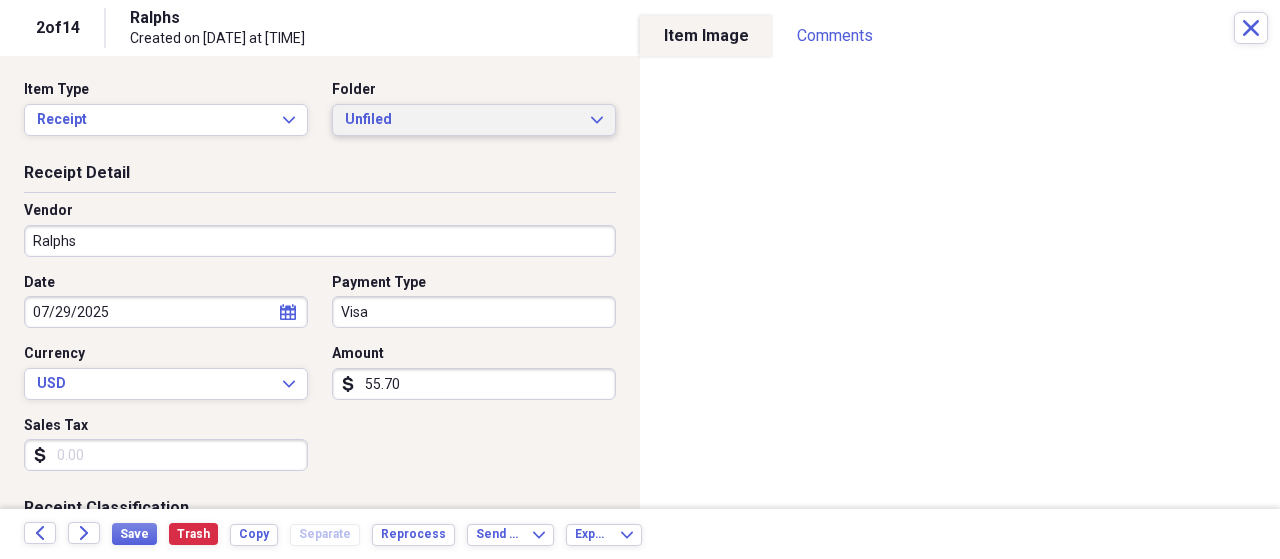 click on "Unfiled" at bounding box center [462, 120] 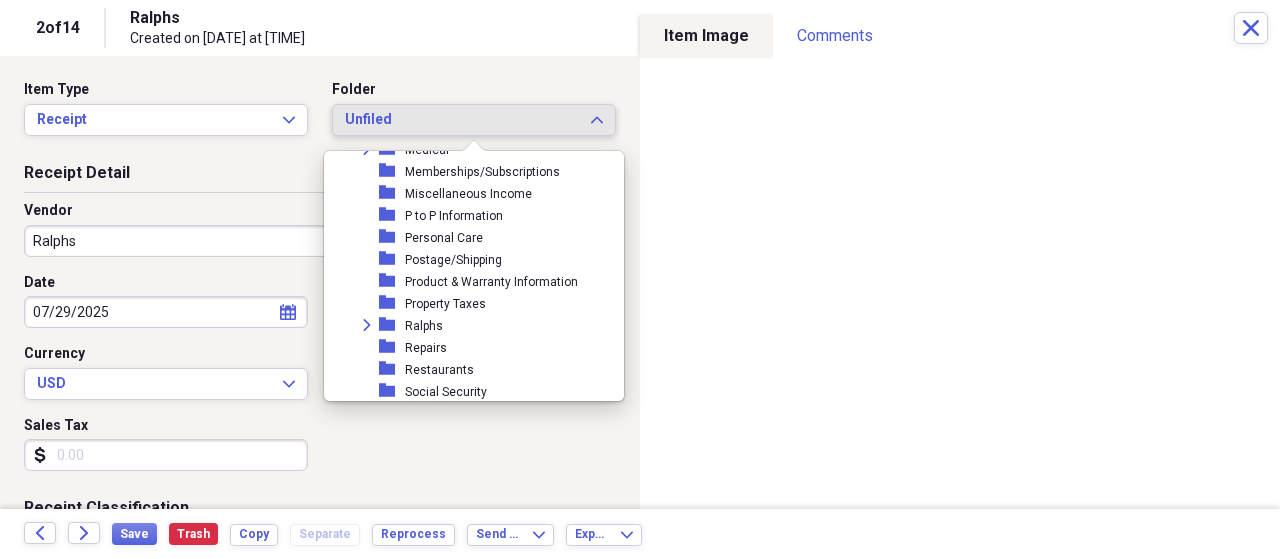 scroll, scrollTop: 910, scrollLeft: 0, axis: vertical 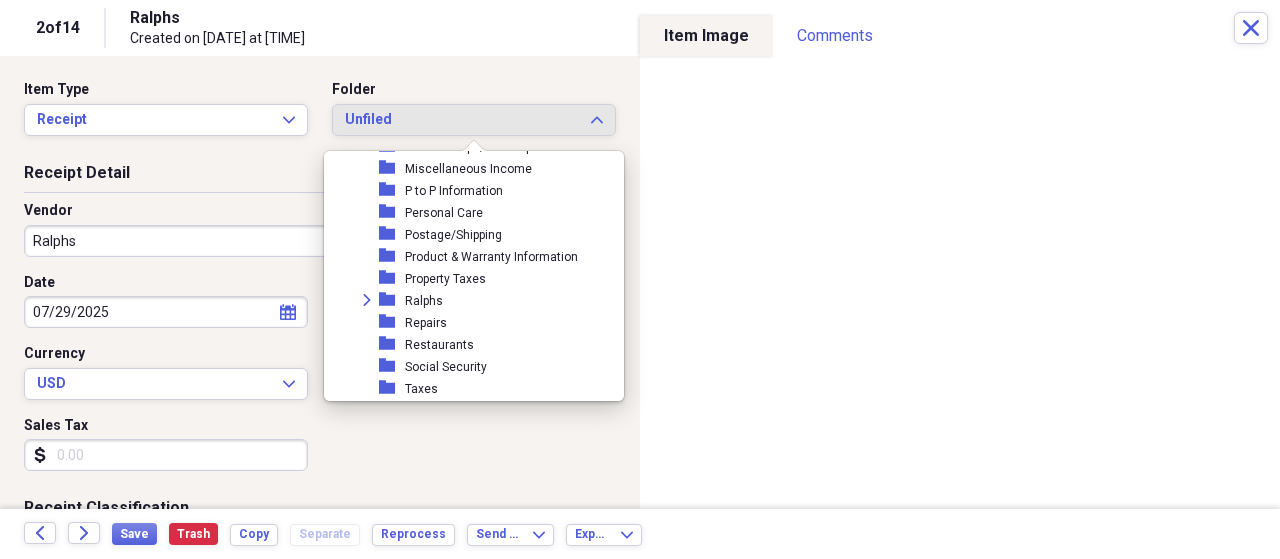 click on "Expand" at bounding box center [367, 300] 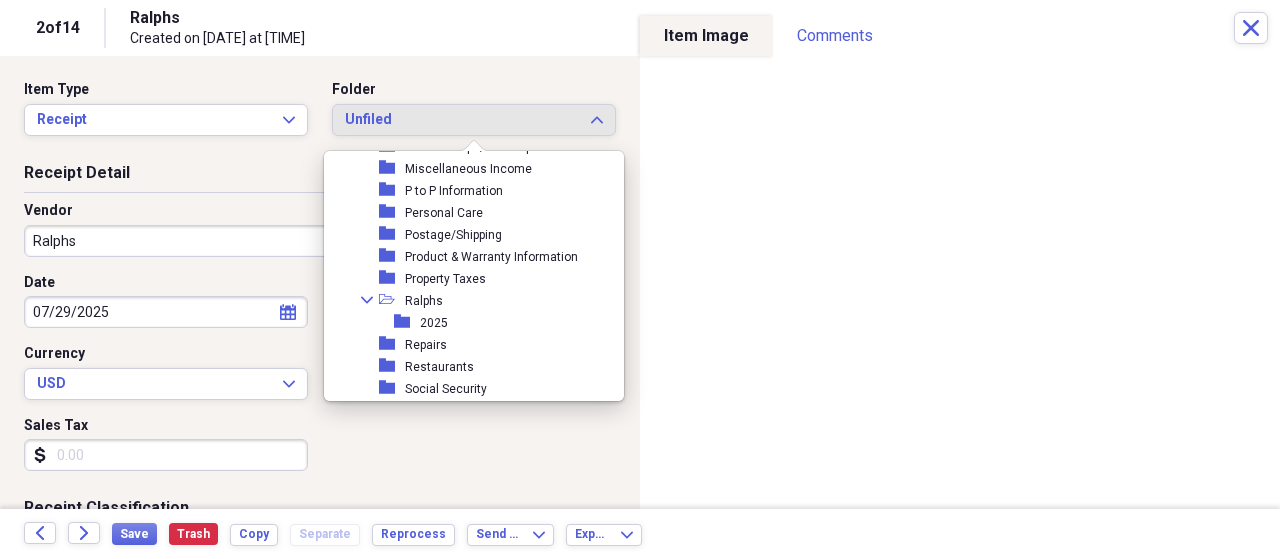 click on "2025" at bounding box center (434, 323) 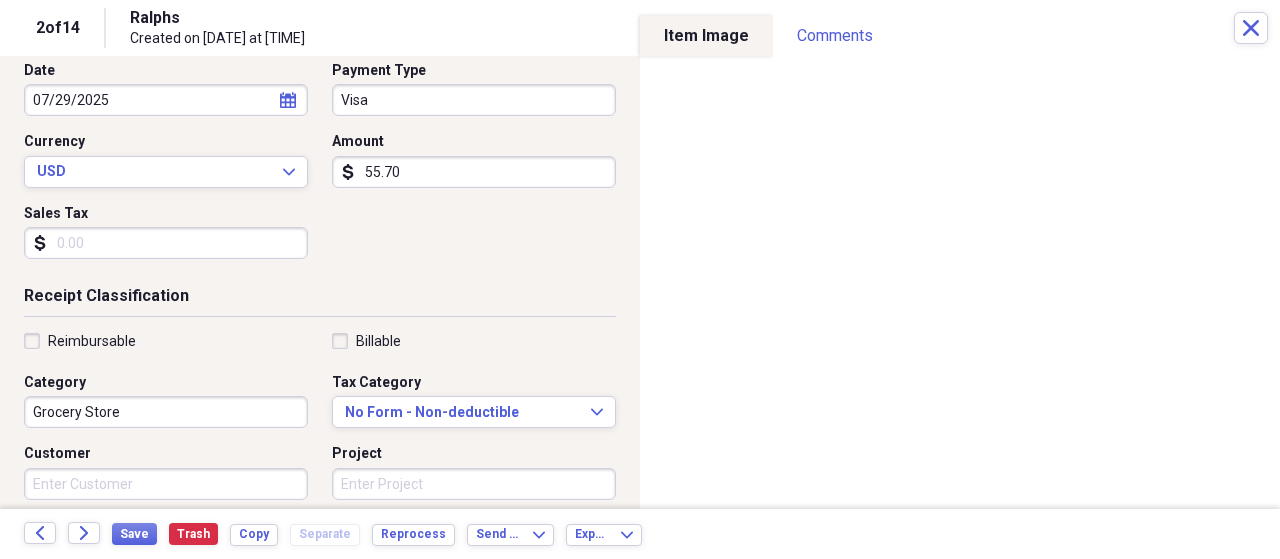 scroll, scrollTop: 216, scrollLeft: 0, axis: vertical 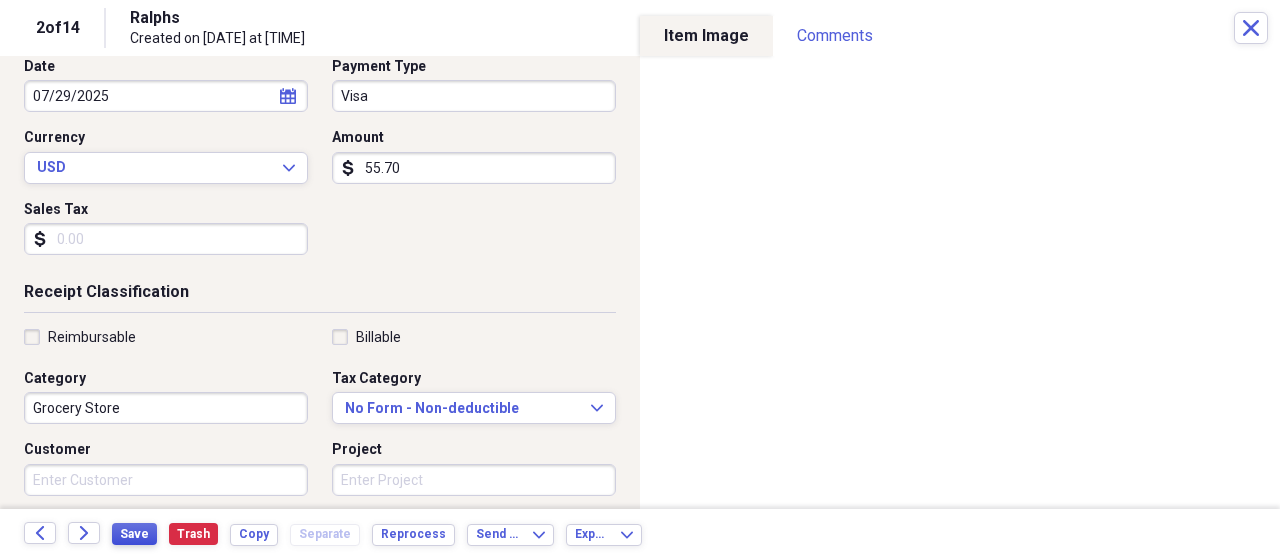 click on "Save" at bounding box center [134, 534] 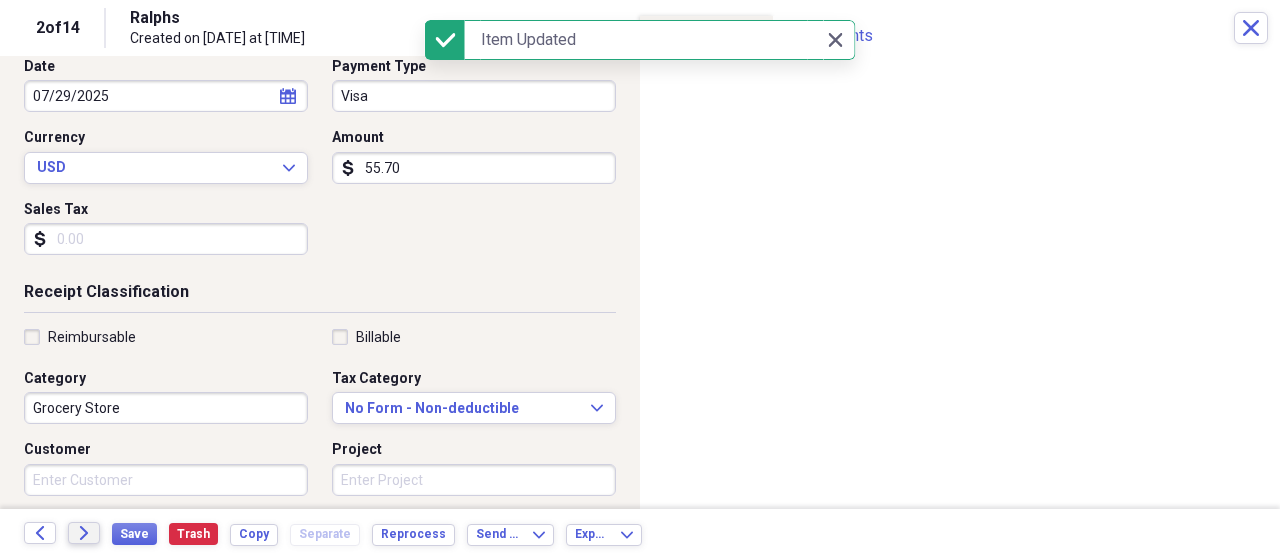 click 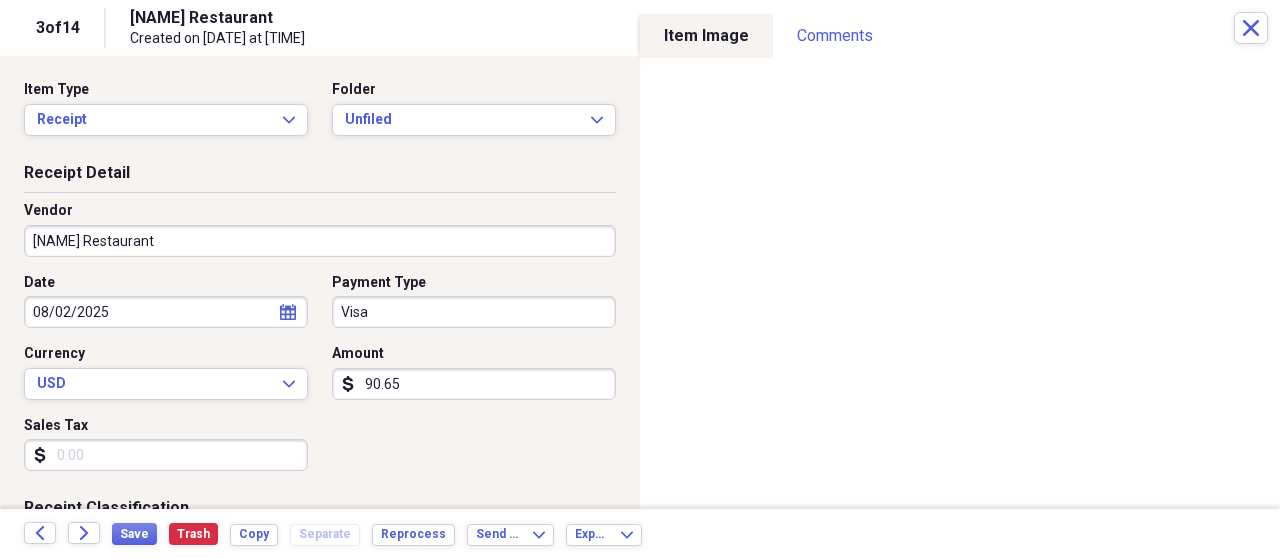 click on "Folder Unfiled Expand" at bounding box center (468, 108) 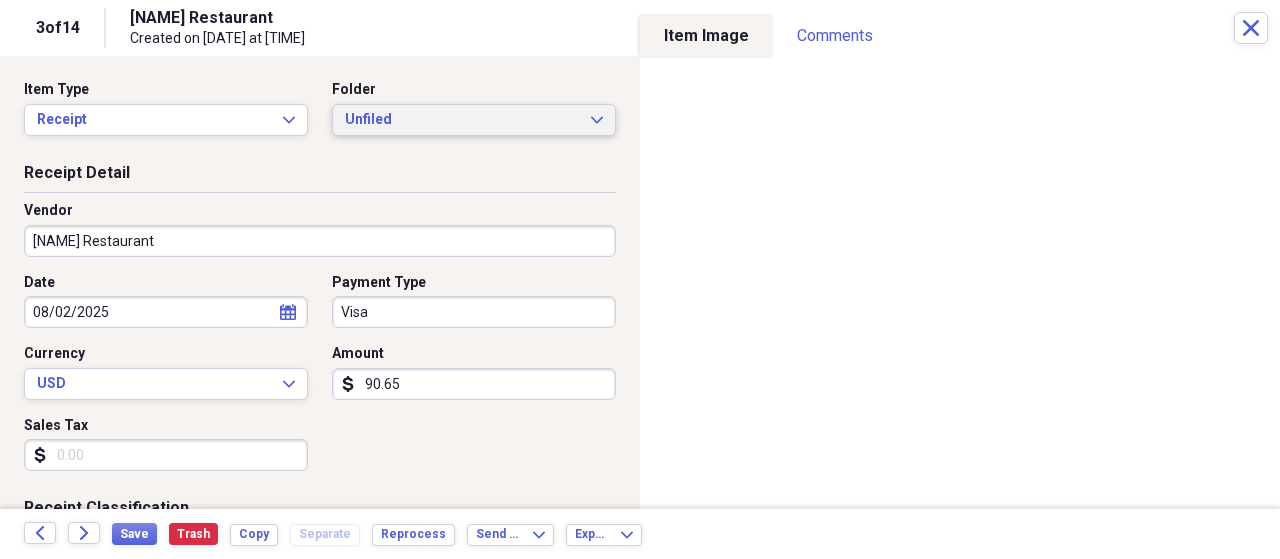 click on "Unfiled" at bounding box center [462, 120] 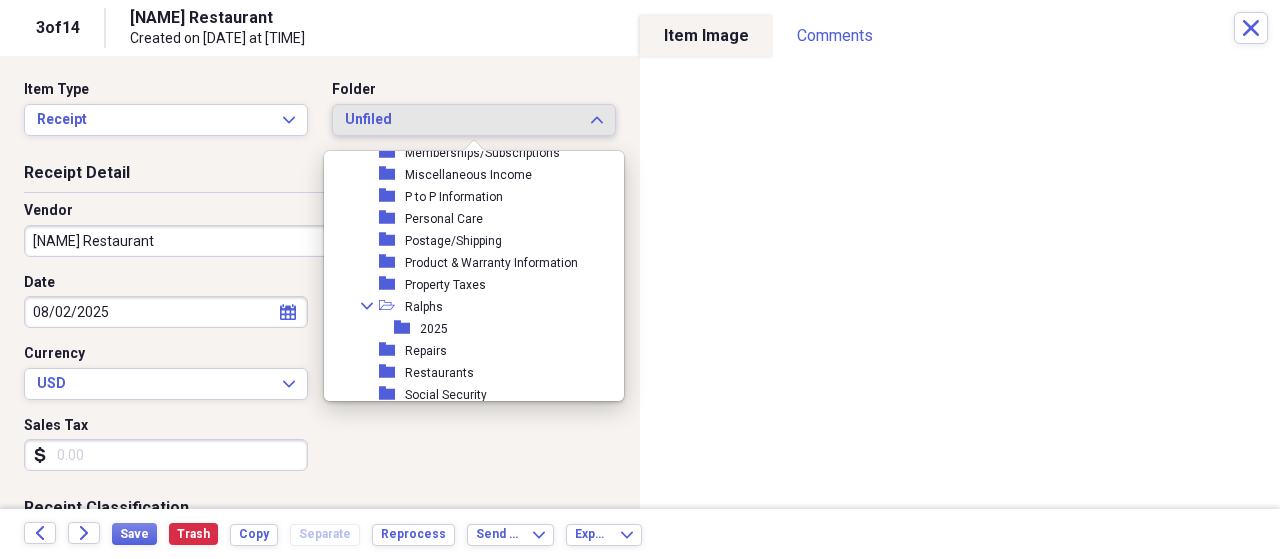 scroll, scrollTop: 904, scrollLeft: 0, axis: vertical 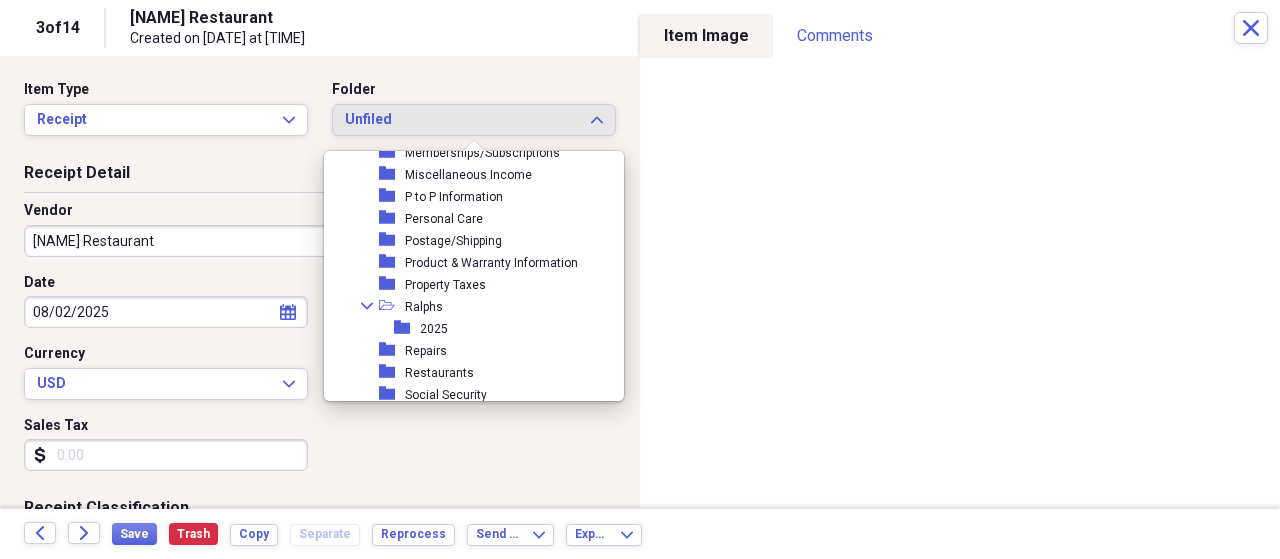 click on "Restaurants" at bounding box center [439, 373] 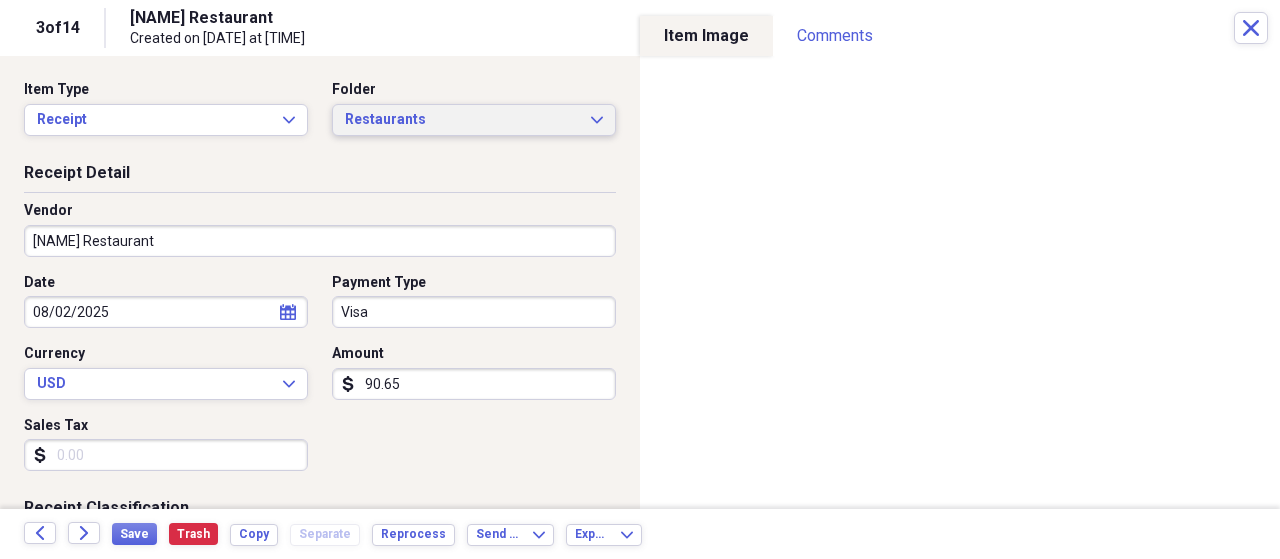 type 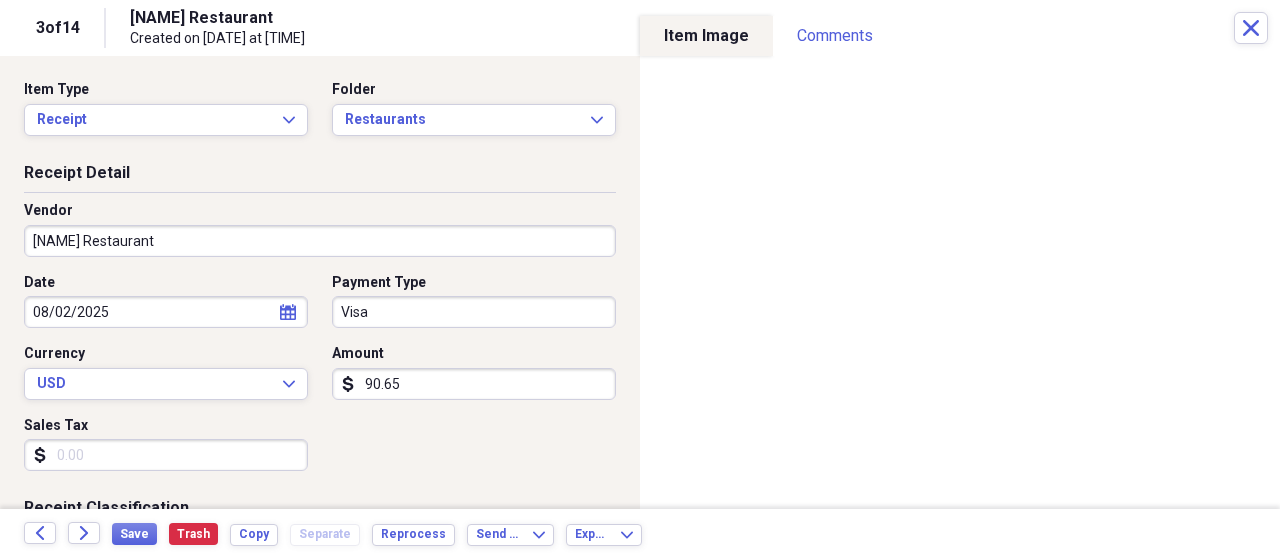 click on "90.65" at bounding box center [474, 384] 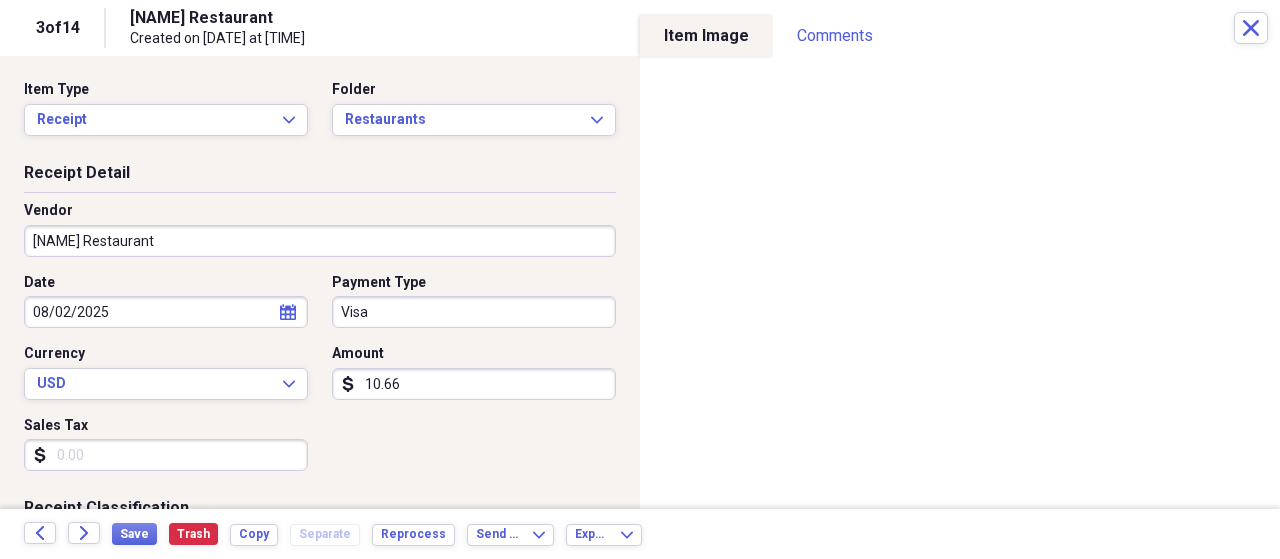 type on "106.65" 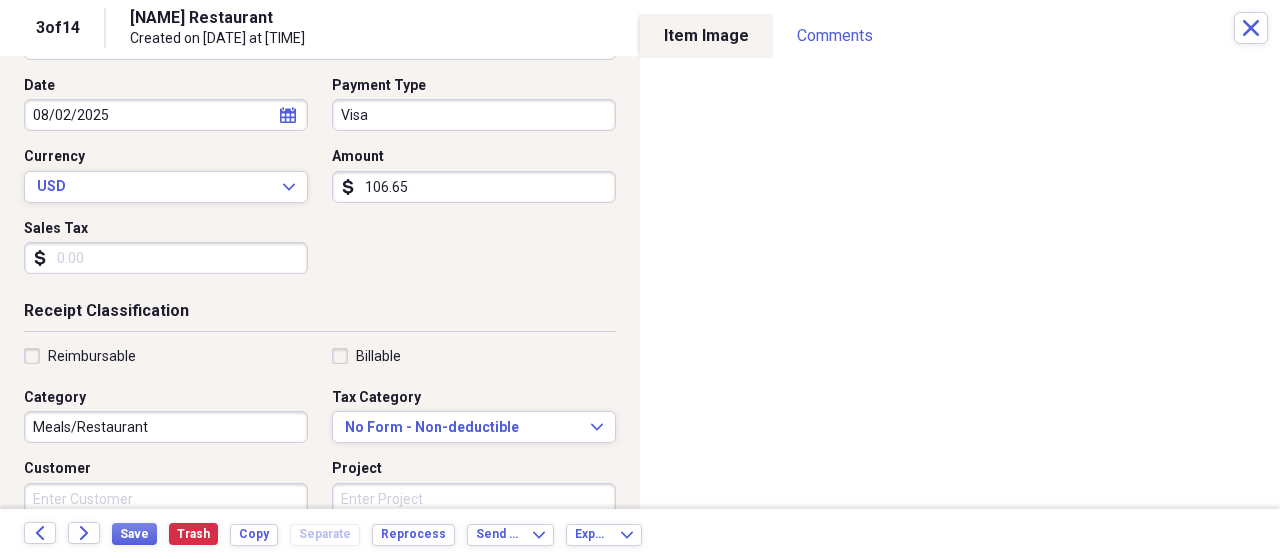 scroll, scrollTop: 200, scrollLeft: 0, axis: vertical 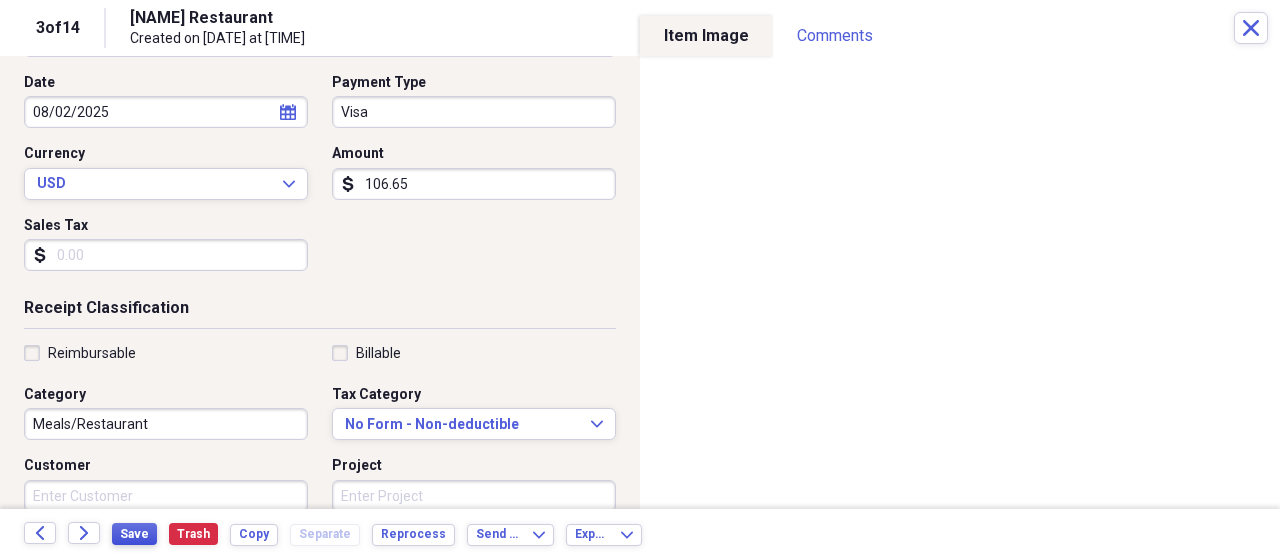 click on "Save" at bounding box center (134, 534) 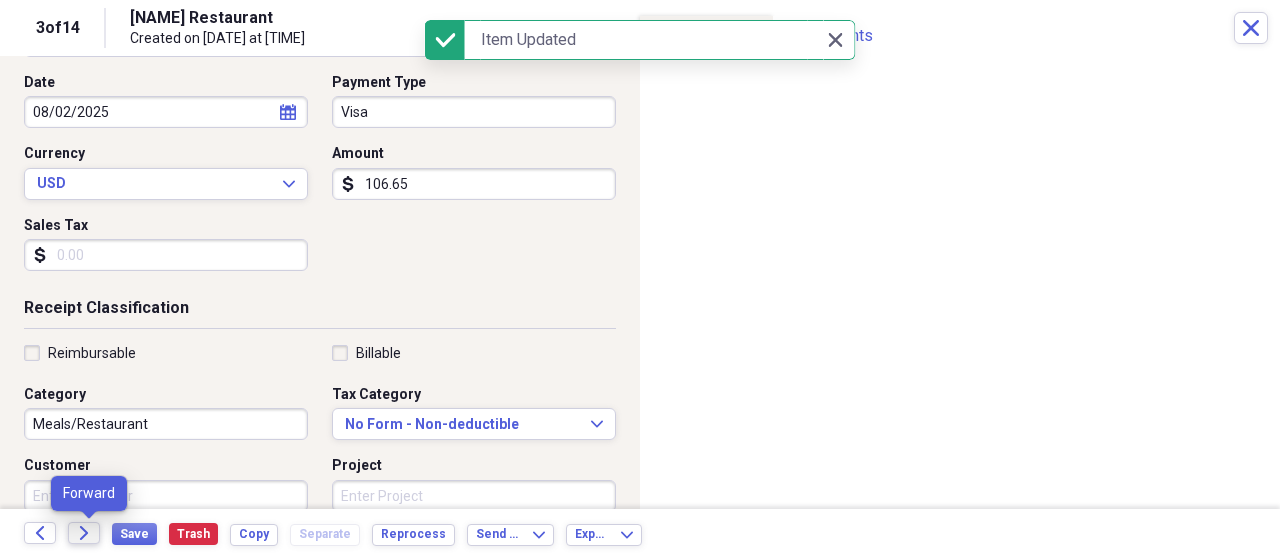 click on "Forward" 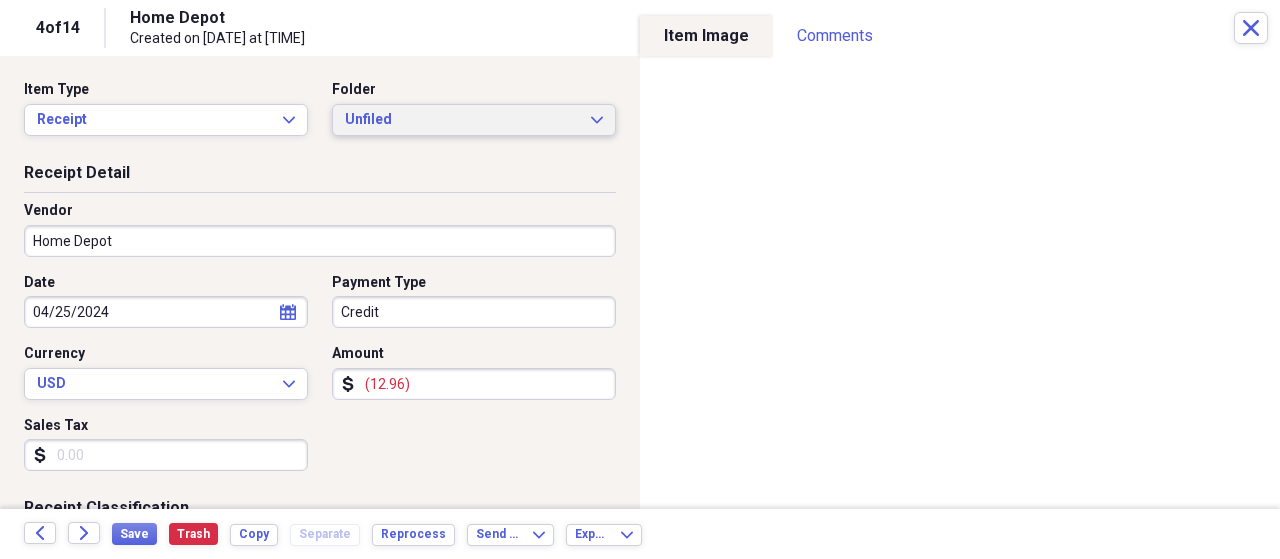 click on "Unfiled" at bounding box center (462, 120) 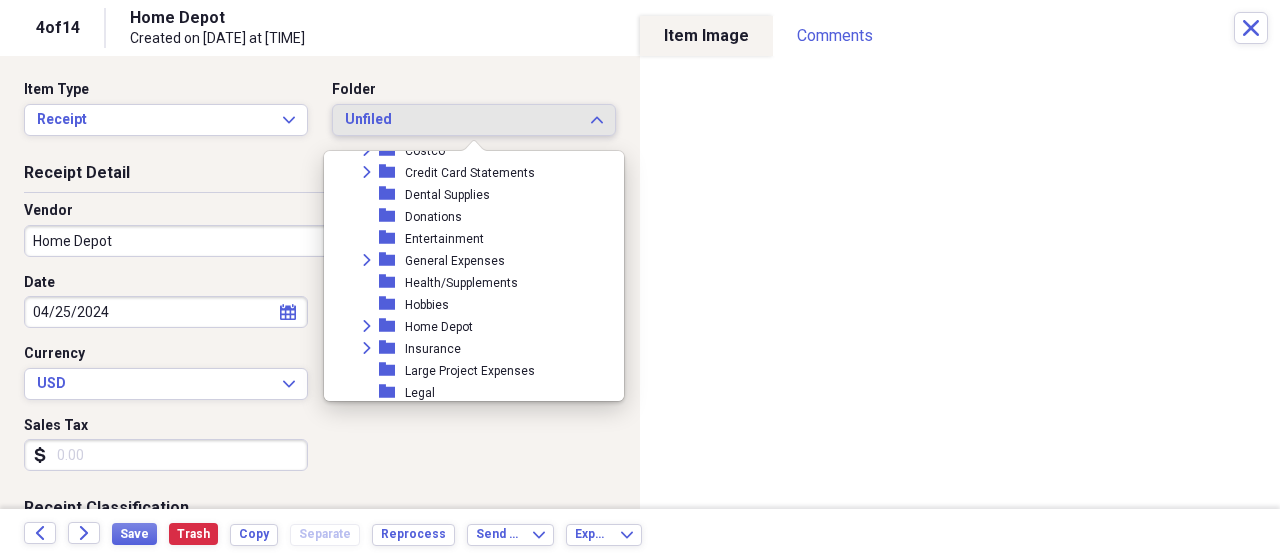 scroll, scrollTop: 627, scrollLeft: 0, axis: vertical 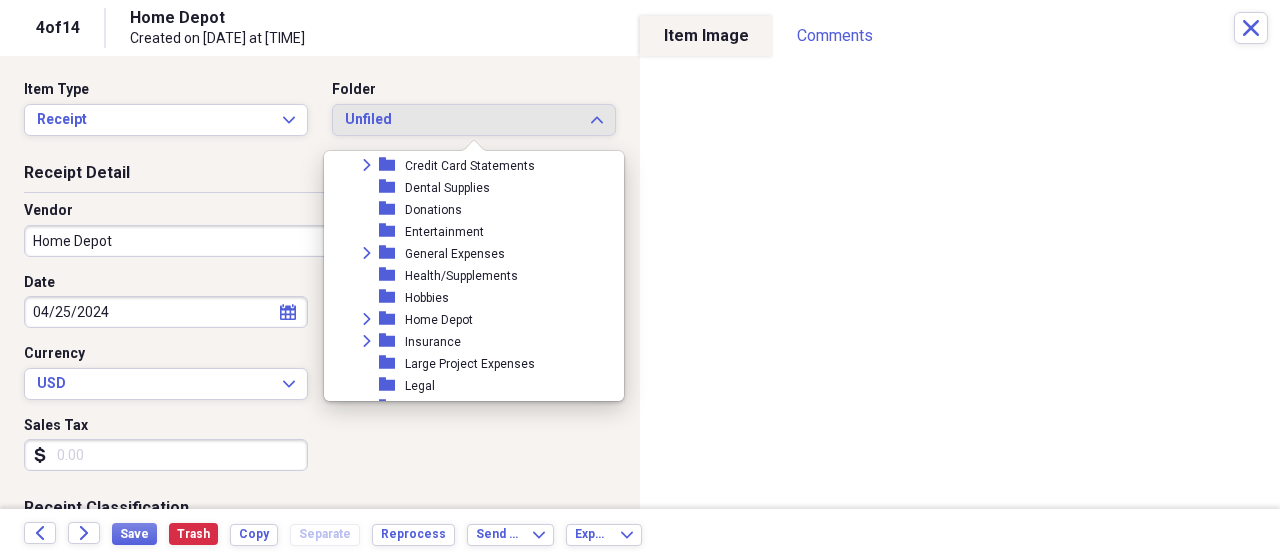 click on "Expand" 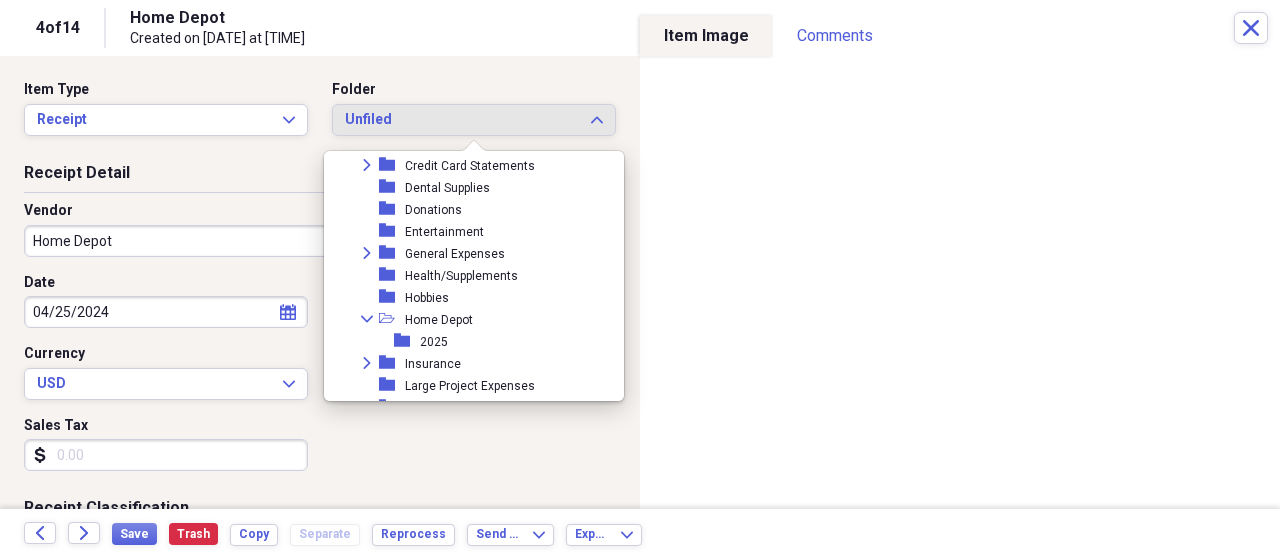 click on "2025" at bounding box center (434, 342) 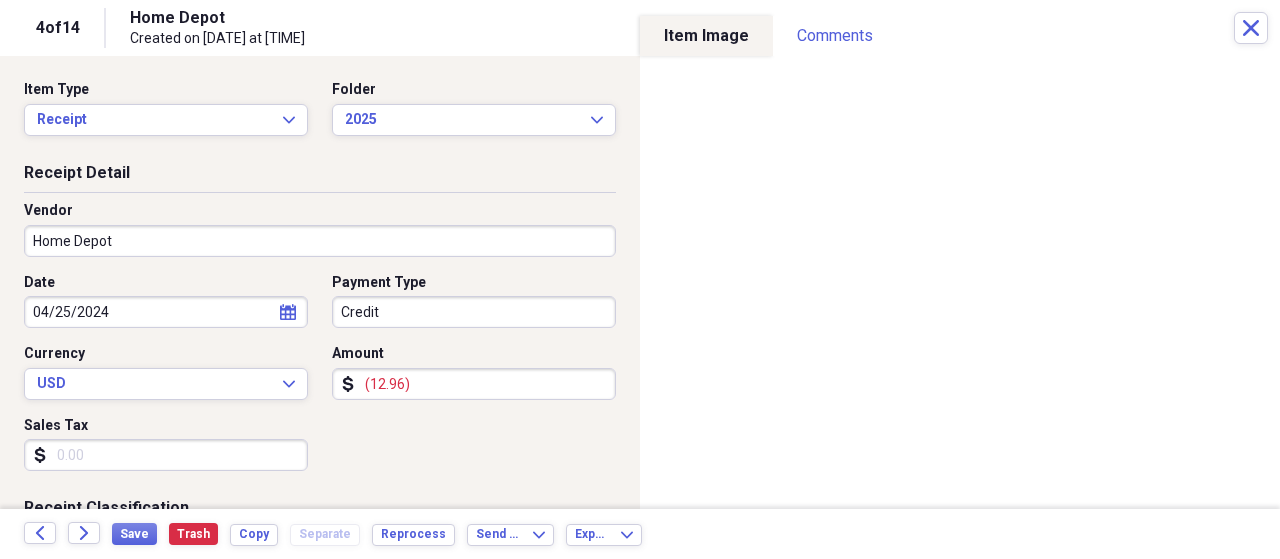 click on "Sales Tax" at bounding box center [166, 455] 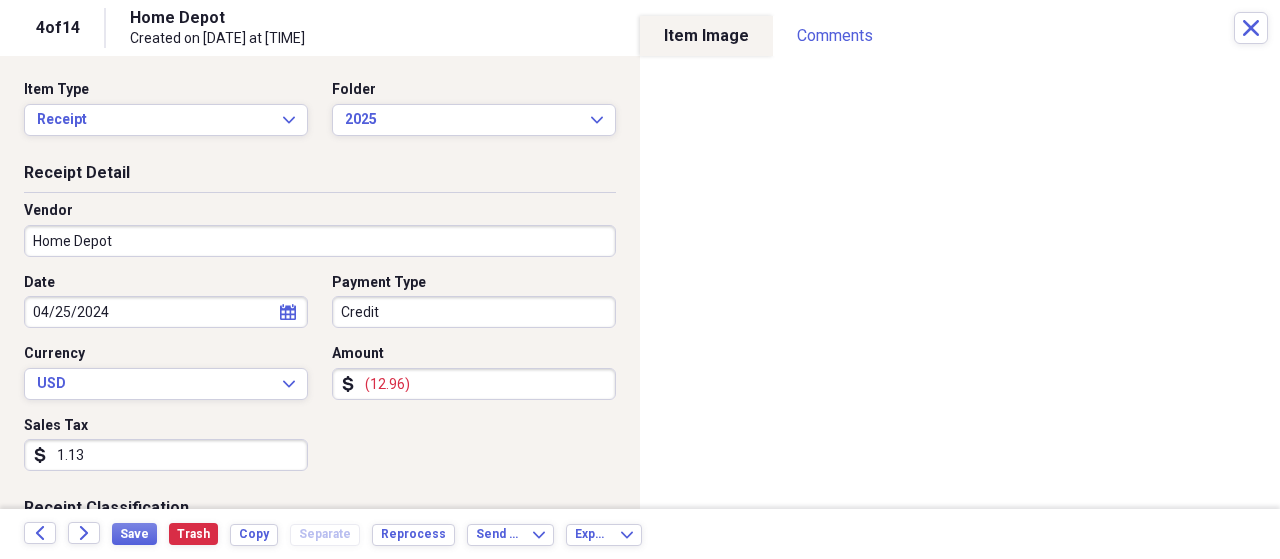 type on "(1.13)" 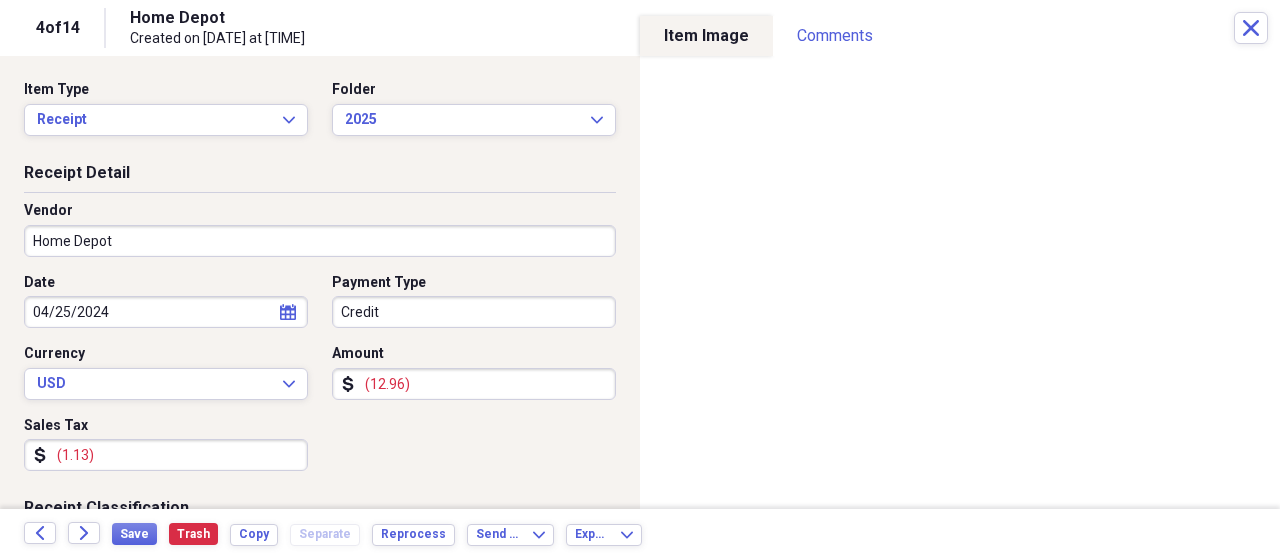 scroll, scrollTop: 269, scrollLeft: 0, axis: vertical 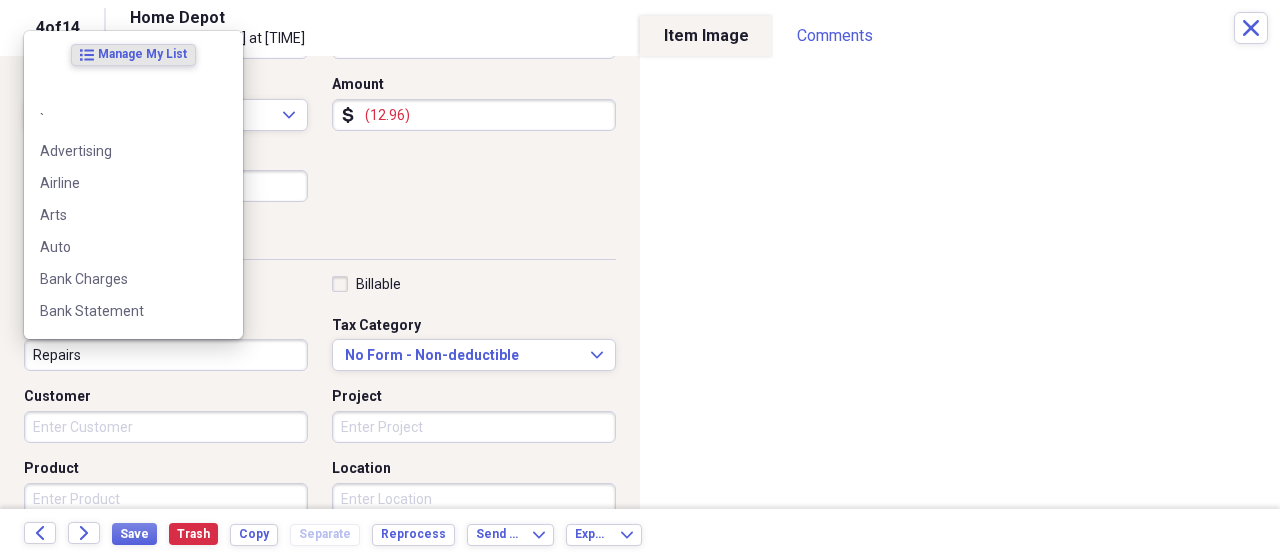 click on "Repairs" at bounding box center [166, 355] 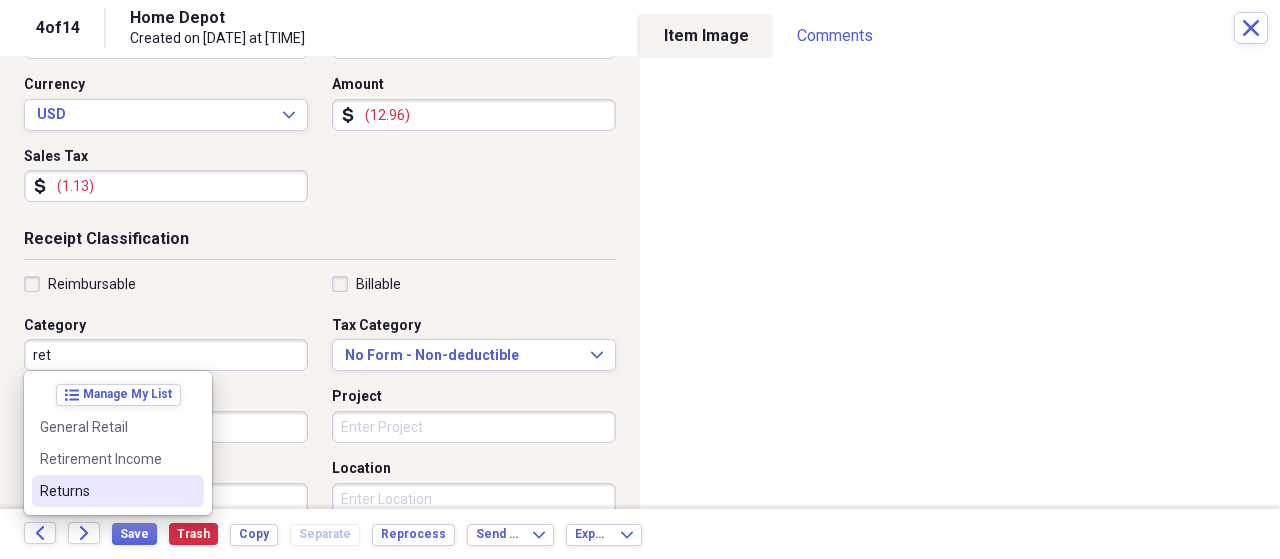 click on "Returns" at bounding box center [106, 491] 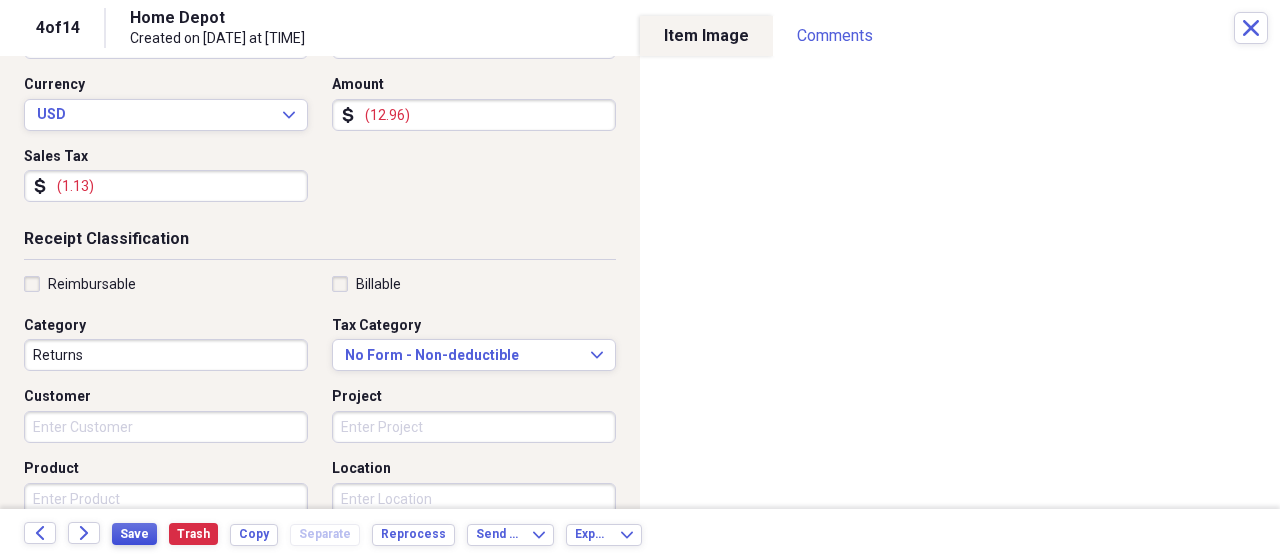 click on "Save" at bounding box center [134, 534] 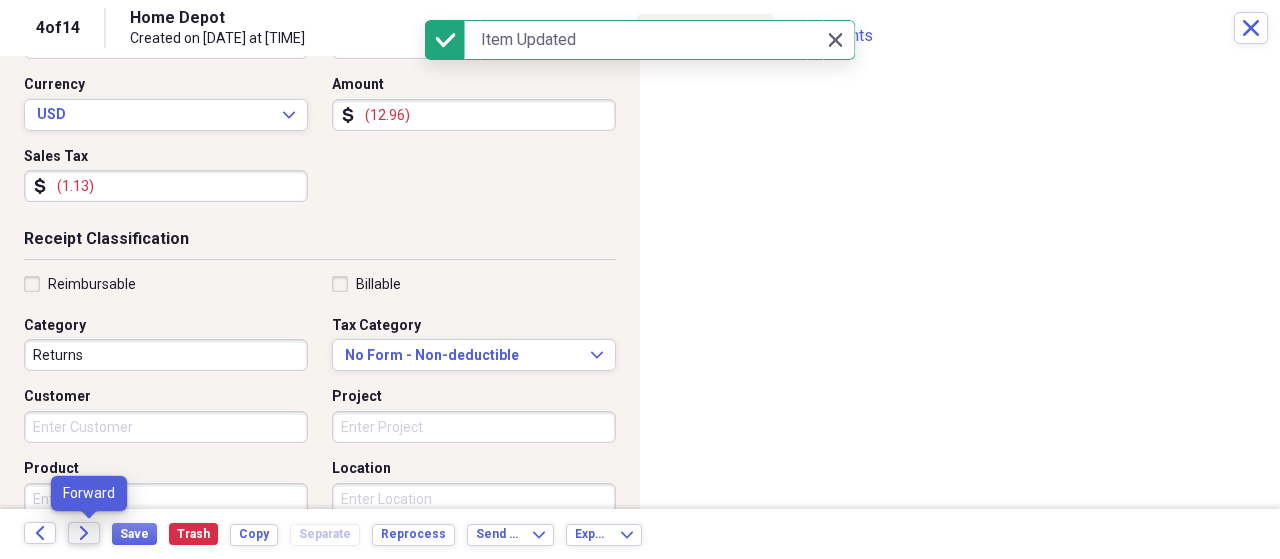 click 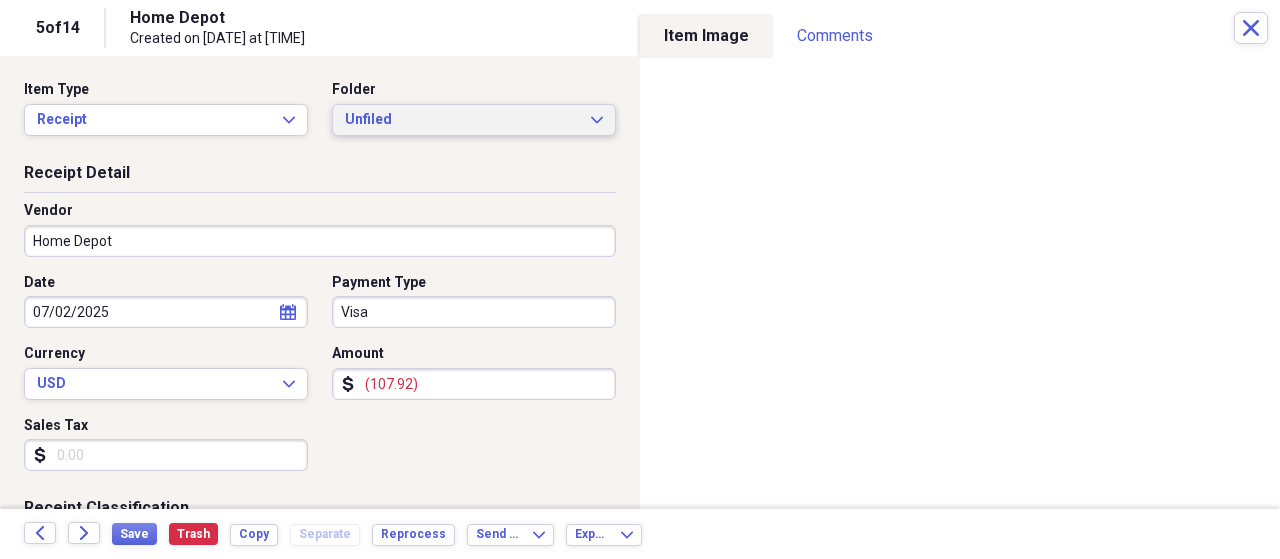 click on "Unfiled" at bounding box center [462, 120] 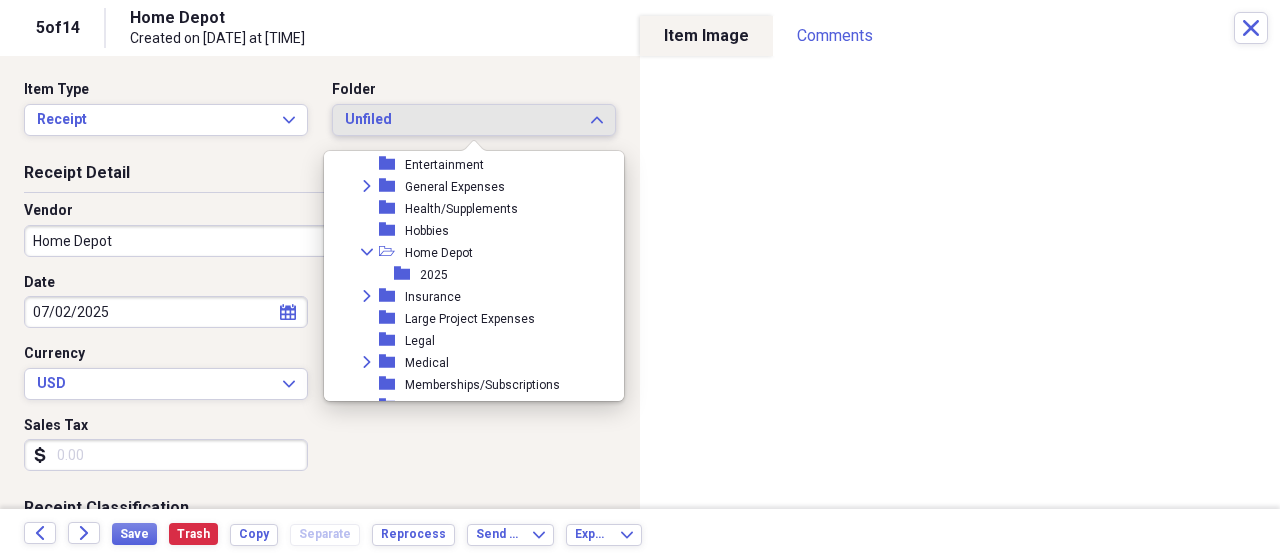 scroll, scrollTop: 692, scrollLeft: 0, axis: vertical 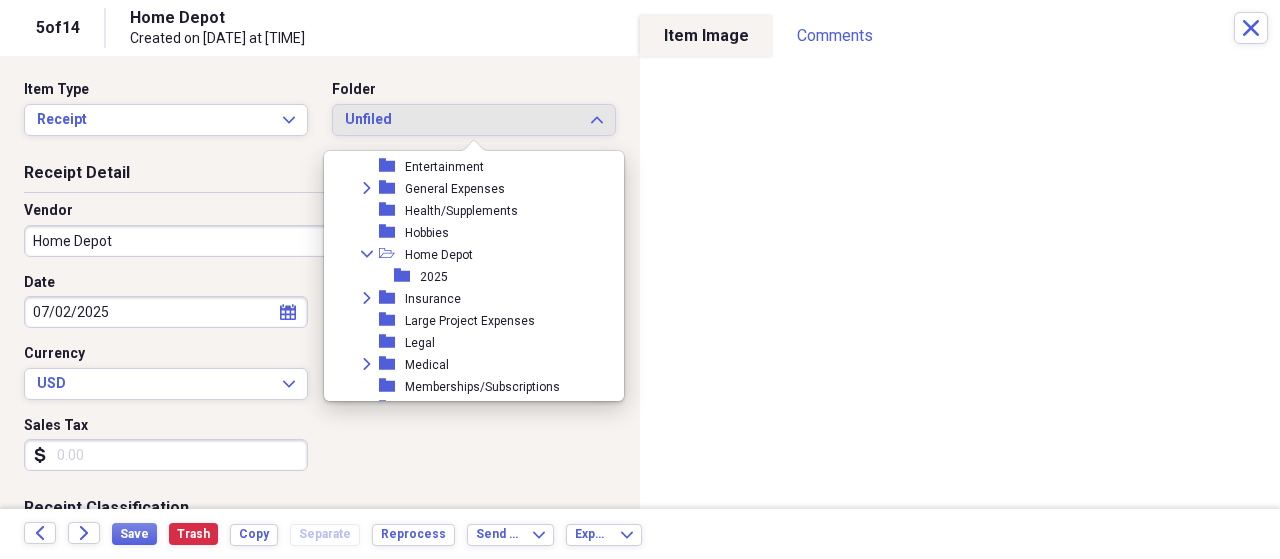 click on "2025" at bounding box center (434, 277) 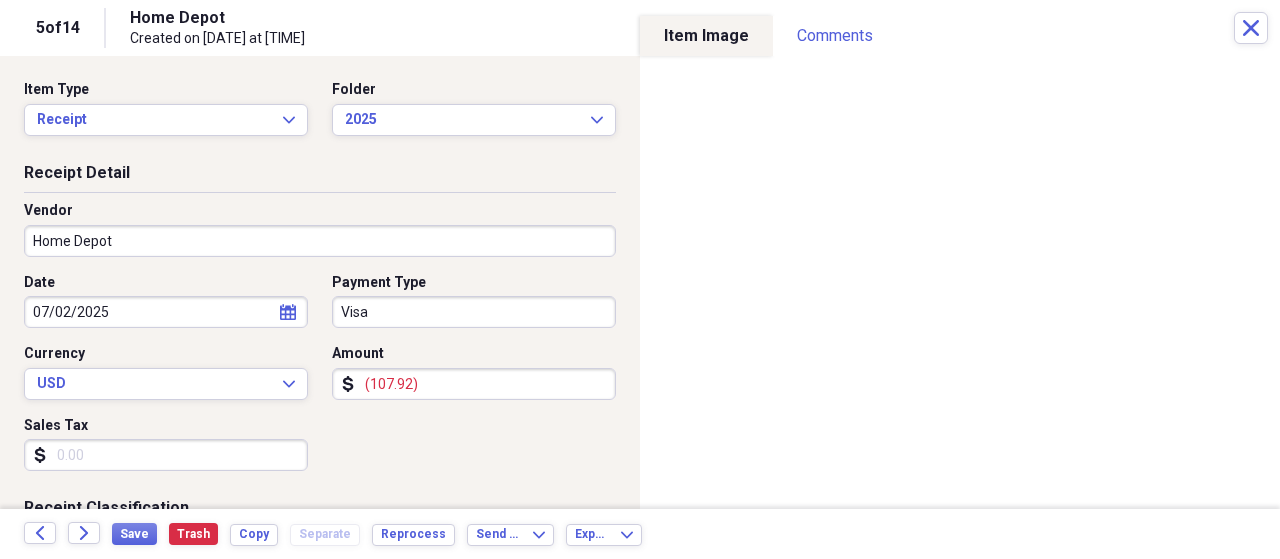 click on "Visa" at bounding box center [474, 312] 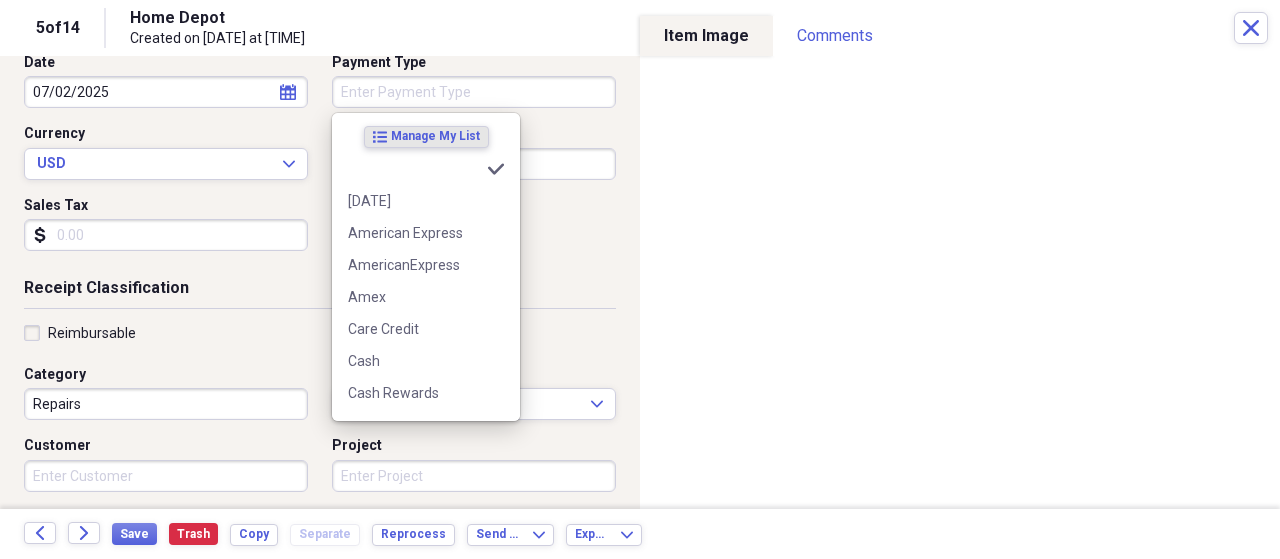 scroll, scrollTop: 222, scrollLeft: 0, axis: vertical 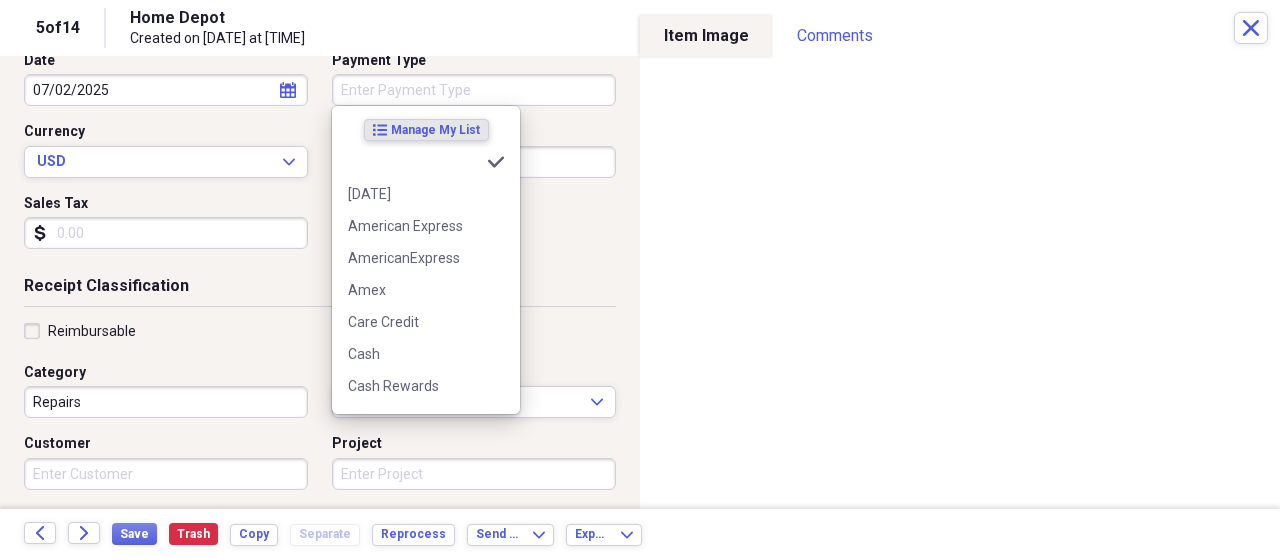 type 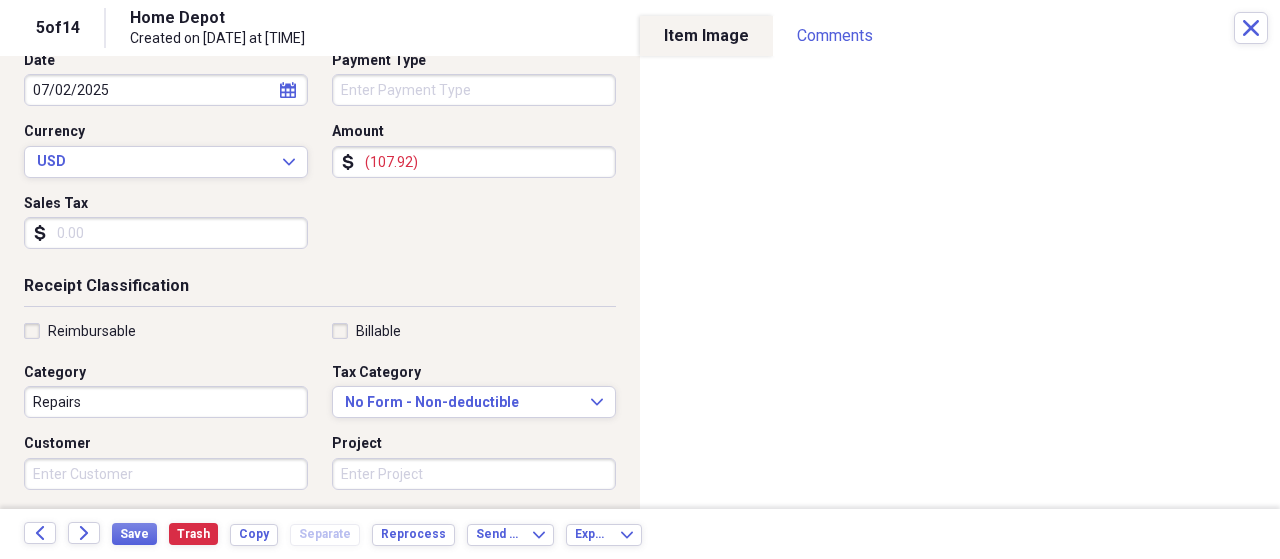click on "Sales Tax" at bounding box center (166, 233) 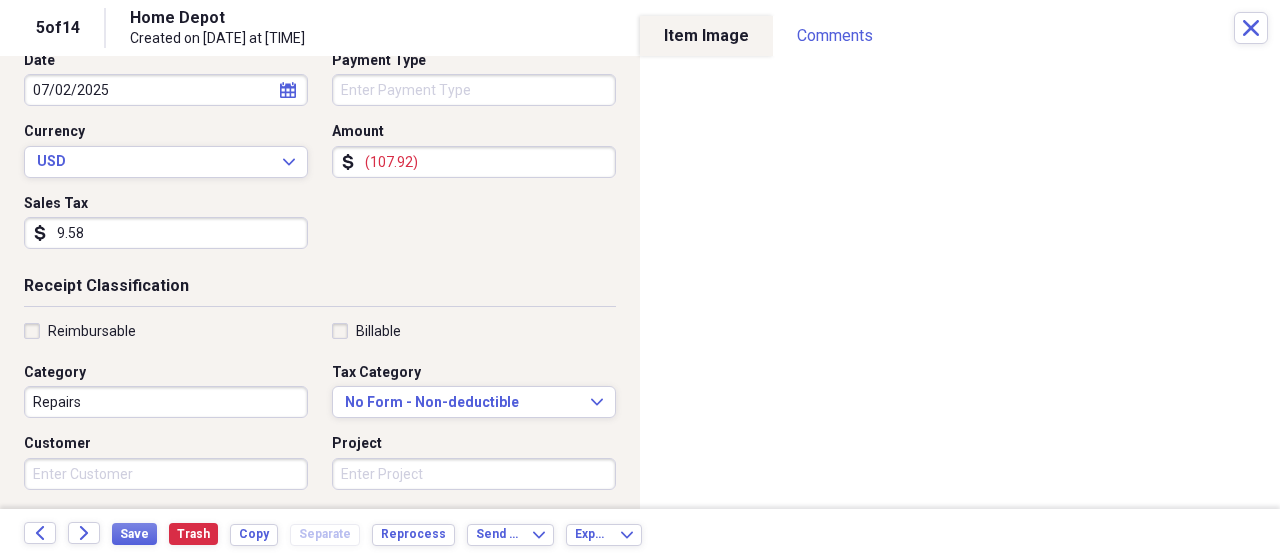 type on "(9.58)" 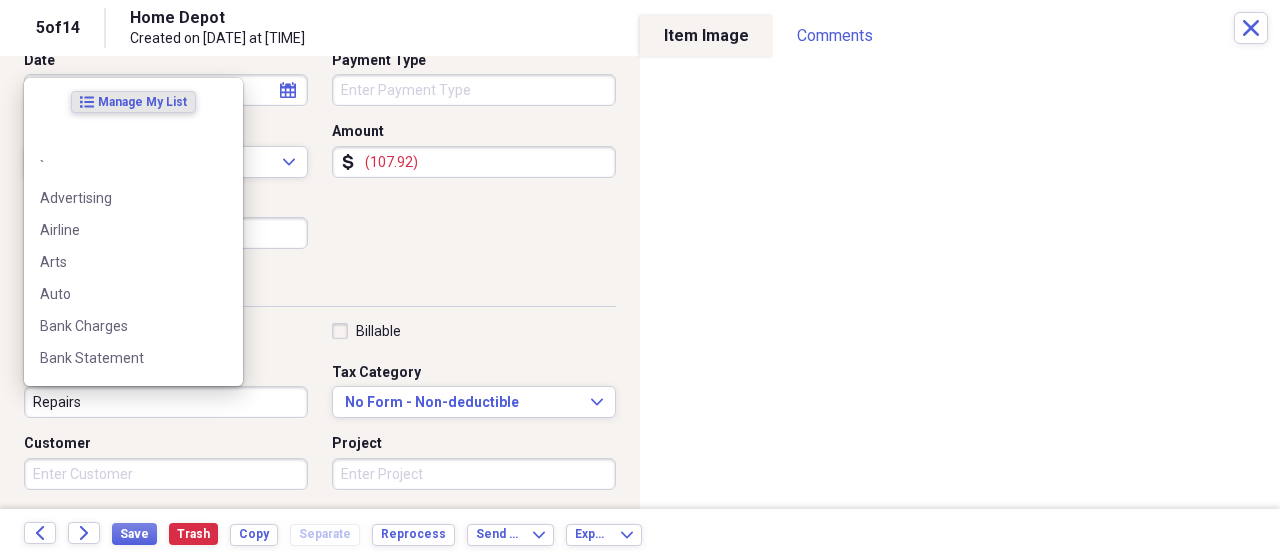 click on "Repairs" at bounding box center (166, 402) 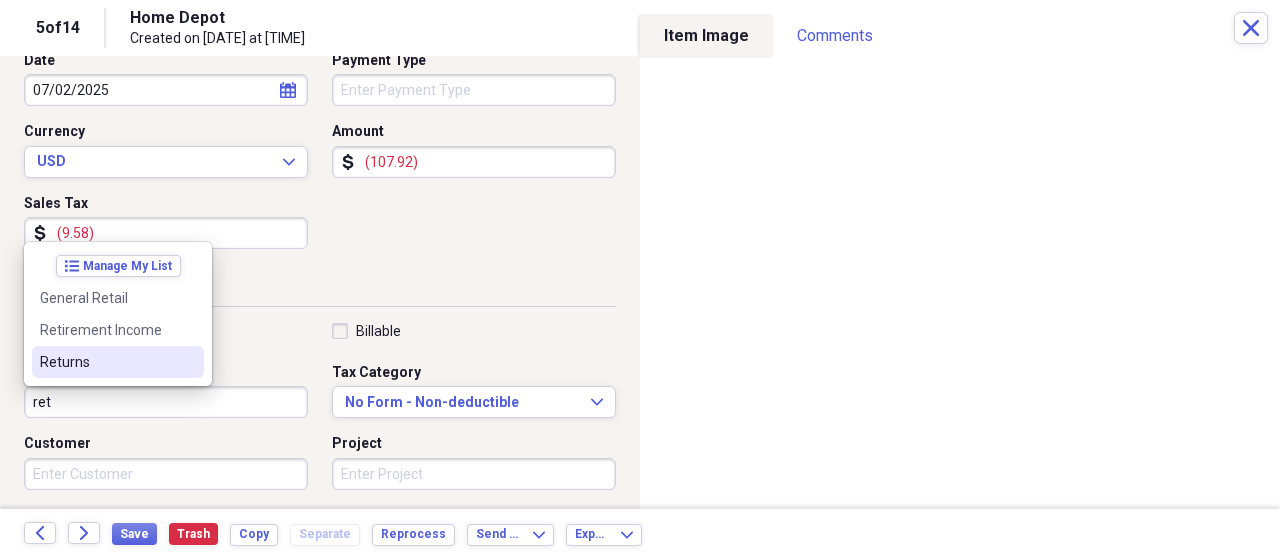 click on "Returns" at bounding box center (106, 362) 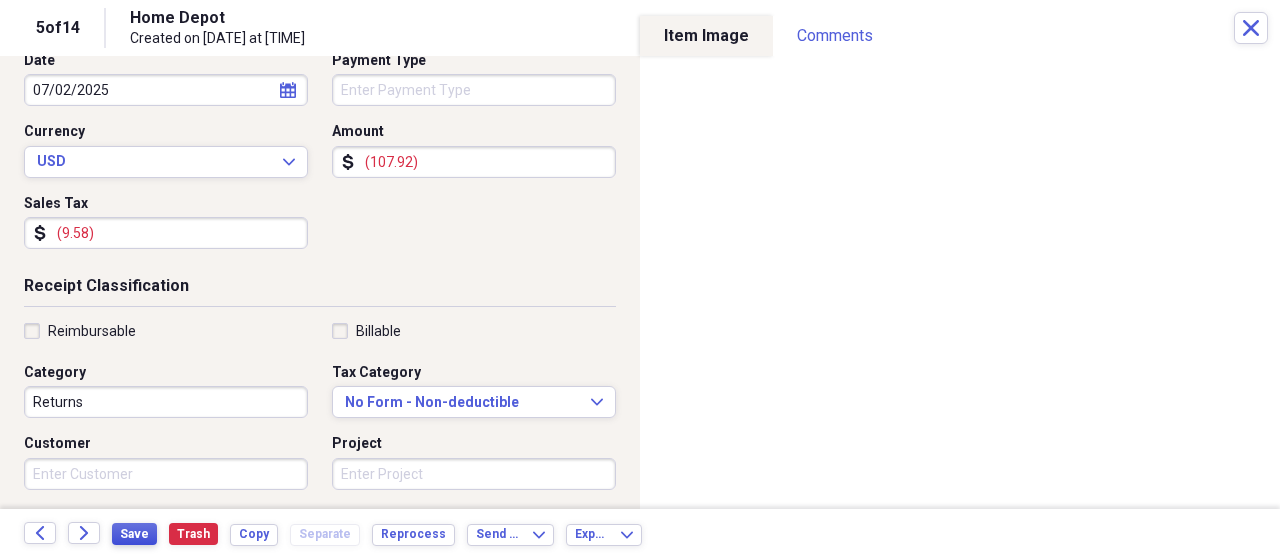 click on "Save" at bounding box center [134, 534] 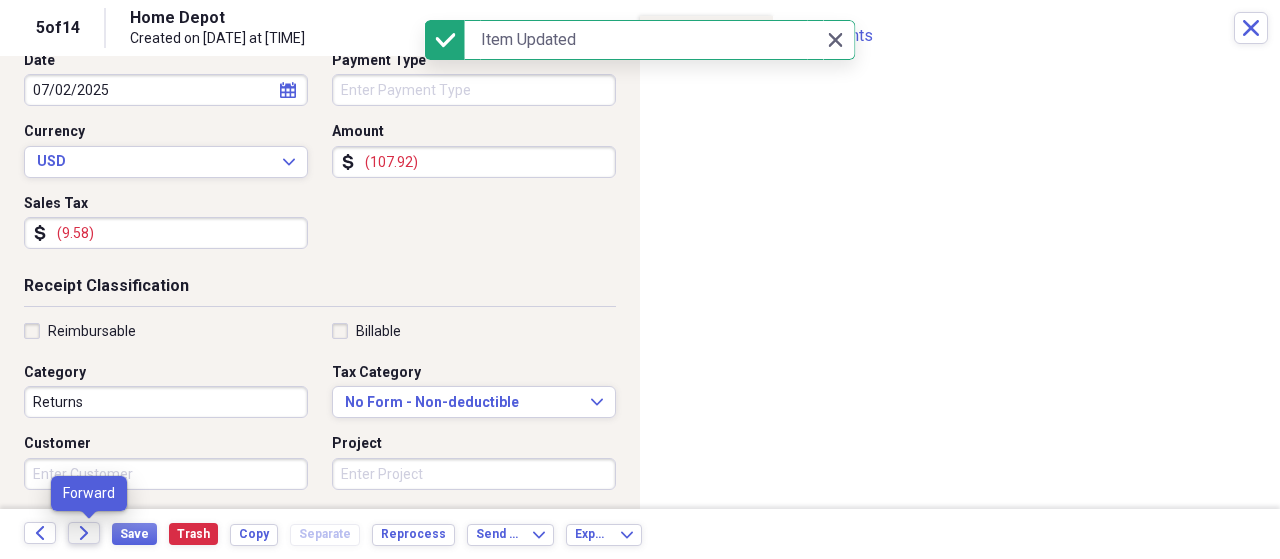 click on "Forward" 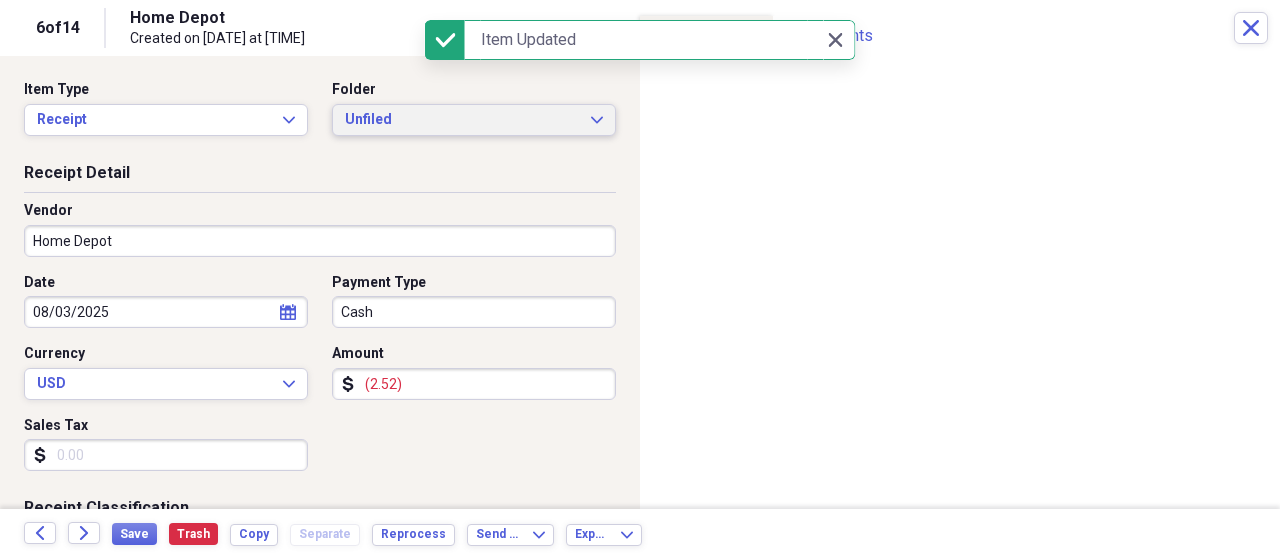 click on "Unfiled" at bounding box center [462, 120] 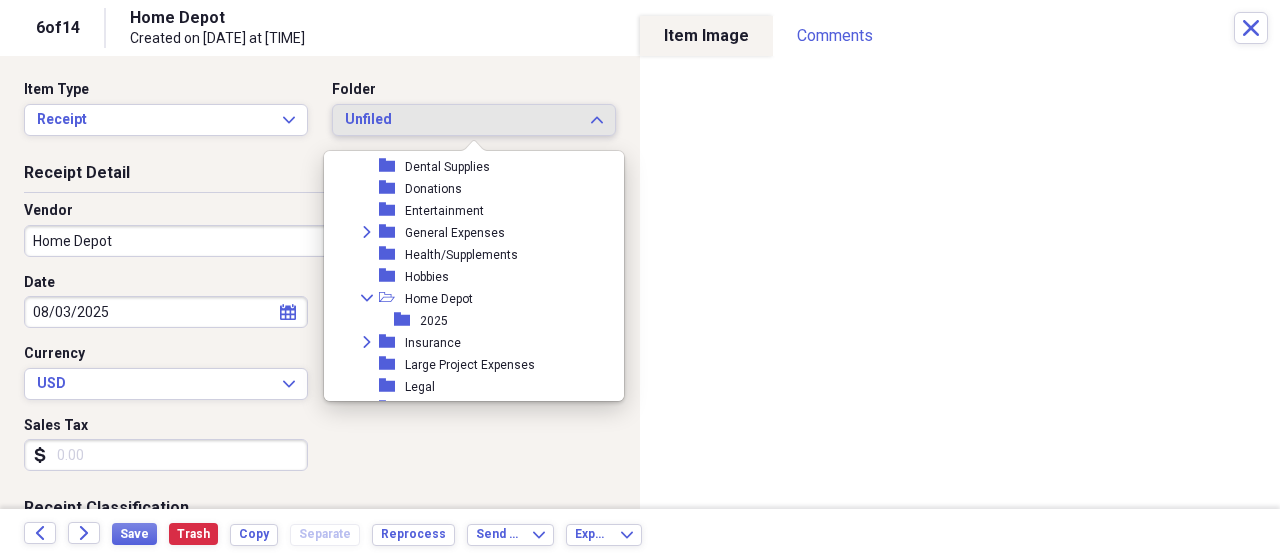 scroll, scrollTop: 649, scrollLeft: 0, axis: vertical 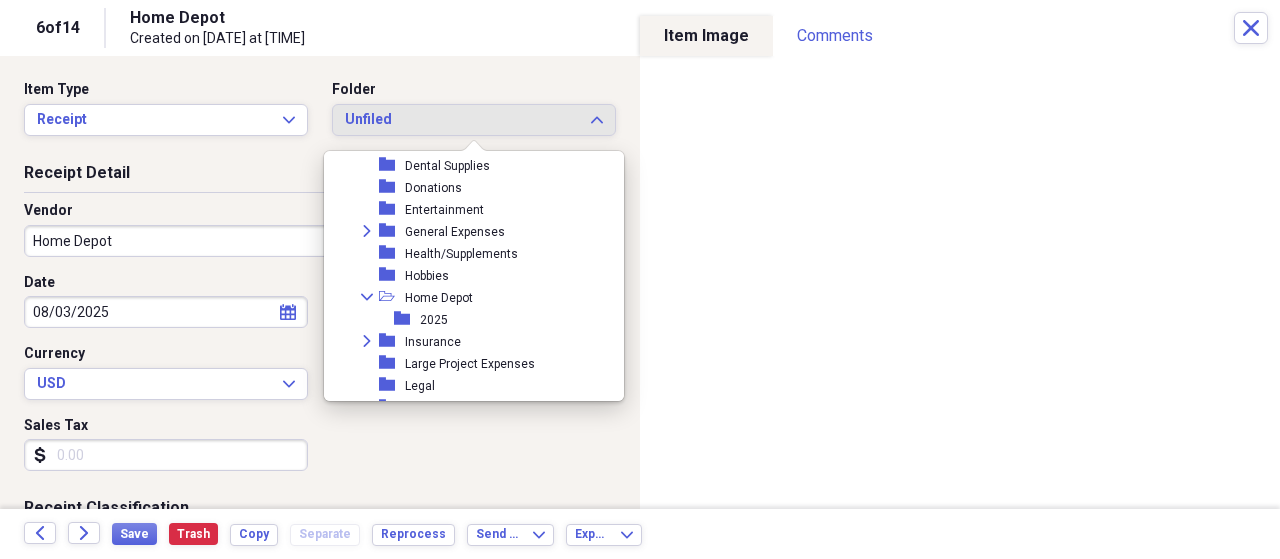 click on "2025" at bounding box center [434, 320] 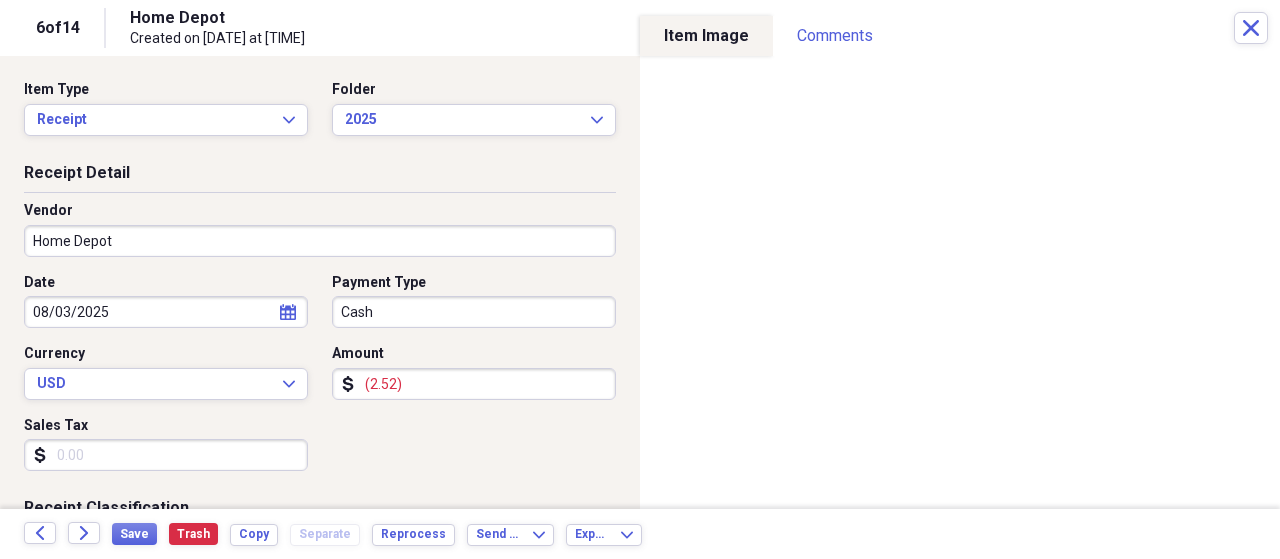 click on "Cash" at bounding box center [474, 312] 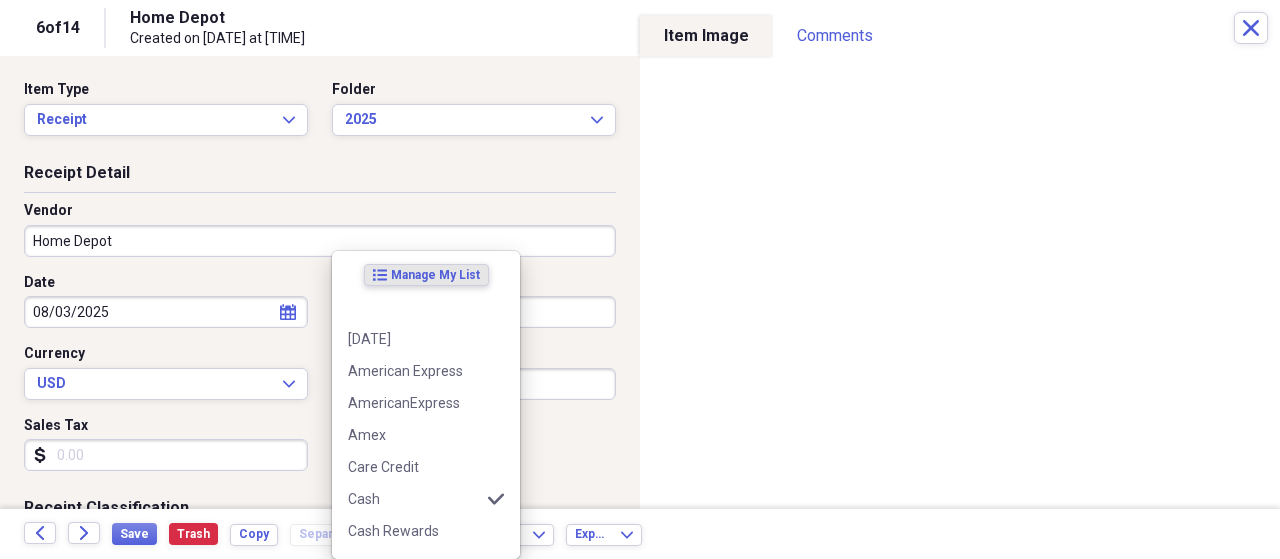 click on "Receipt Detail" at bounding box center (320, 177) 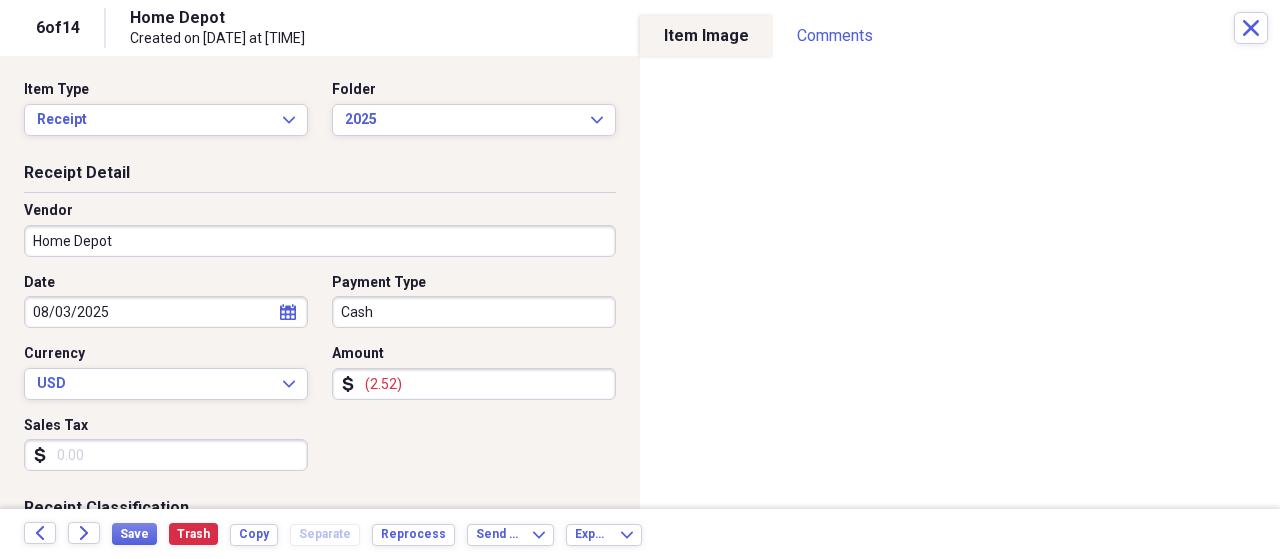 click on "Cash" at bounding box center [474, 312] 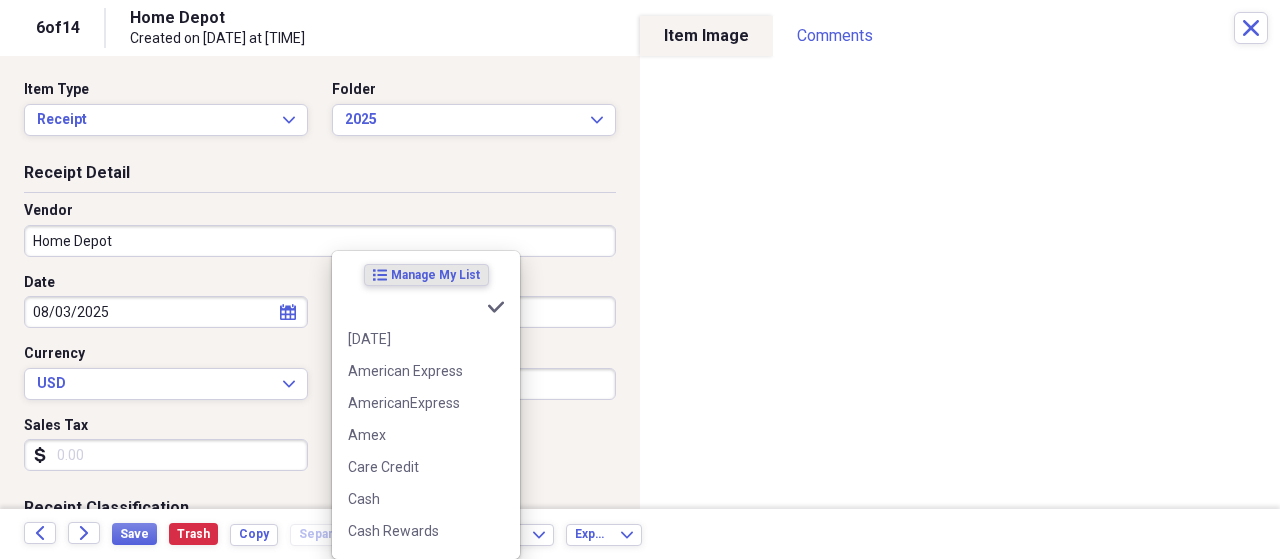 type 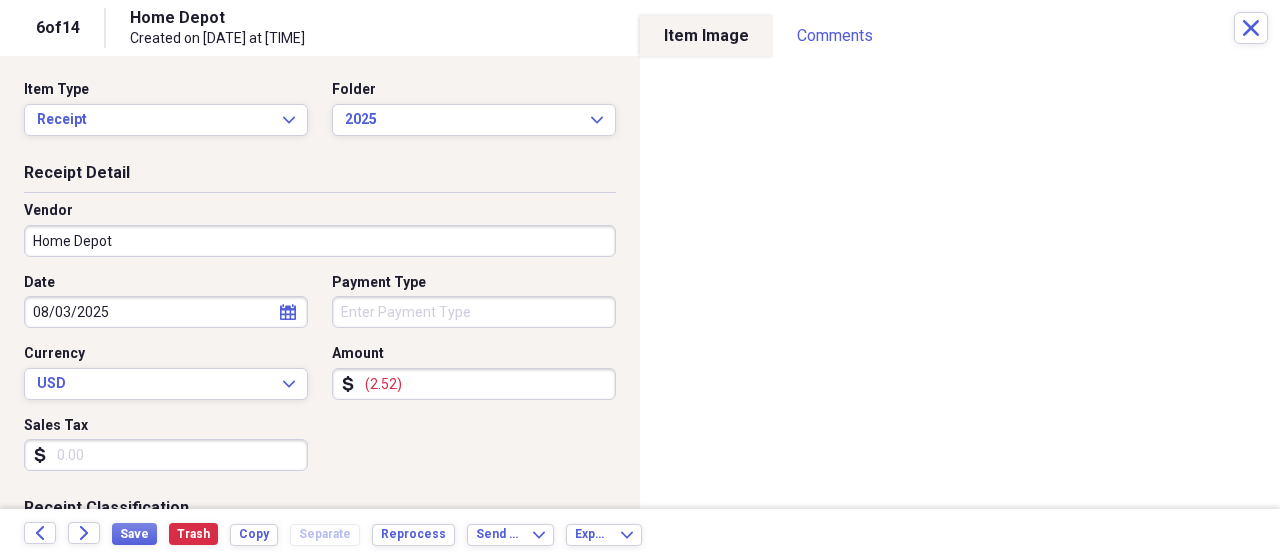 click on "Date [DATE] calendar Calendar Payment Type Currency USD Expand Amount dollar-sign ([AMOUNT]) Sales Tax dollar-sign" at bounding box center (320, 380) 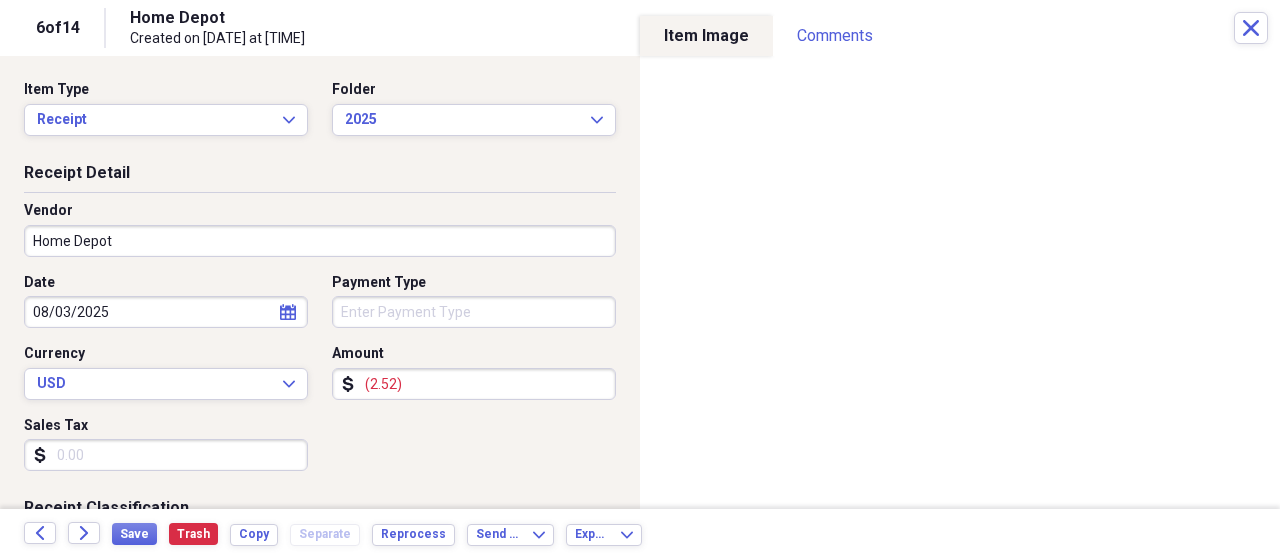 click on "Sales Tax" at bounding box center [166, 455] 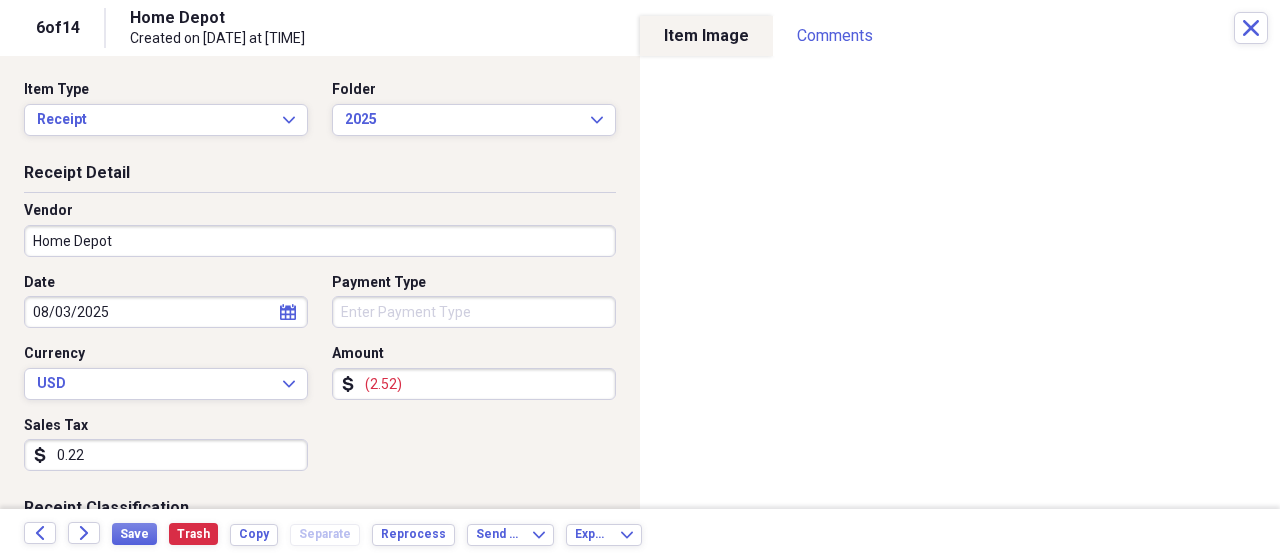 type on "(0.22)" 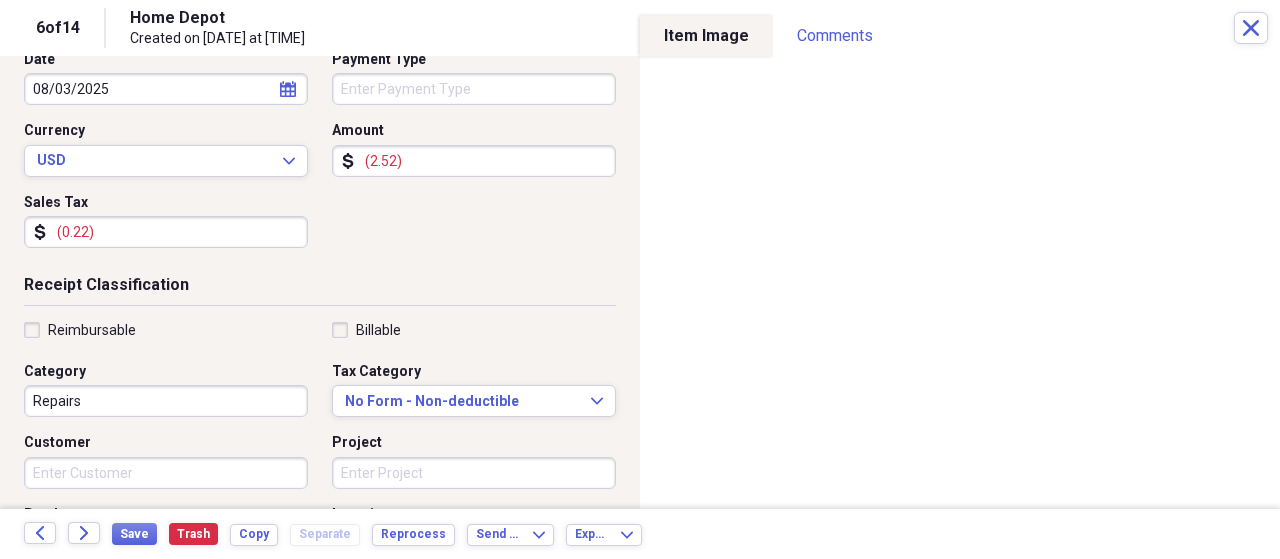 scroll, scrollTop: 248, scrollLeft: 0, axis: vertical 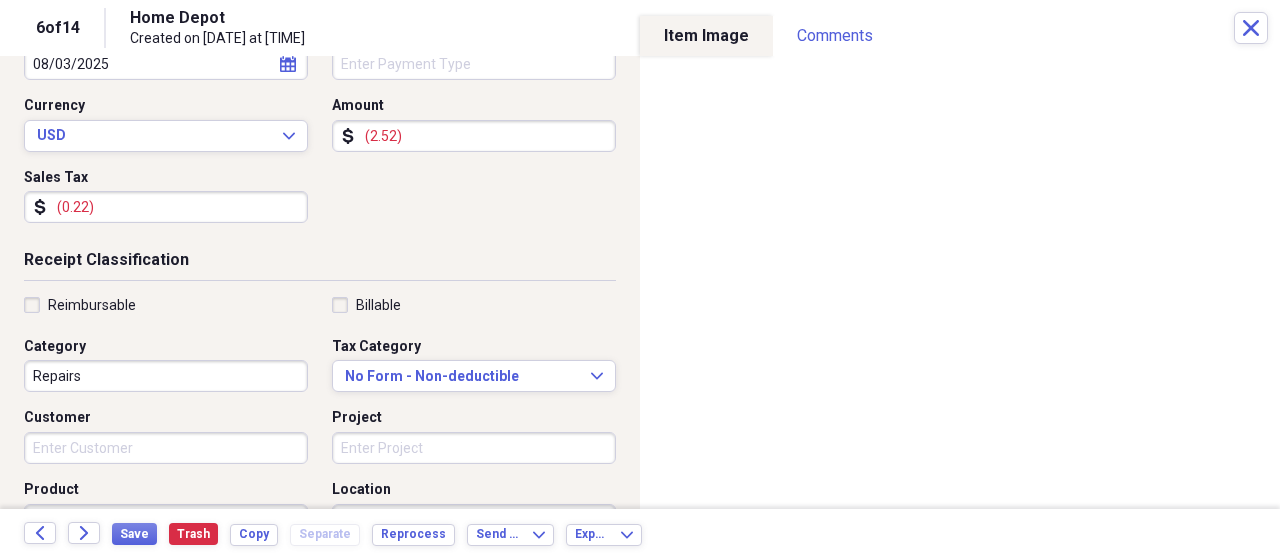 click on "Repairs" at bounding box center (166, 376) 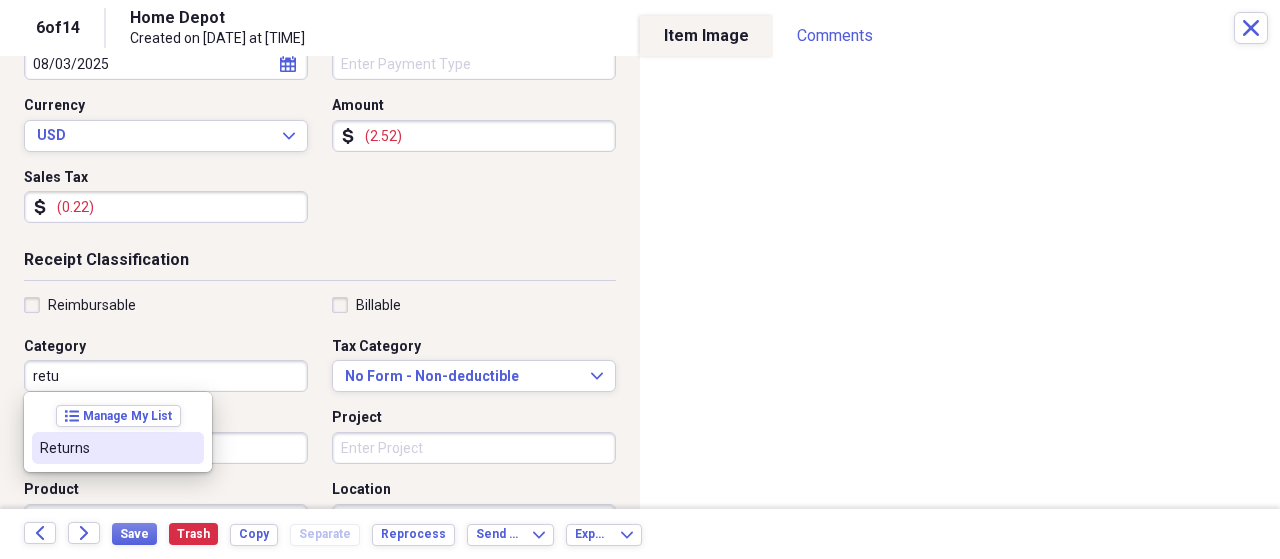 click on "Returns" at bounding box center [106, 448] 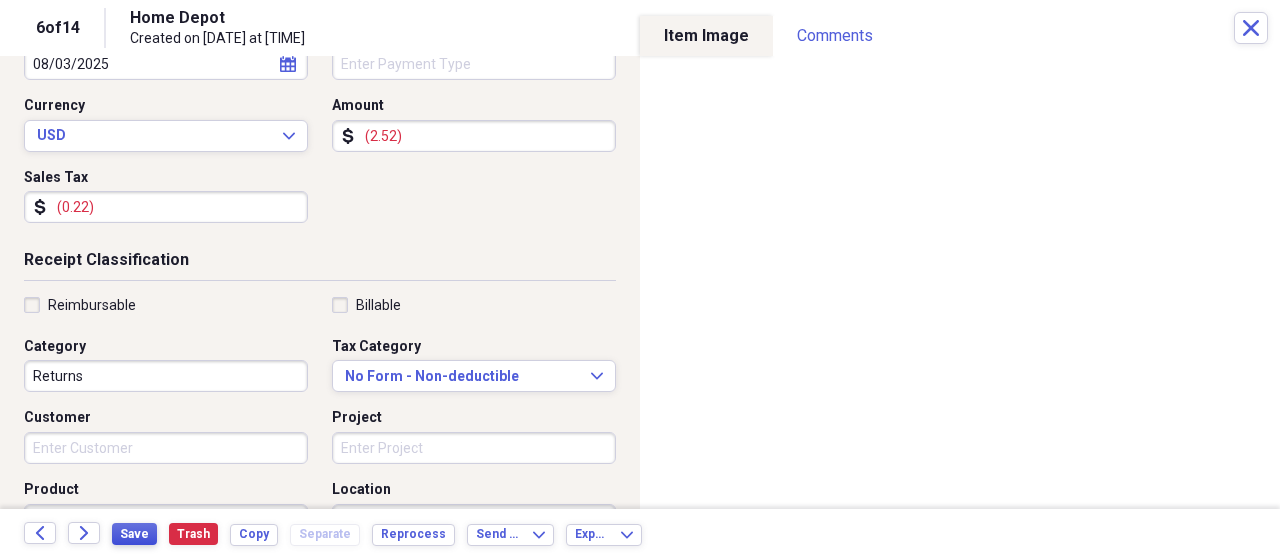 click on "Save" at bounding box center (134, 534) 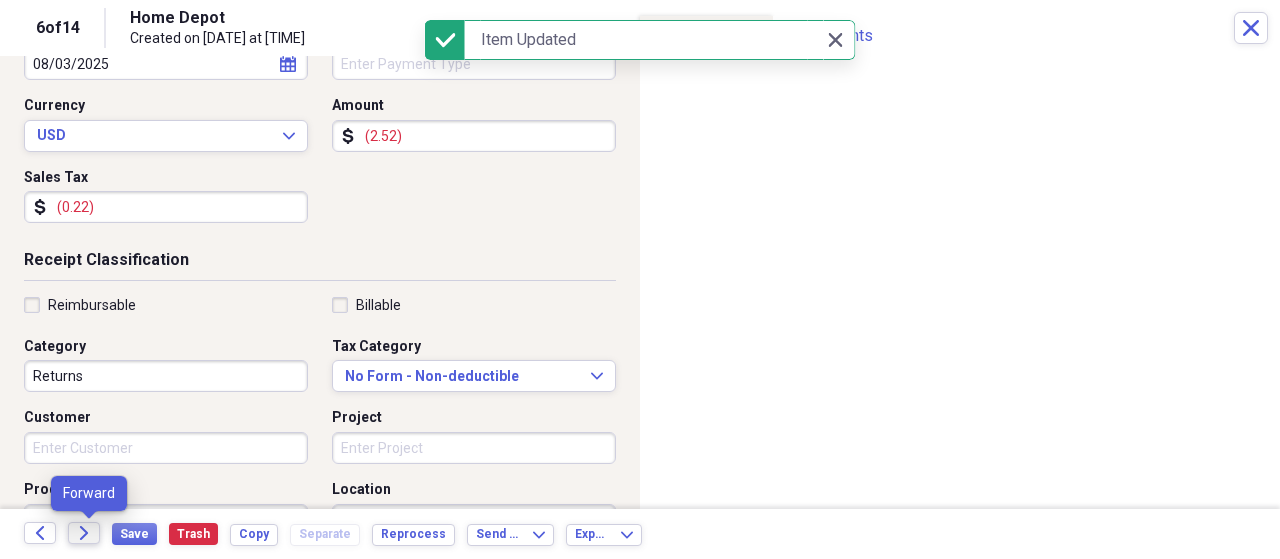 click on "Forward" 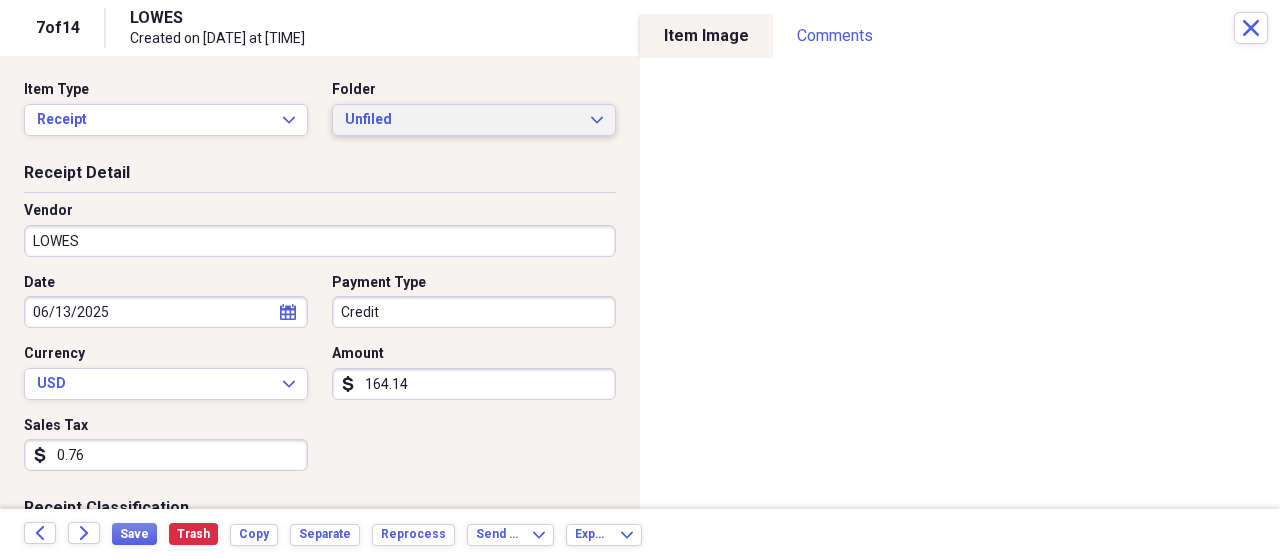 click on "Unfiled" at bounding box center (462, 120) 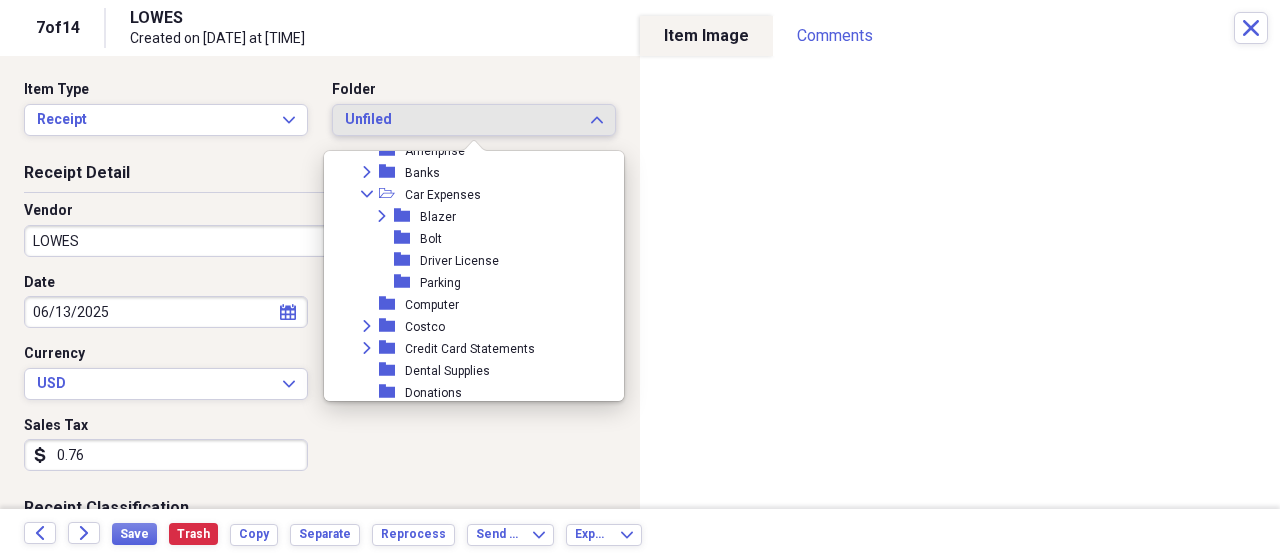 scroll, scrollTop: 442, scrollLeft: 0, axis: vertical 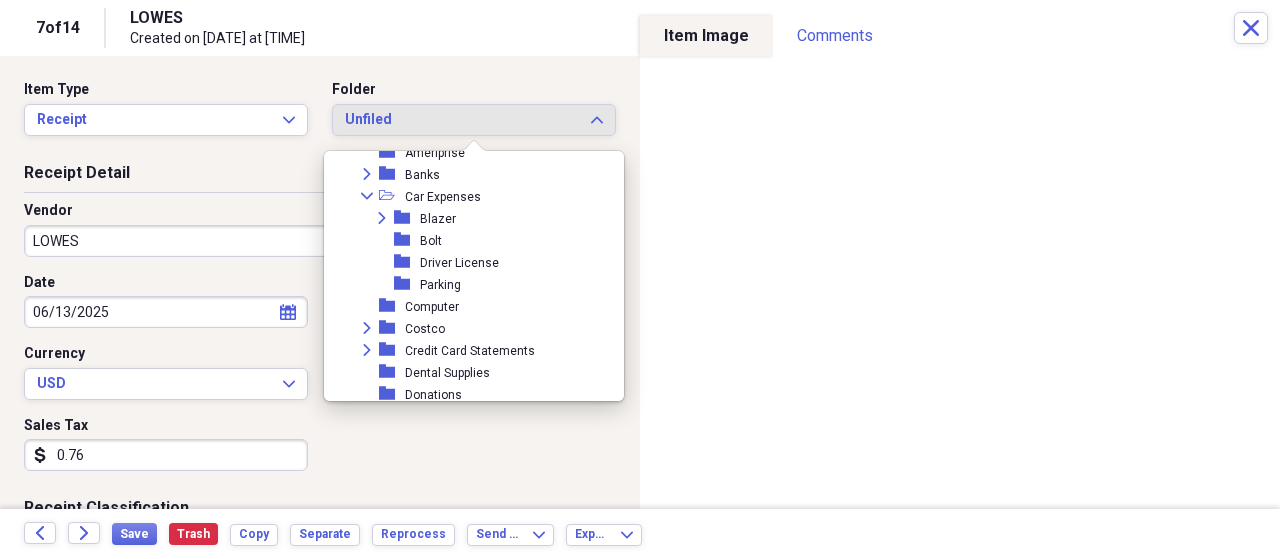 click 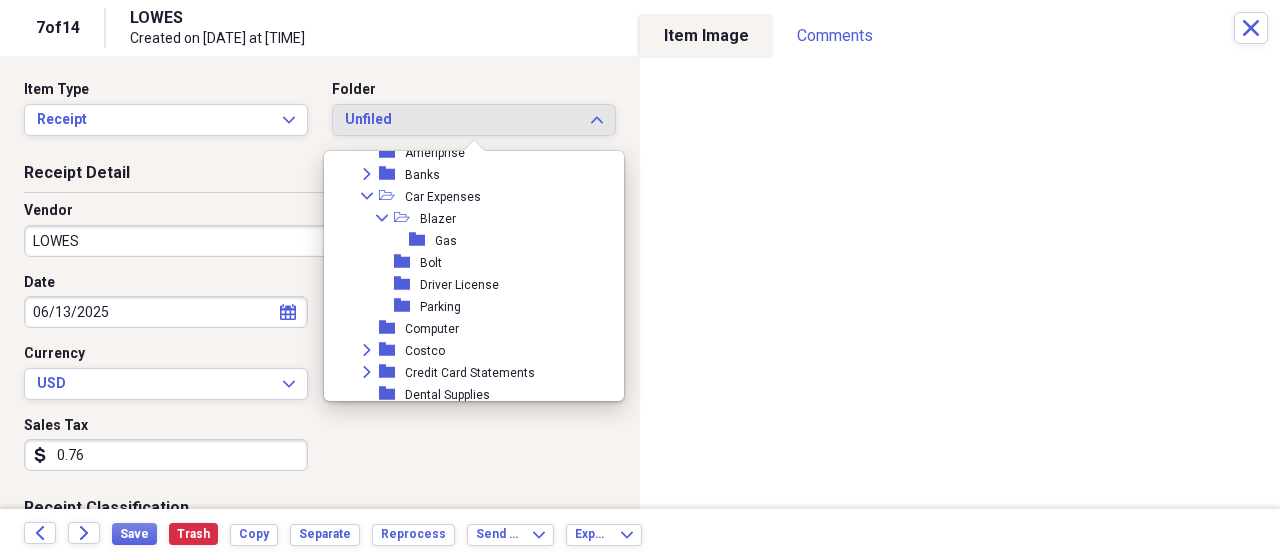 click 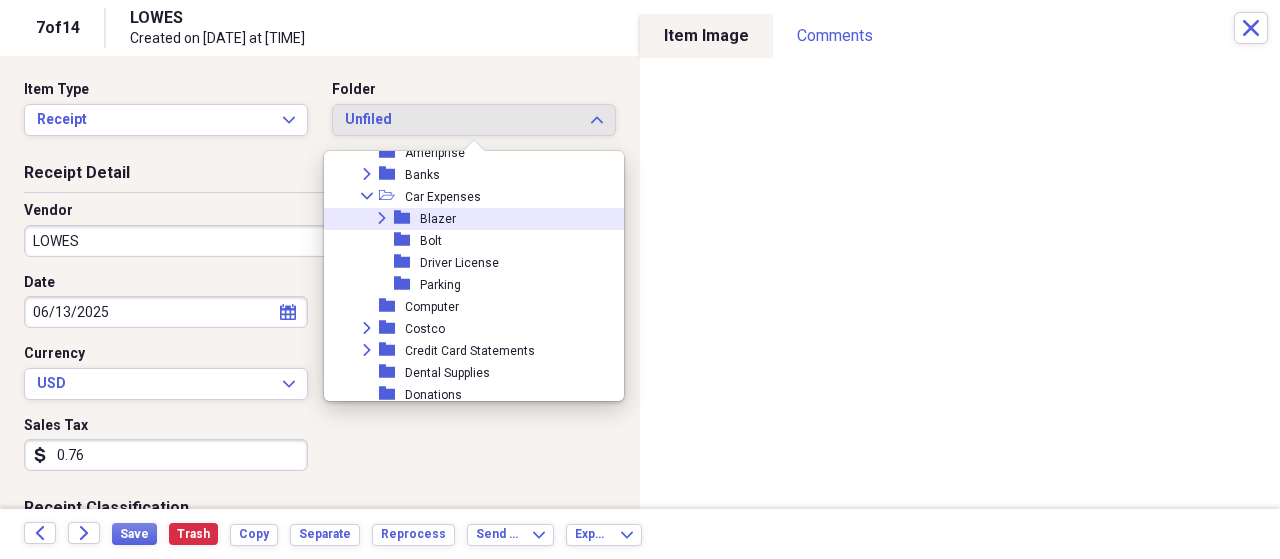 click 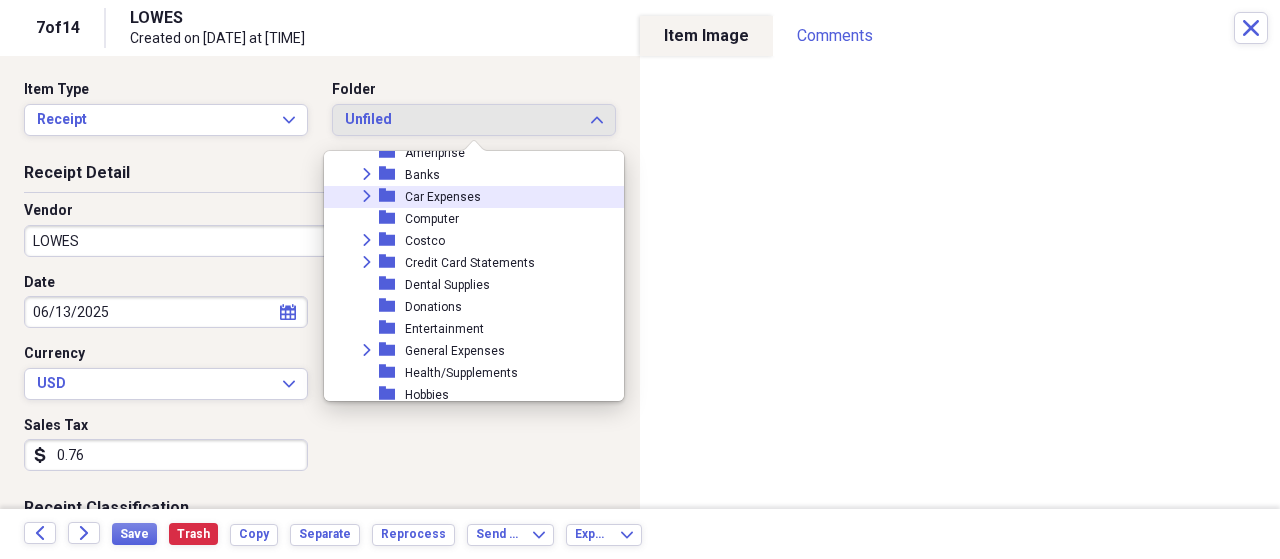 click 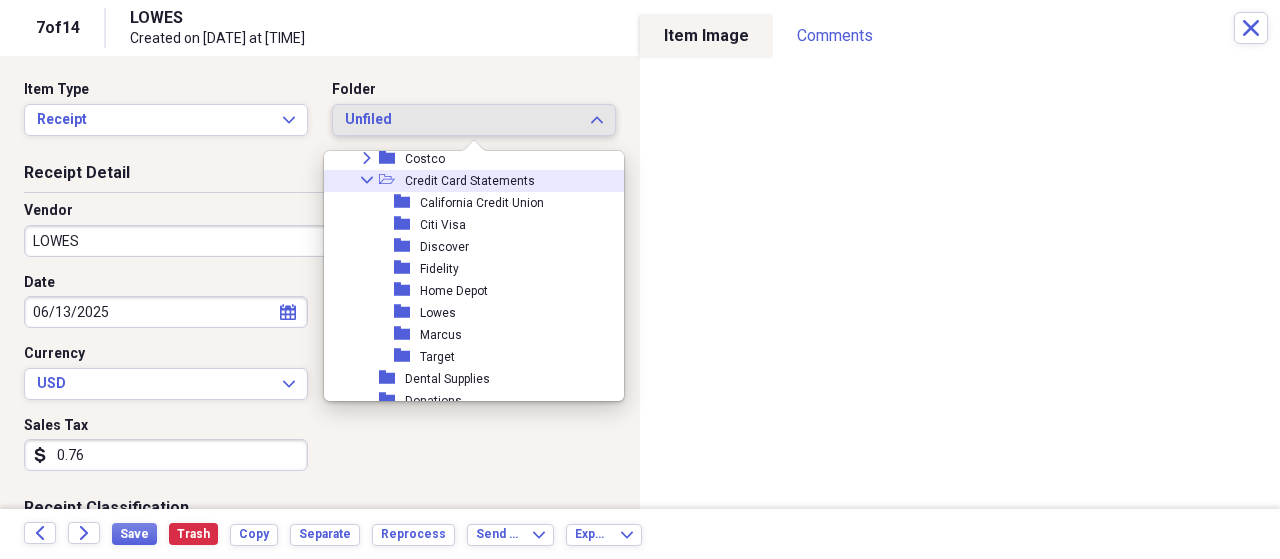 scroll, scrollTop: 525, scrollLeft: 0, axis: vertical 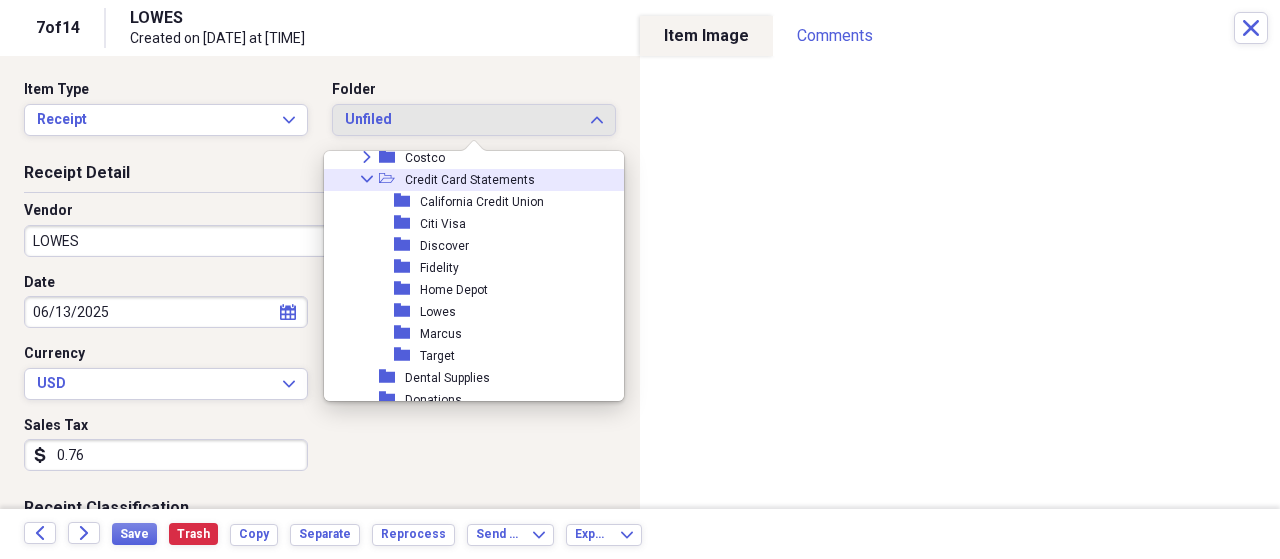 click on "Lowes" at bounding box center (438, 312) 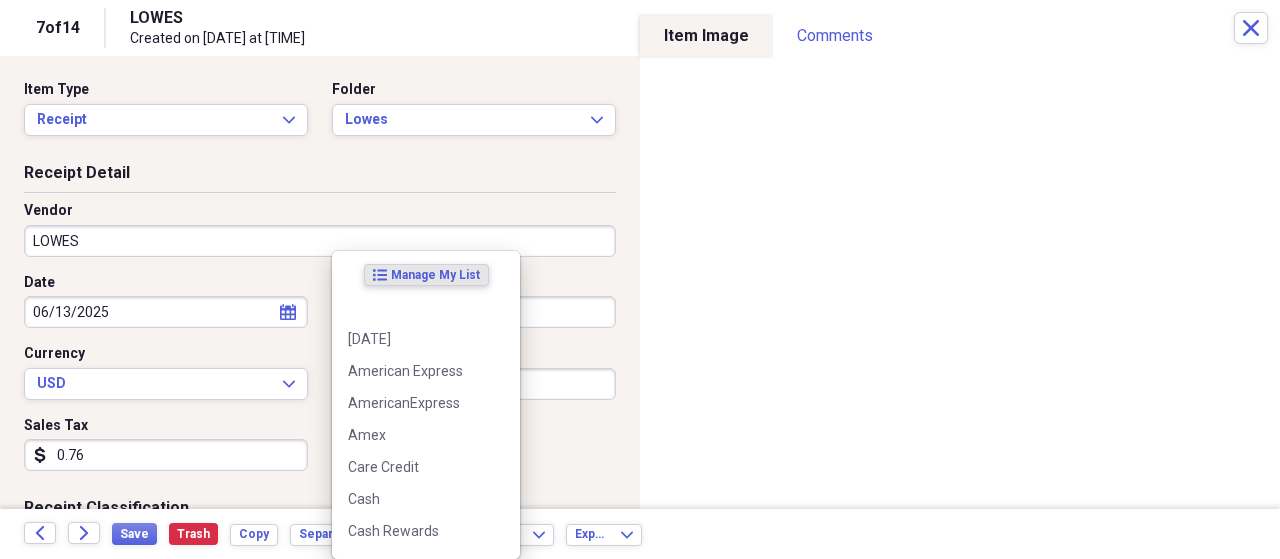 click on "Credit" at bounding box center (474, 312) 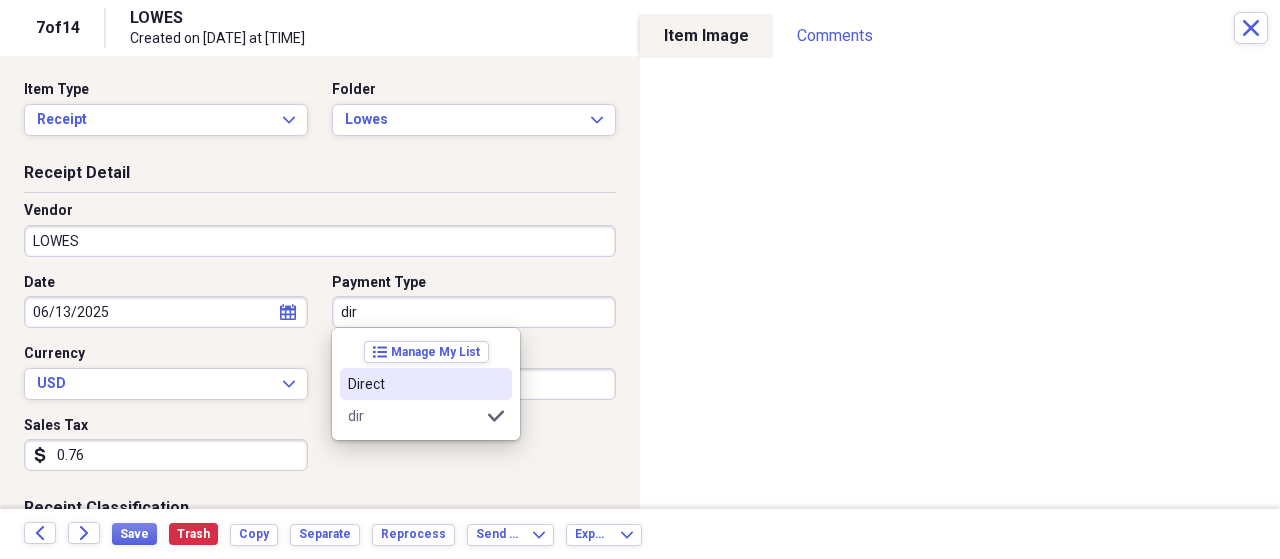 click on "Direct" at bounding box center (414, 384) 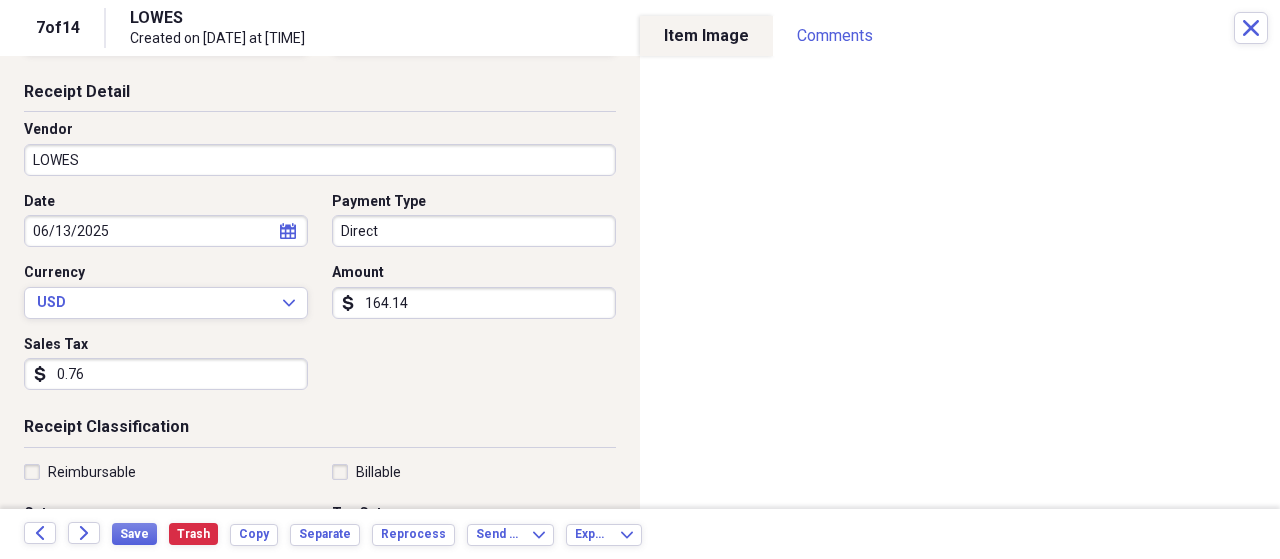 scroll, scrollTop: 132, scrollLeft: 0, axis: vertical 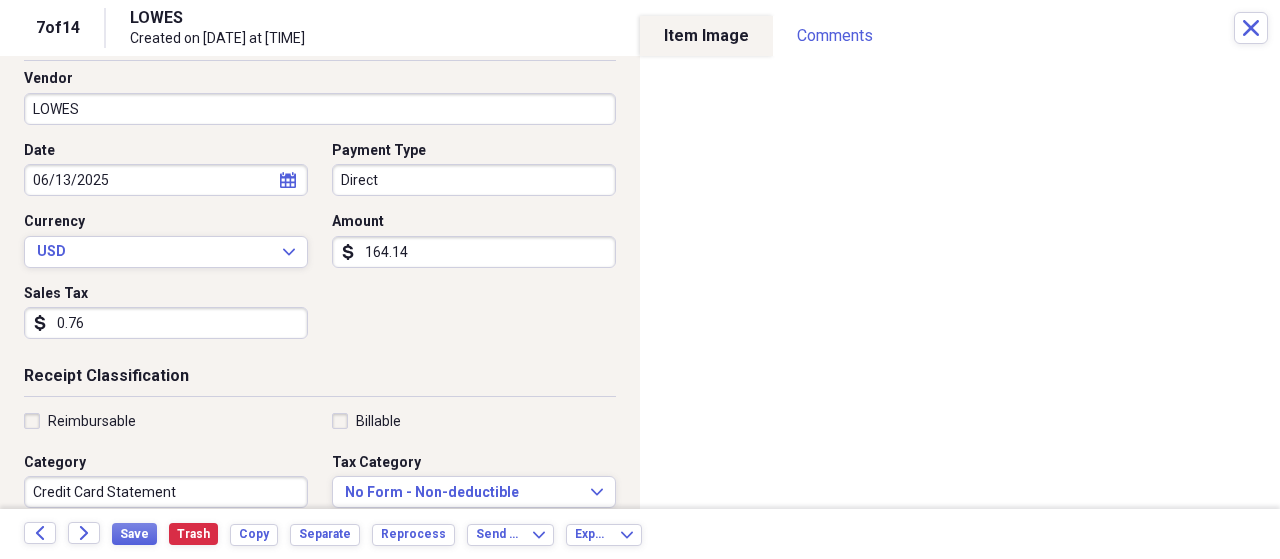 click on "0.76" at bounding box center (166, 323) 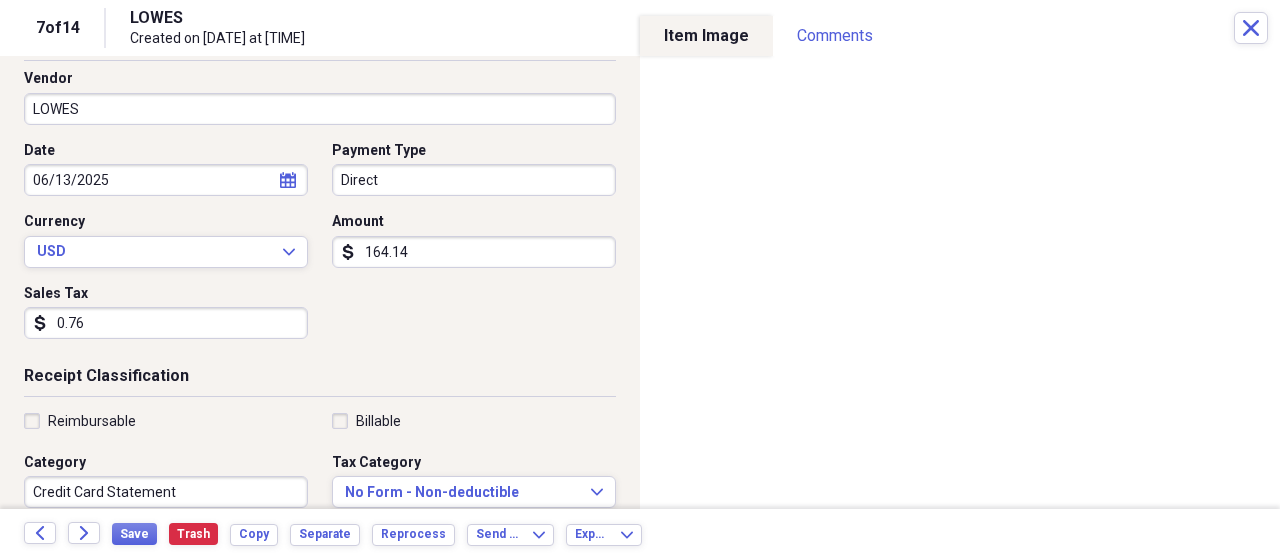 type 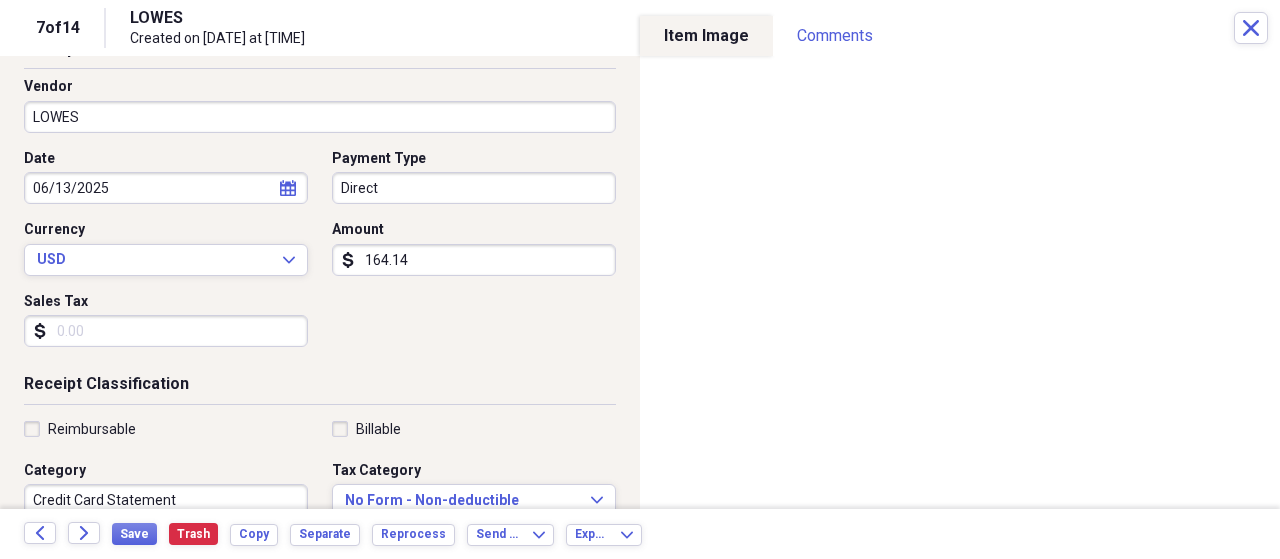 scroll, scrollTop: 0, scrollLeft: 0, axis: both 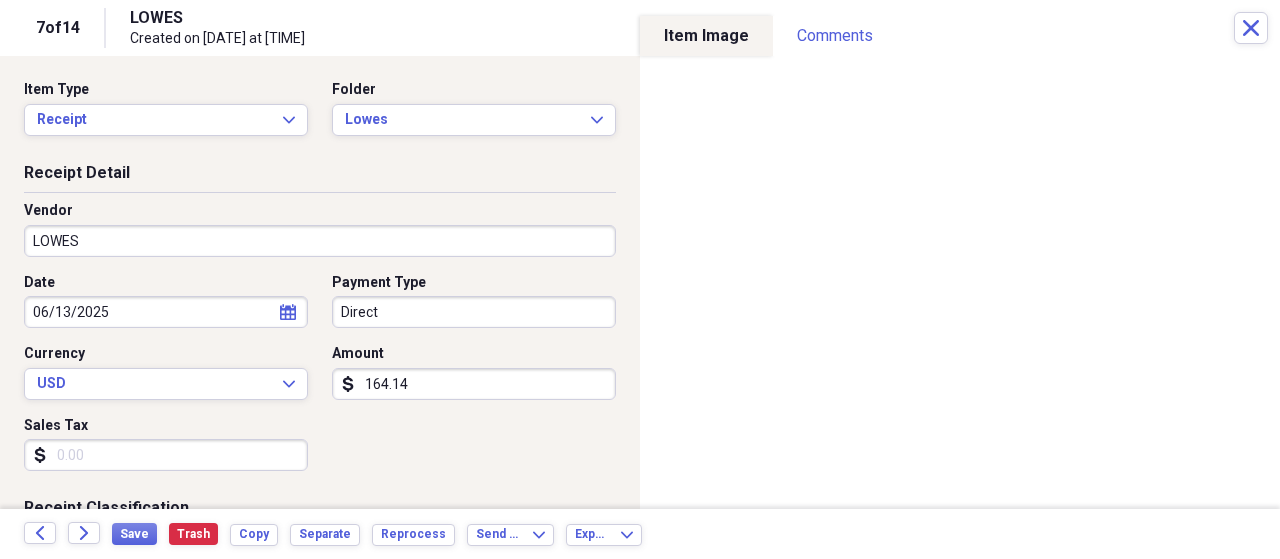 click 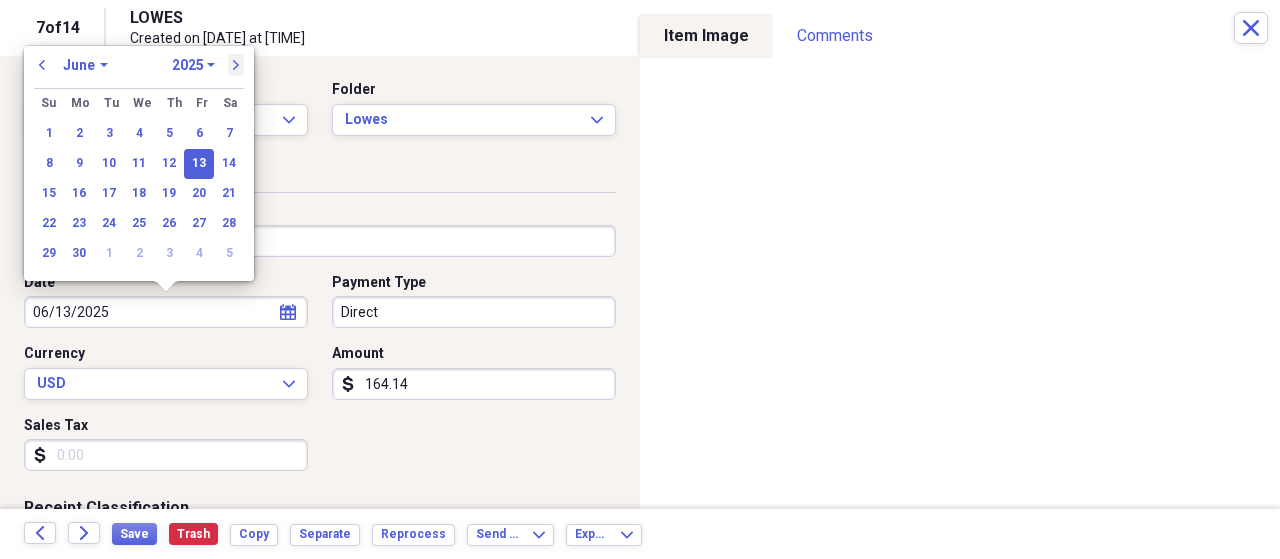 click on "next" at bounding box center (236, 65) 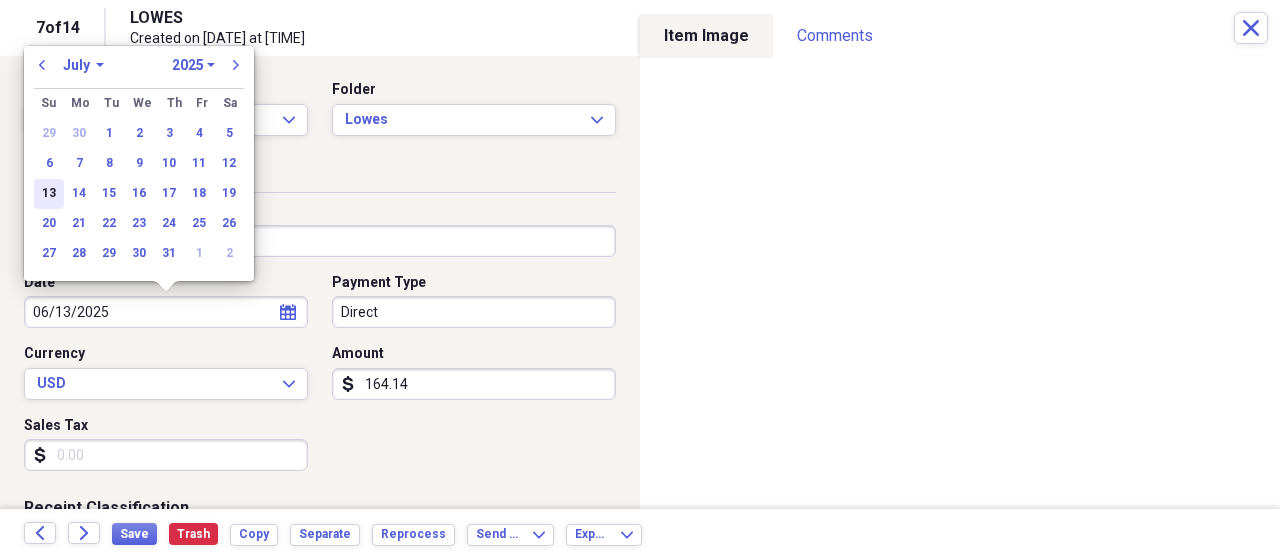 click on "13" at bounding box center [49, 194] 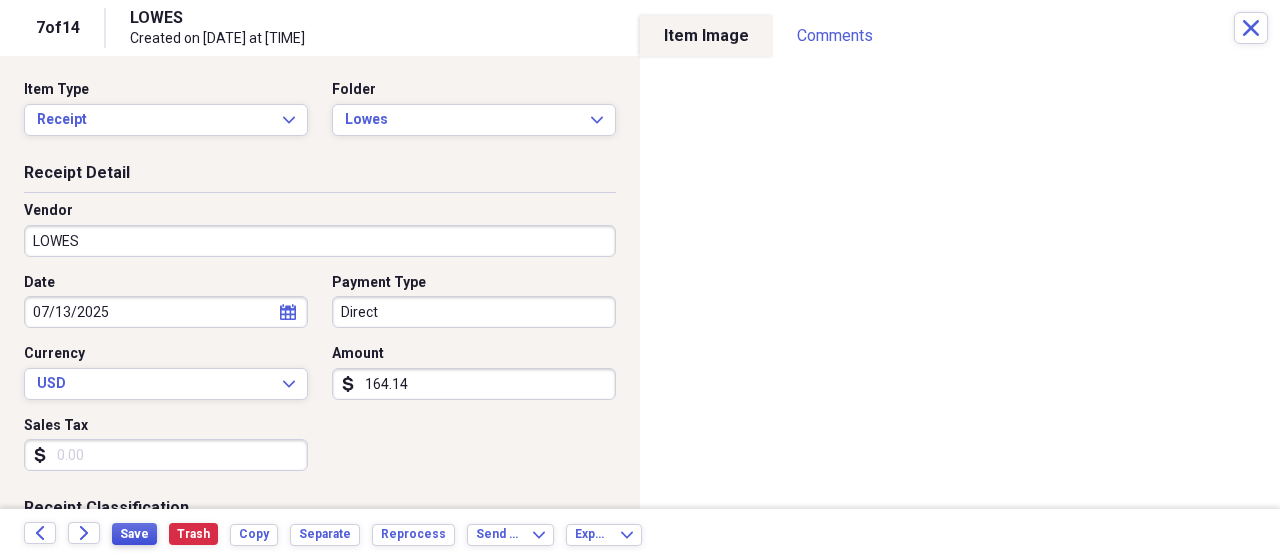 click on "Save" at bounding box center (134, 534) 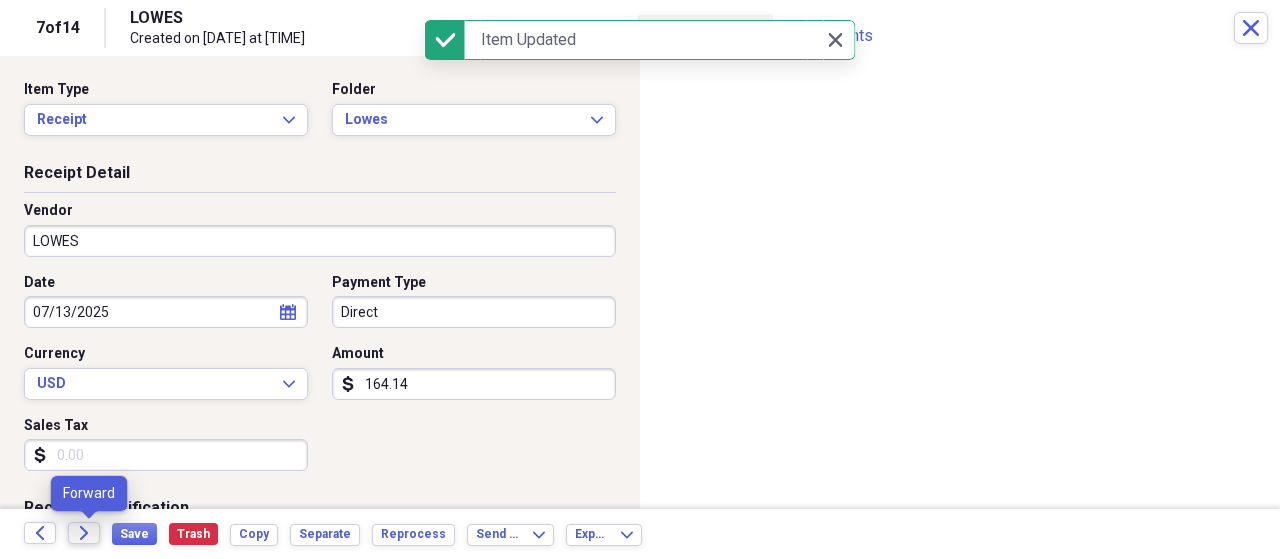 click 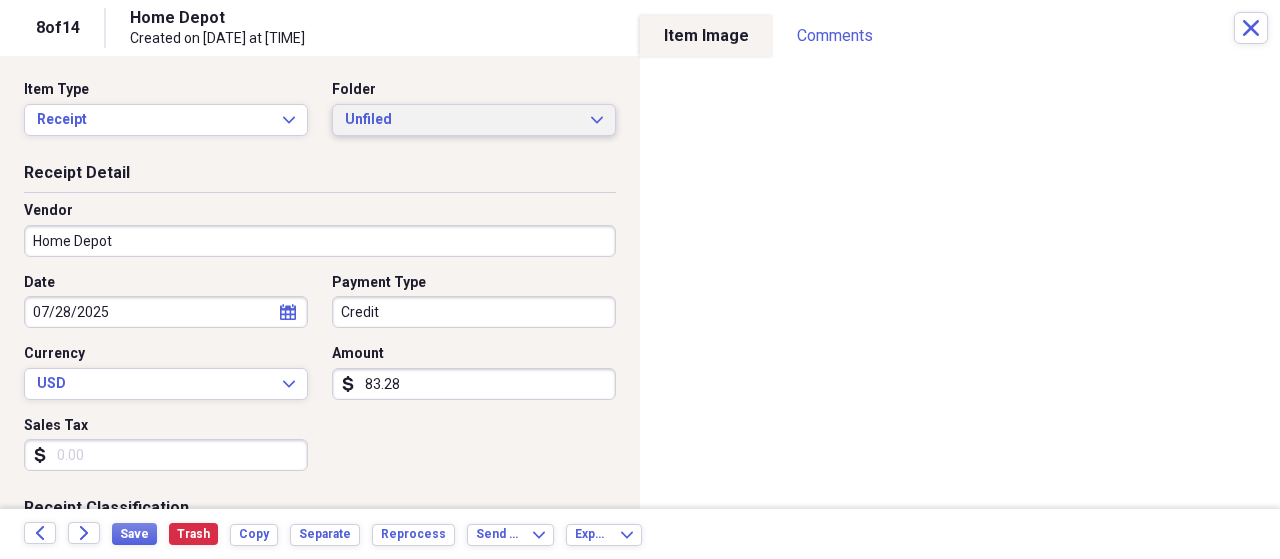 click on "Unfiled" at bounding box center (462, 120) 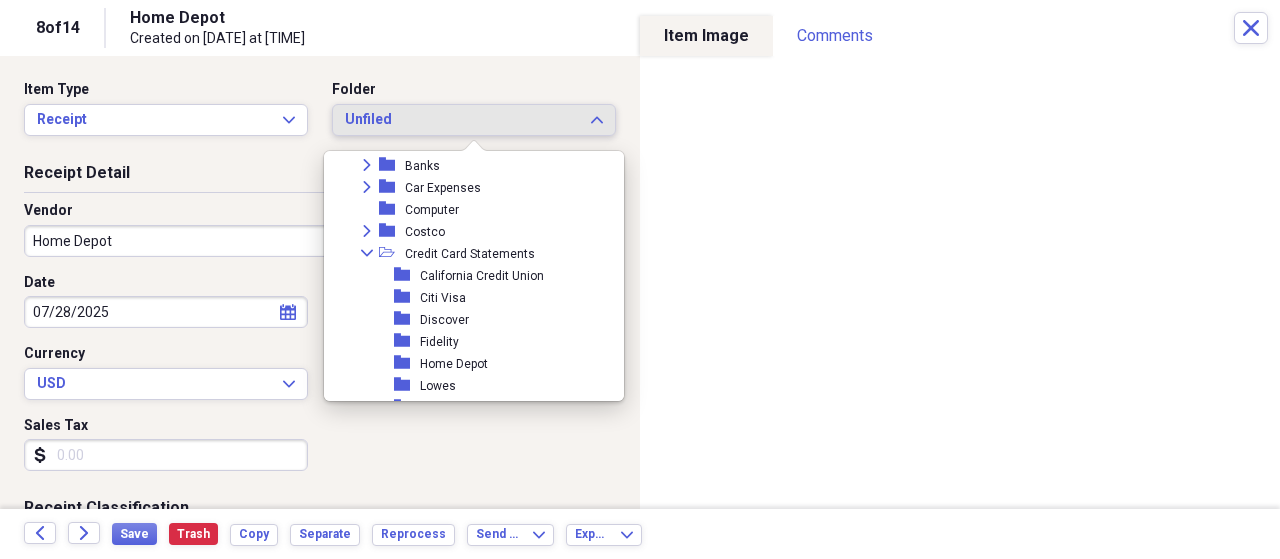 scroll, scrollTop: 458, scrollLeft: 0, axis: vertical 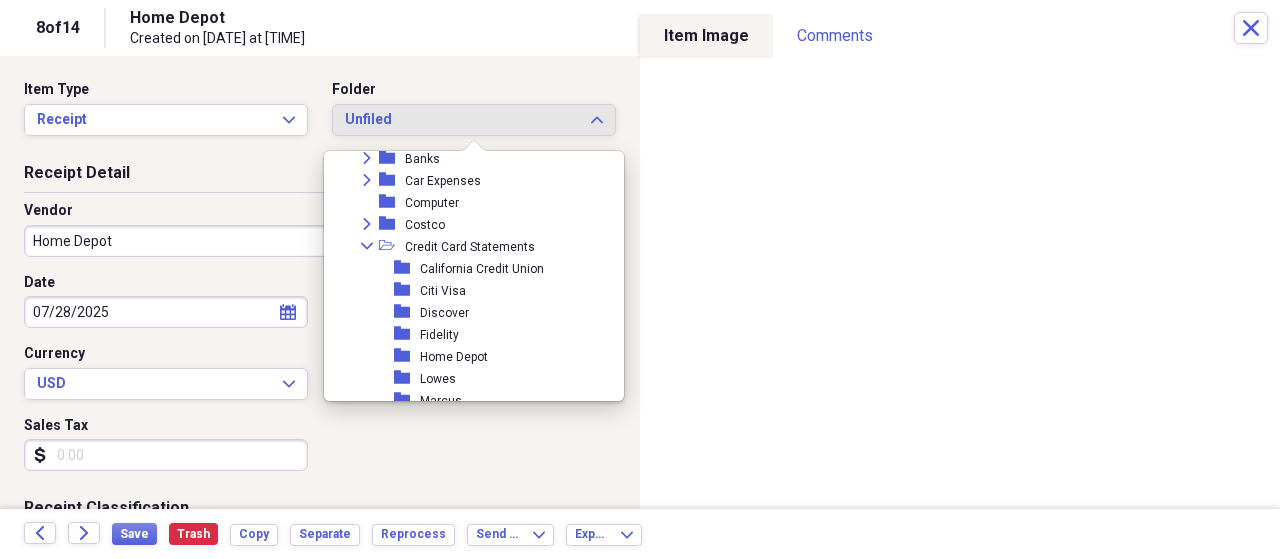 click on "Home Depot" at bounding box center [454, 357] 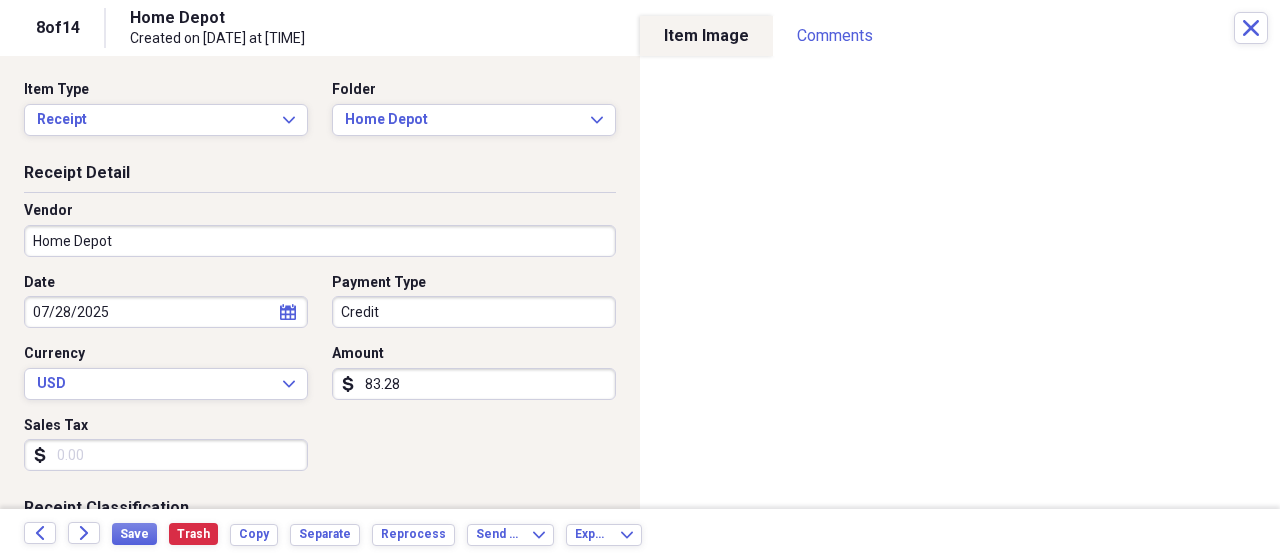 click on "83.28" at bounding box center (474, 384) 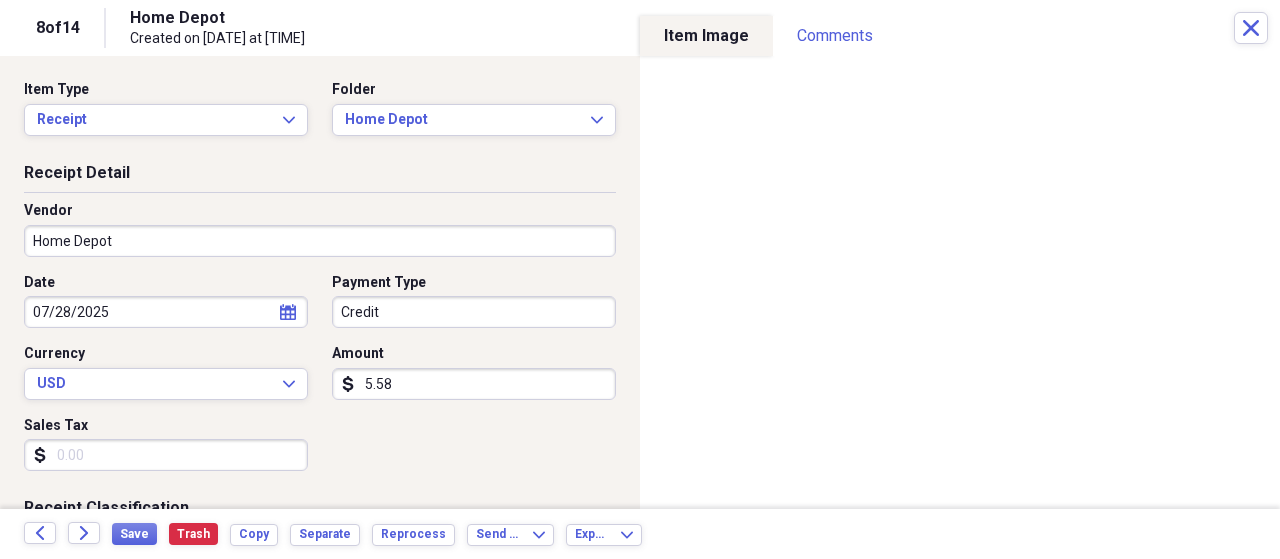 type on "(5.58)" 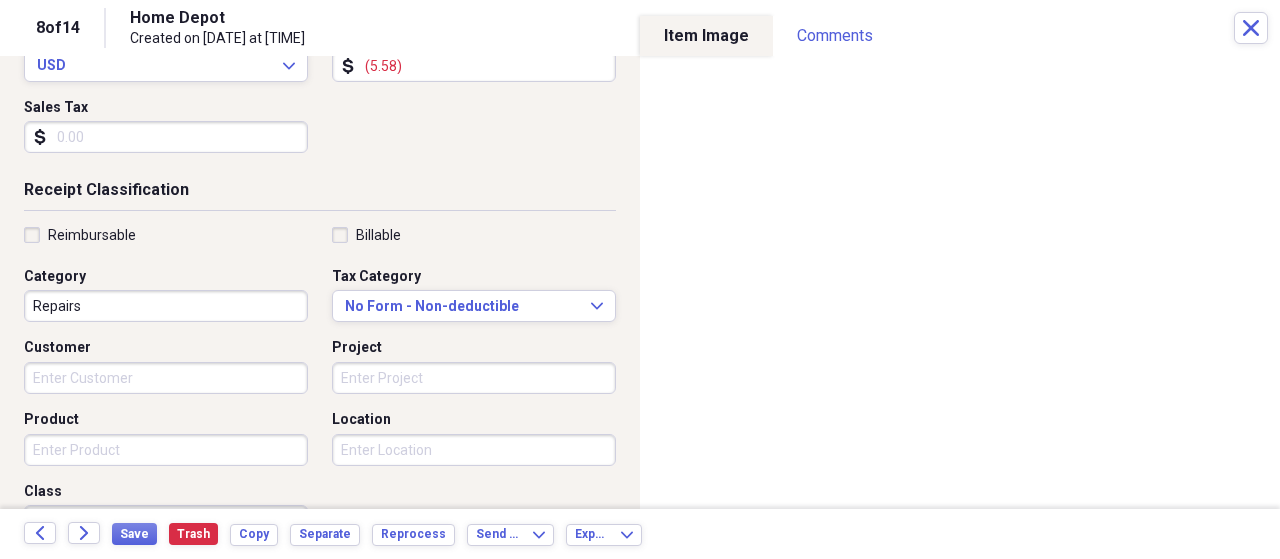 scroll, scrollTop: 320, scrollLeft: 0, axis: vertical 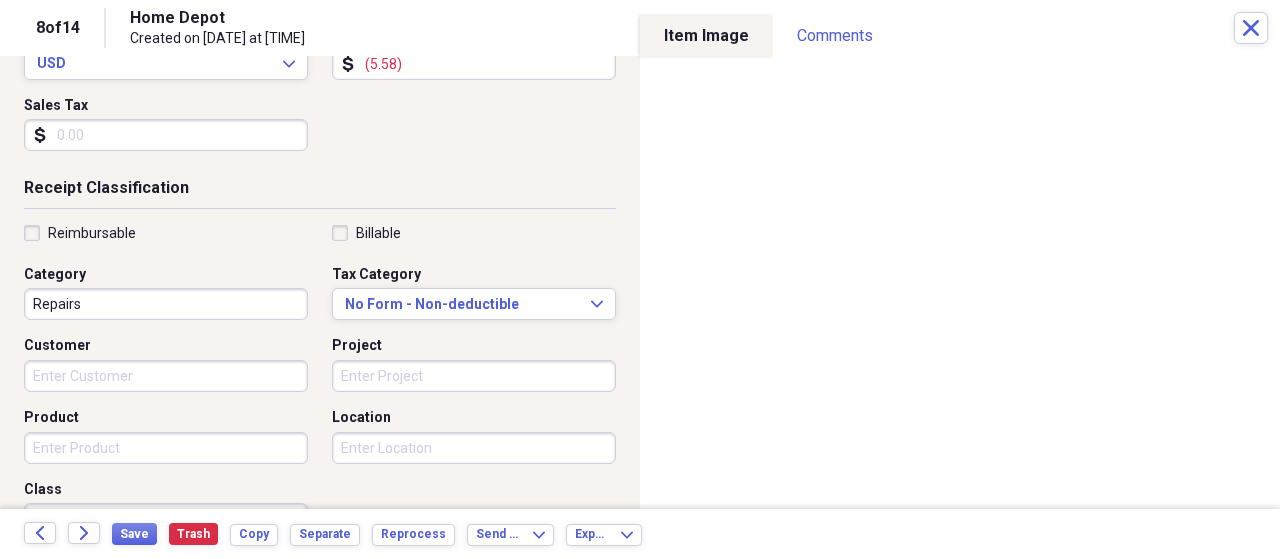 click on "Repairs" at bounding box center (166, 304) 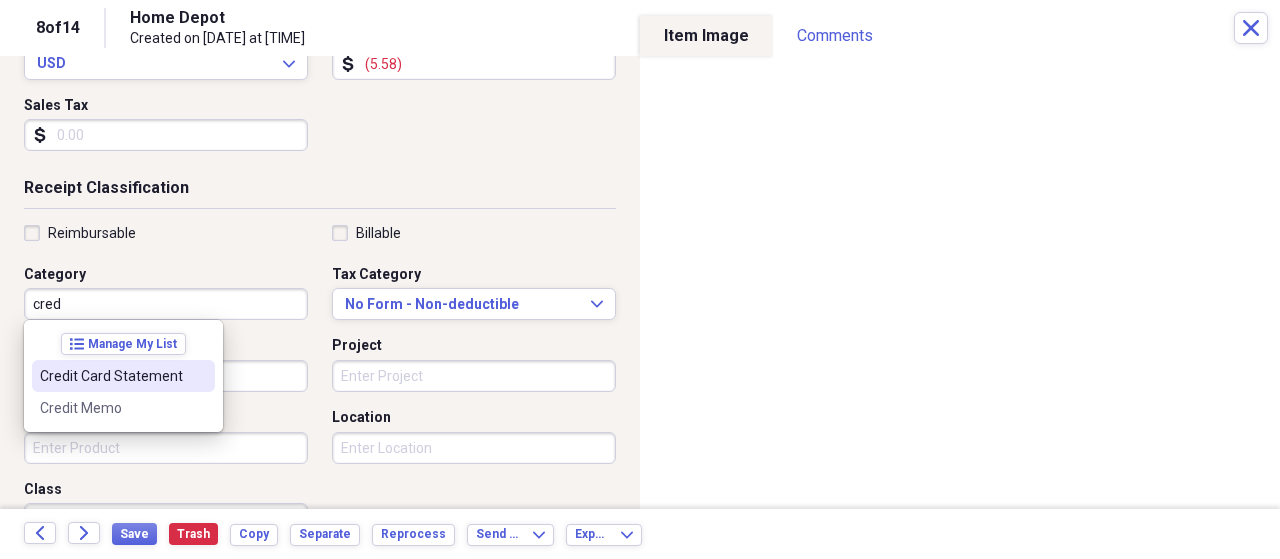 click on "Credit Card Statement" at bounding box center (123, 376) 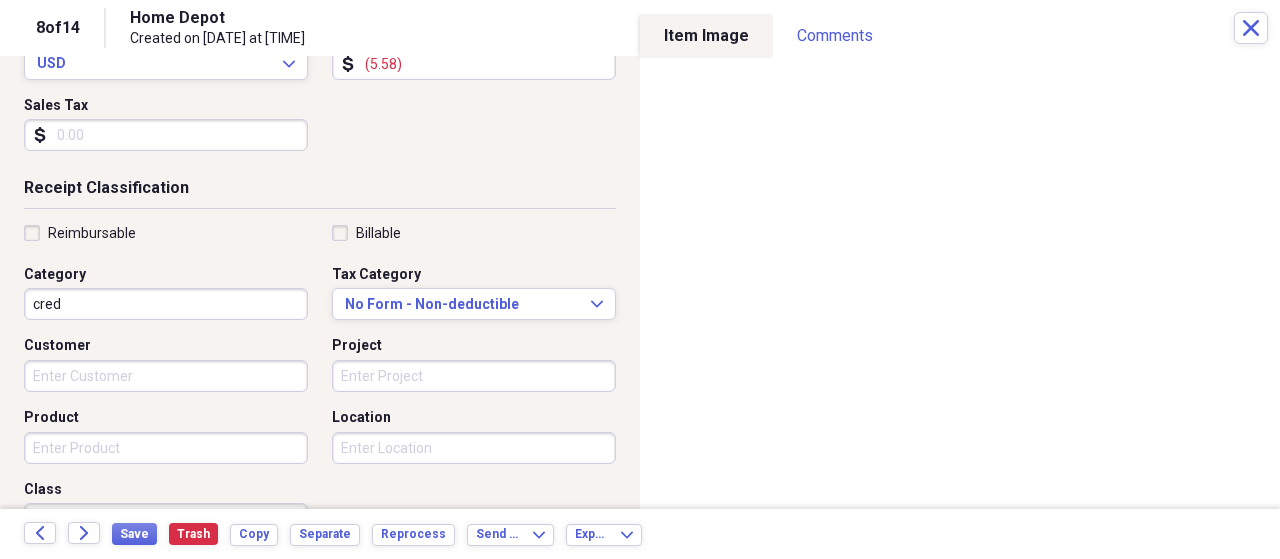 type on "Credit Card Statement" 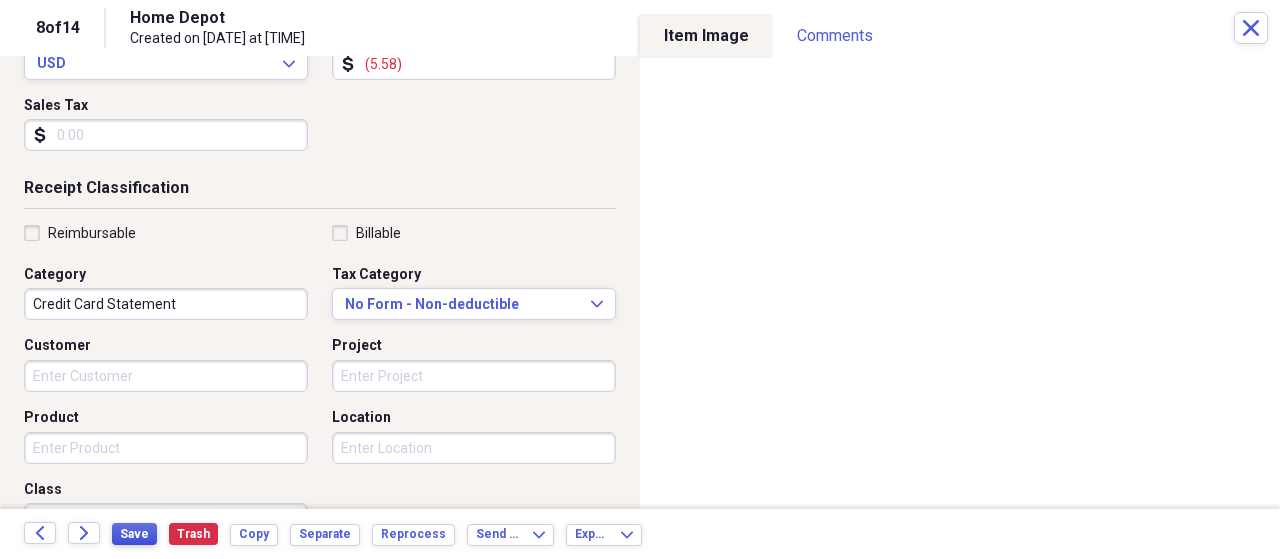 click on "Save" at bounding box center [134, 534] 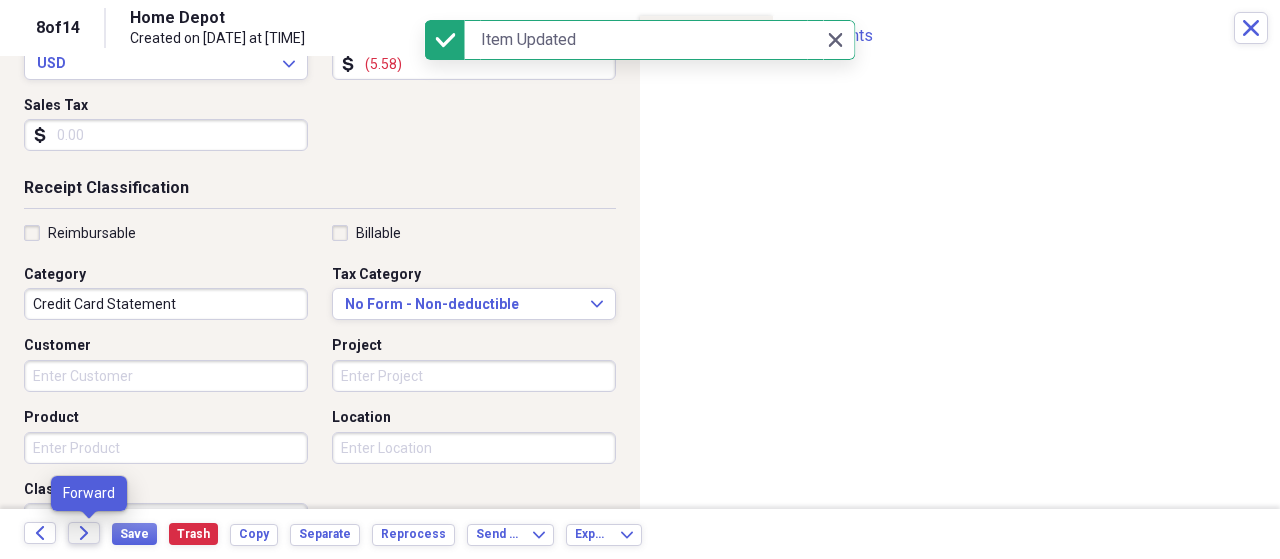 click on "Forward" 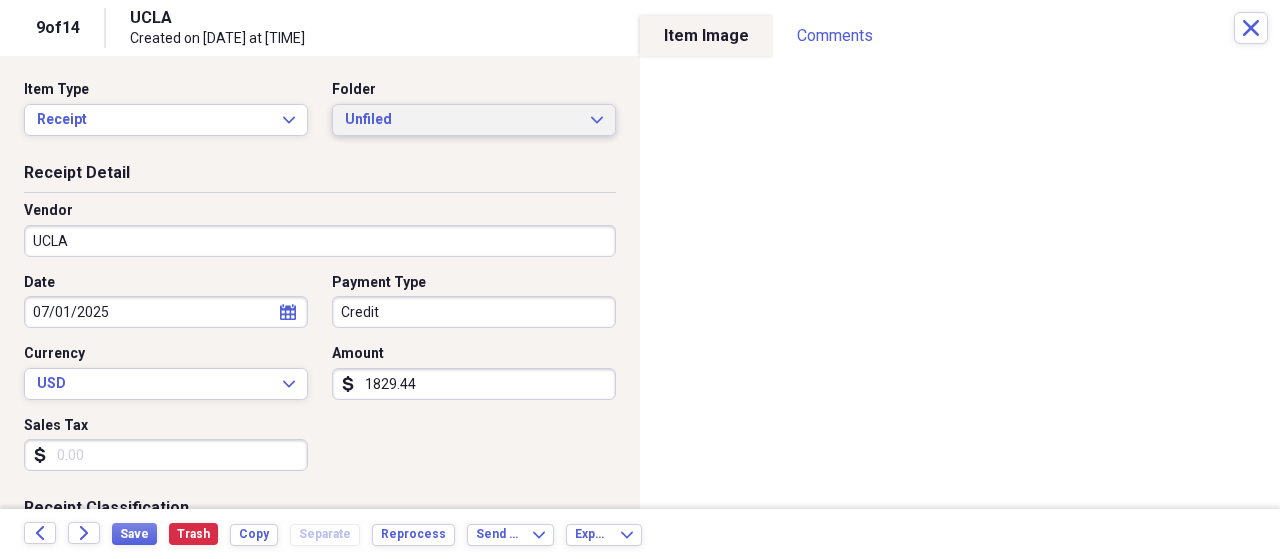 click on "Unfiled" at bounding box center [462, 120] 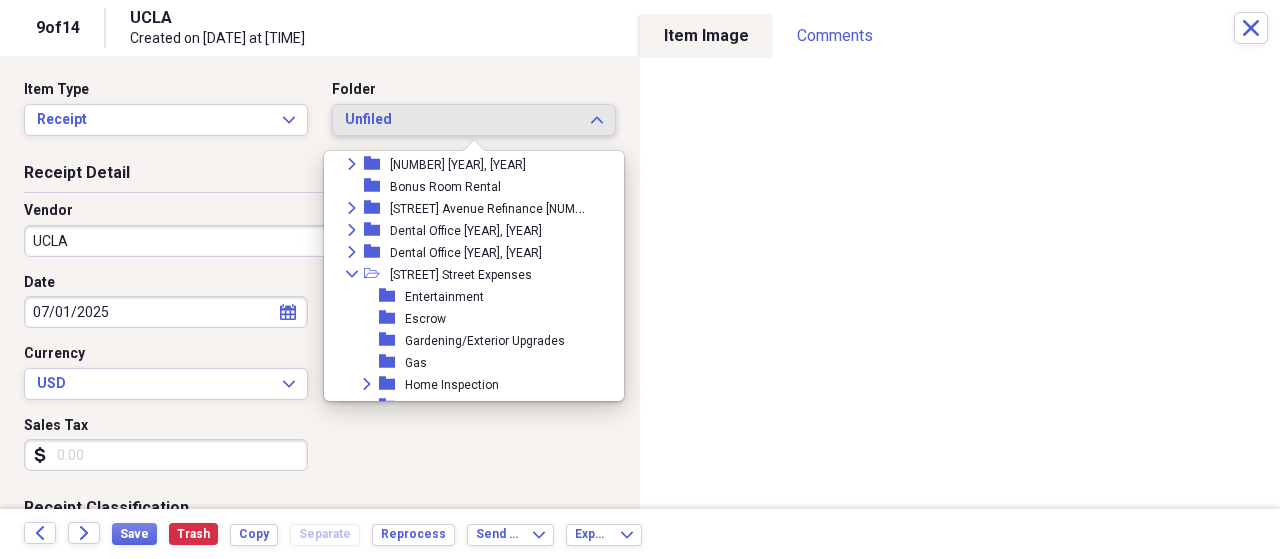 scroll, scrollTop: 1486, scrollLeft: 0, axis: vertical 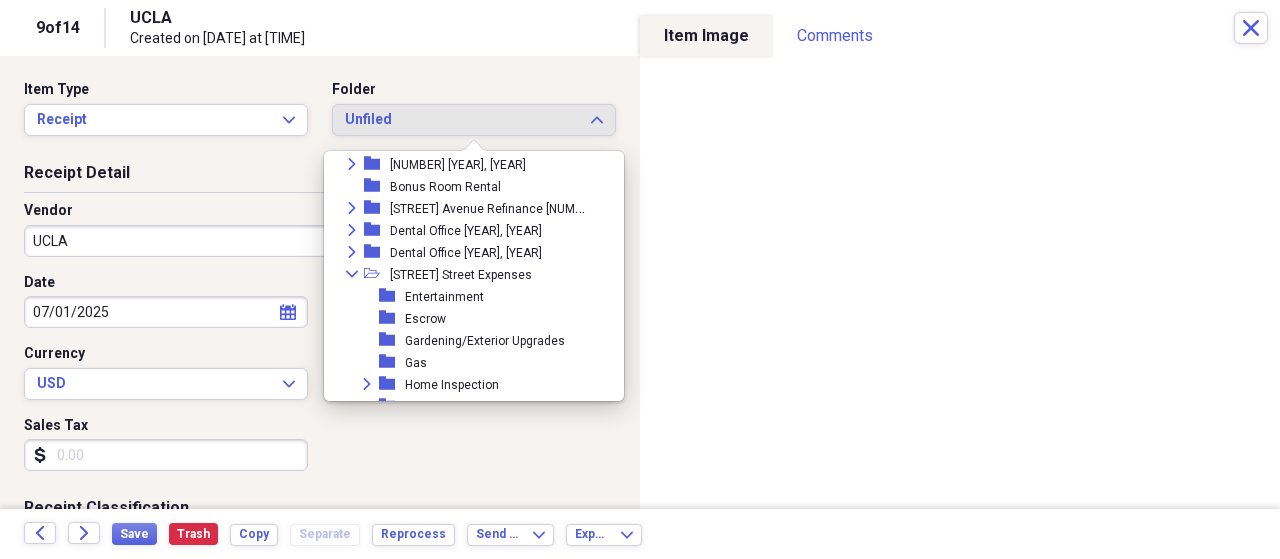 click on "Collapse" 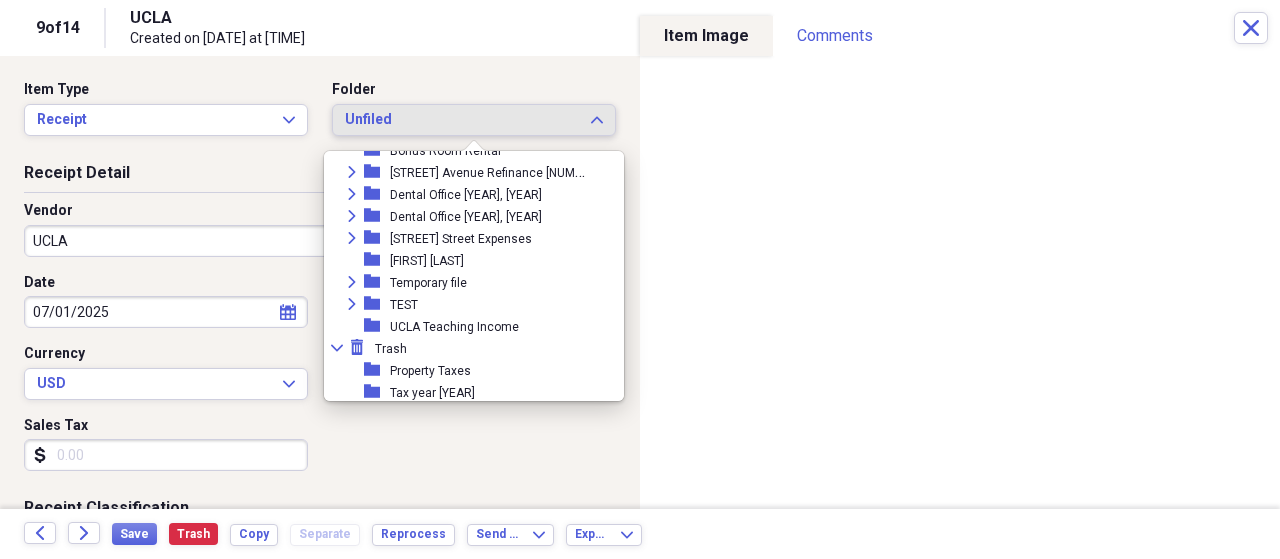 scroll, scrollTop: 1525, scrollLeft: 0, axis: vertical 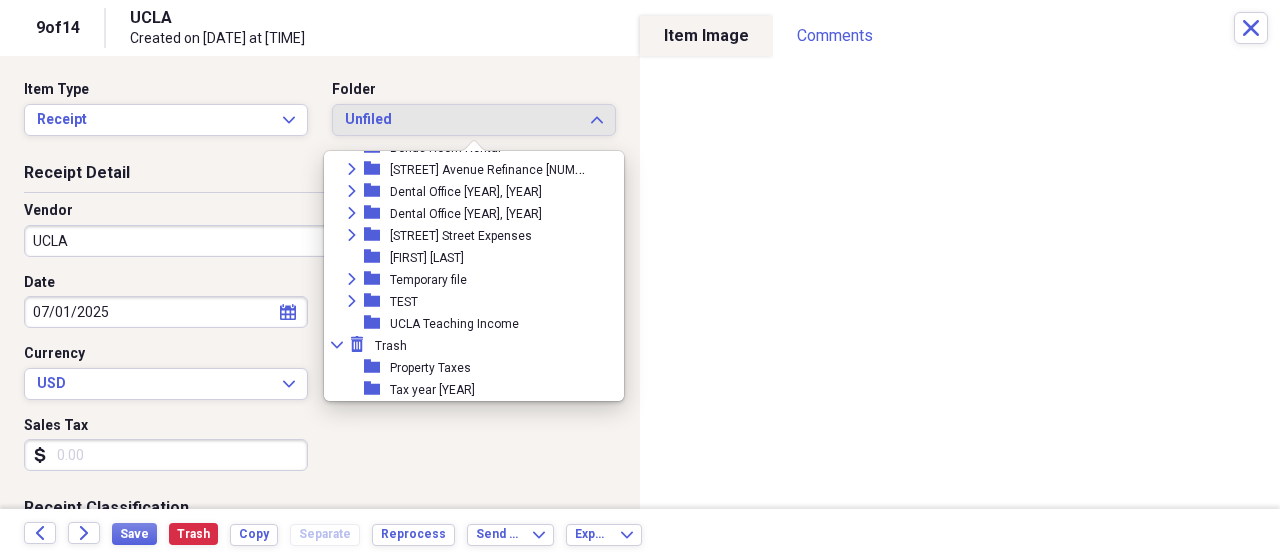 click on "UCLA Teaching Income" at bounding box center [454, 324] 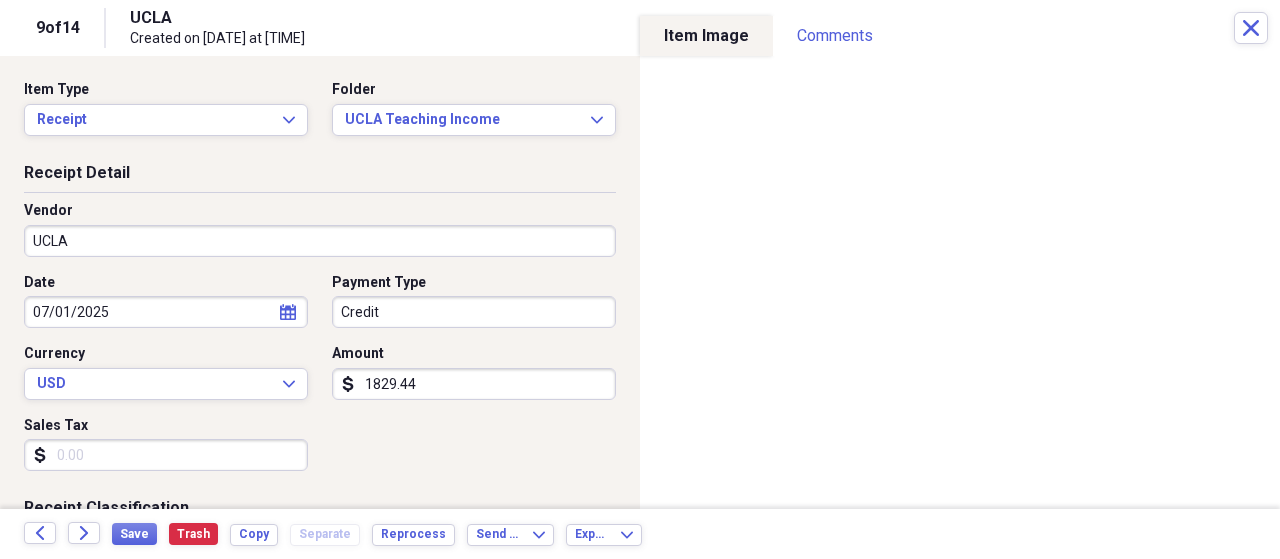 click on "Credit" at bounding box center (474, 312) 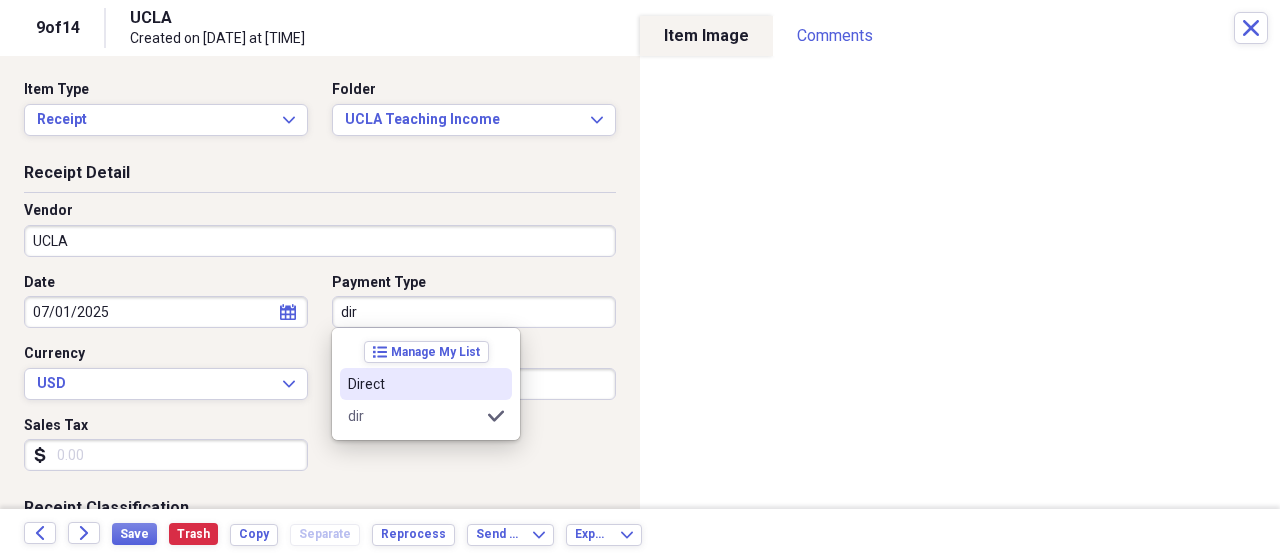 click on "Direct" at bounding box center [414, 384] 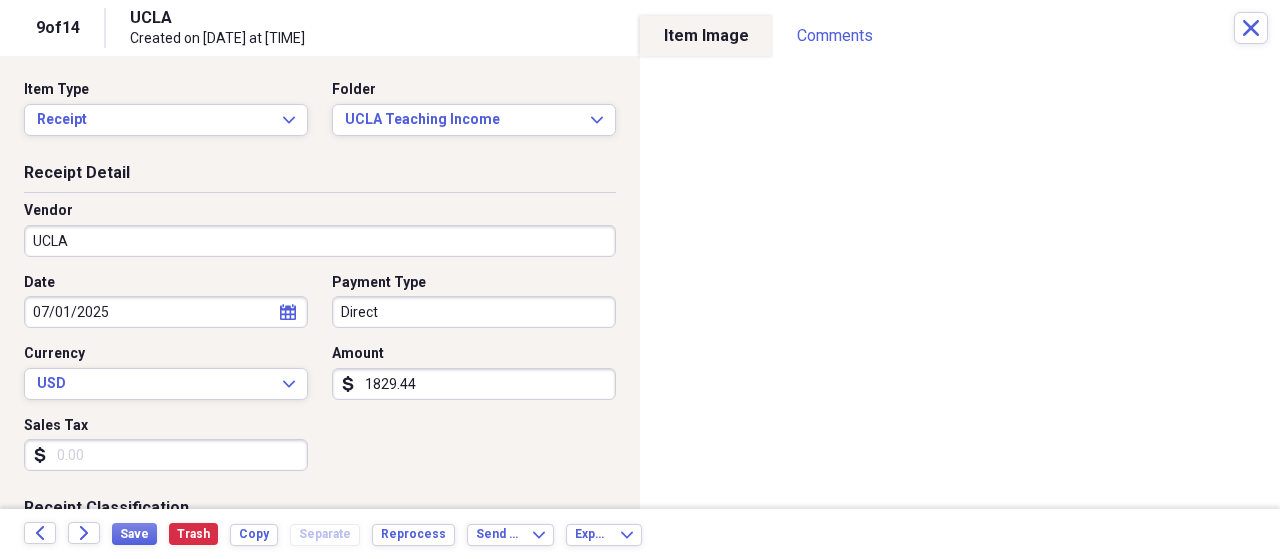 click on "1829.44" at bounding box center (474, 384) 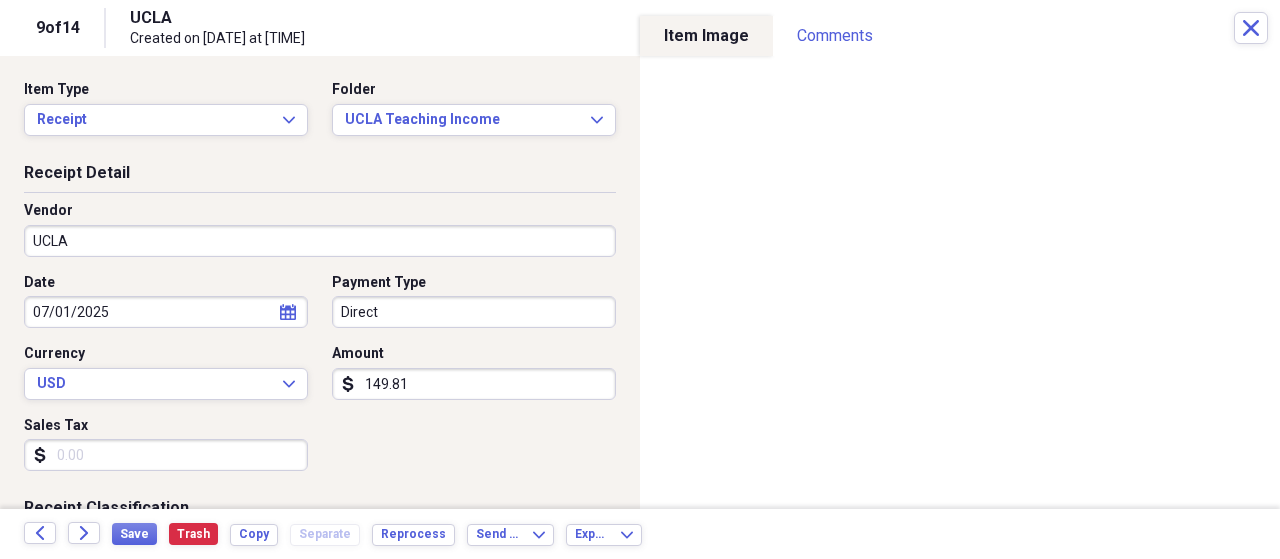 type on "1498.10" 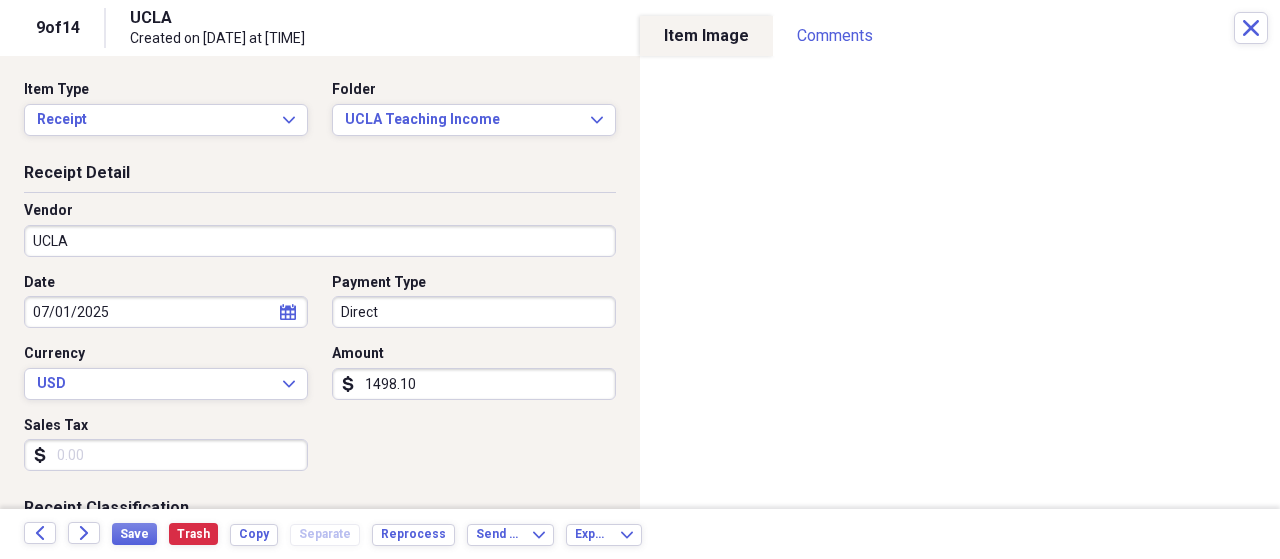 click 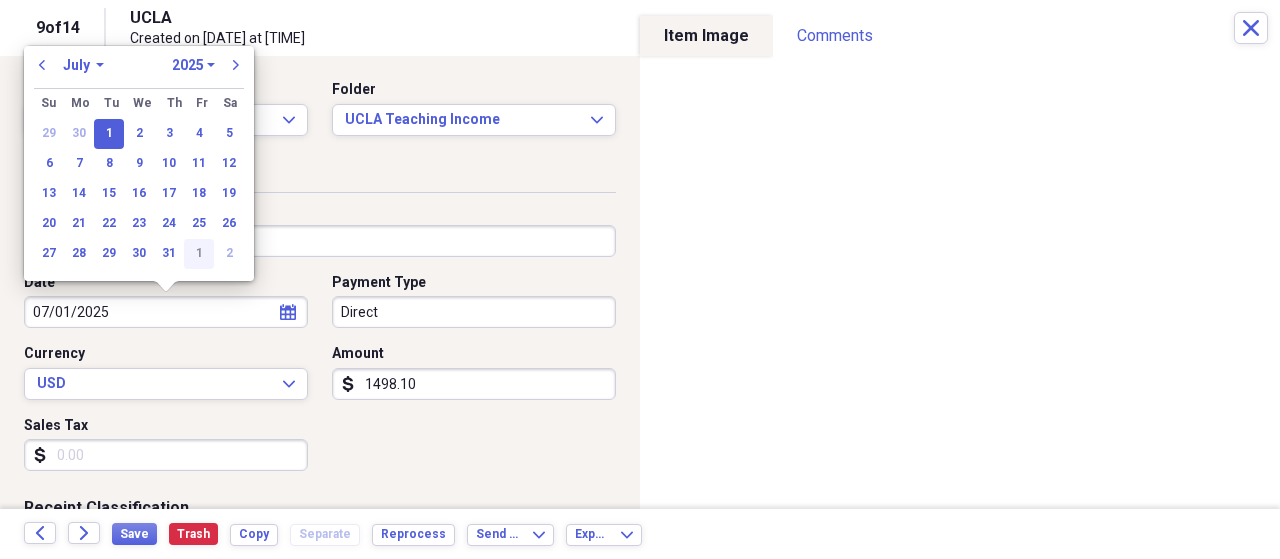 click on "1" at bounding box center (199, 254) 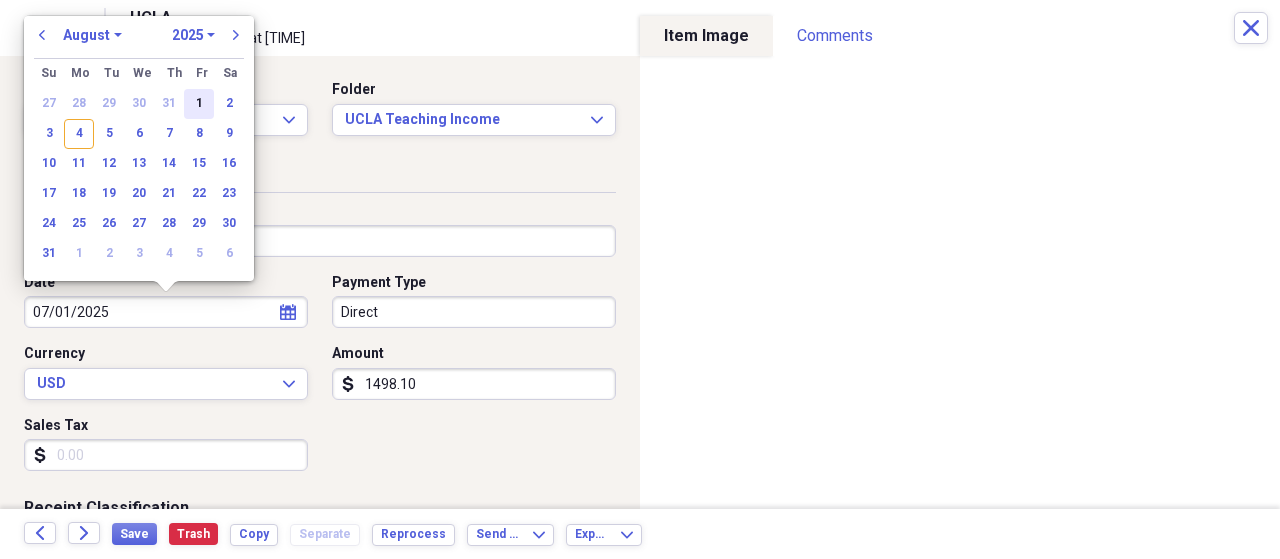 type on "08/01/2025" 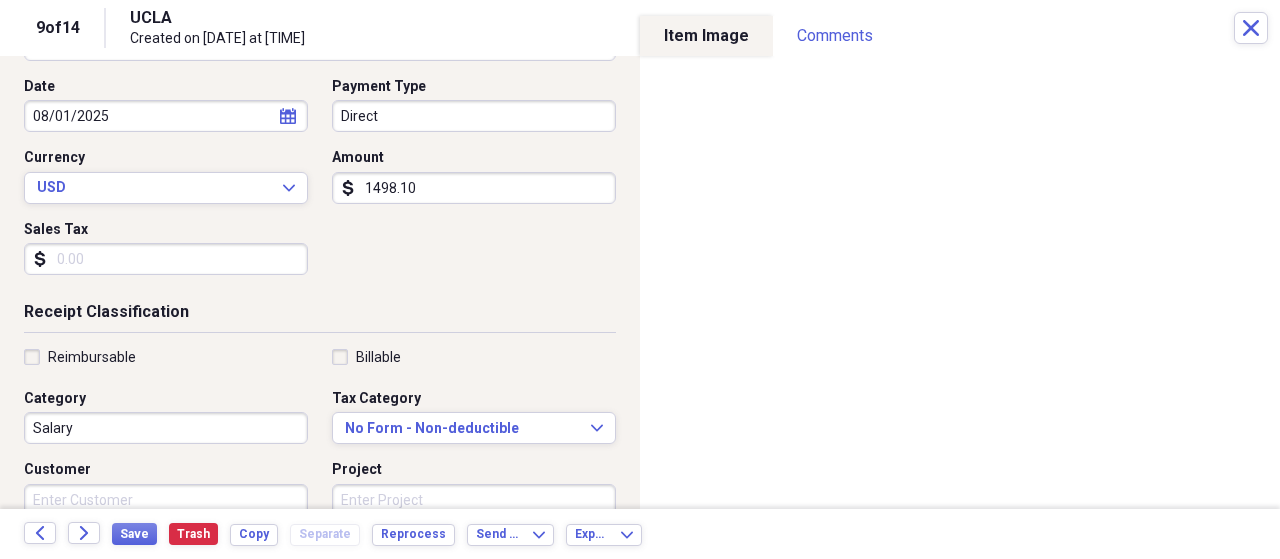 scroll, scrollTop: 208, scrollLeft: 0, axis: vertical 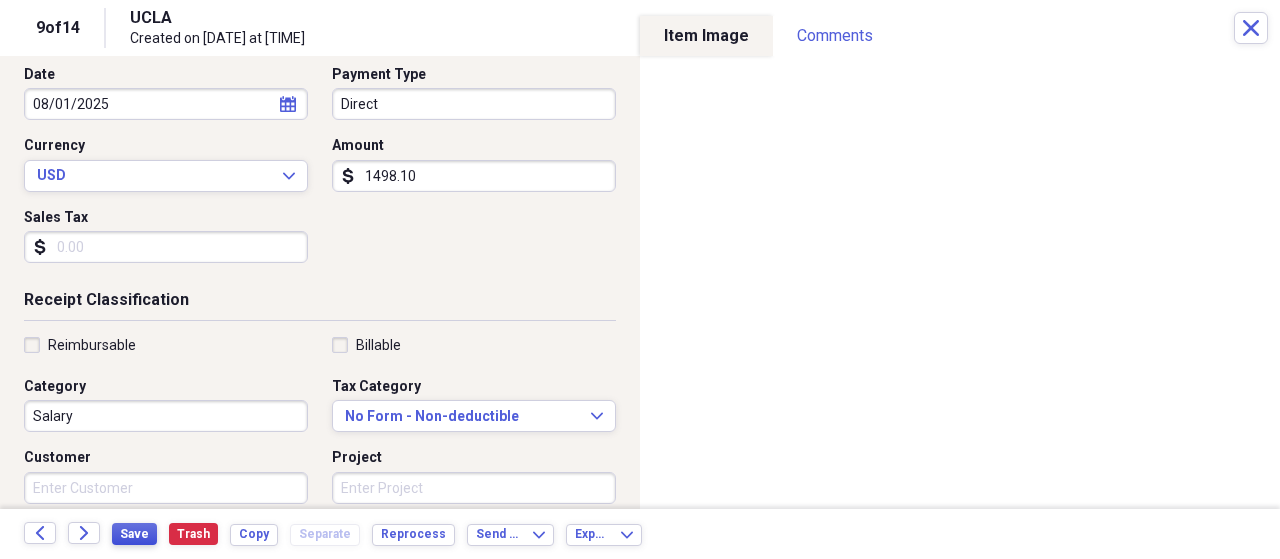 click on "Save" at bounding box center [134, 534] 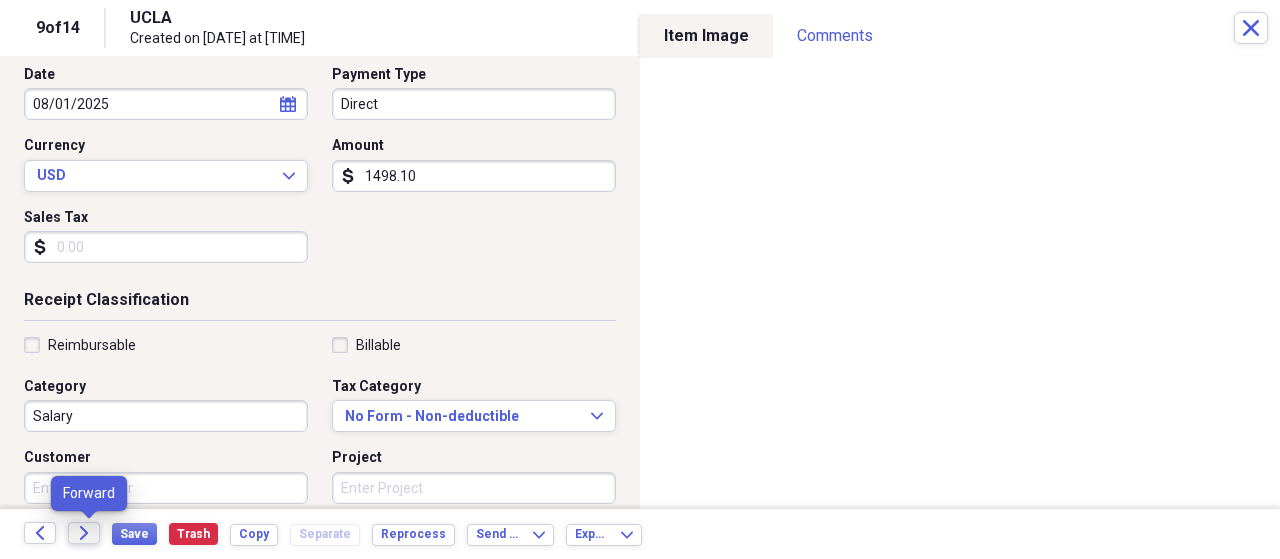 click 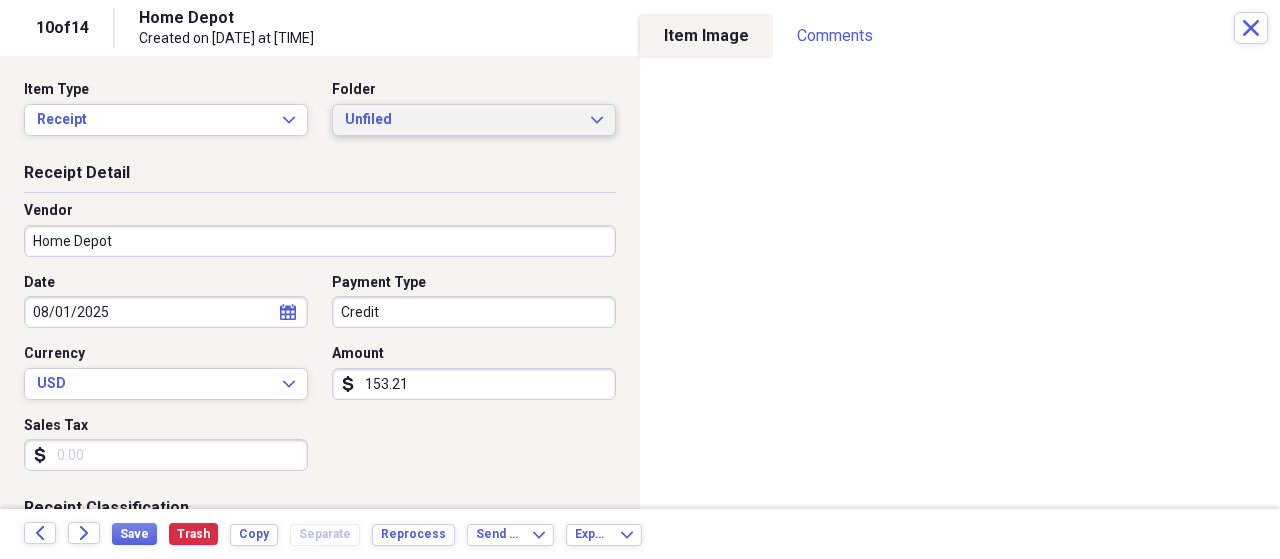 click on "Unfiled" at bounding box center (462, 120) 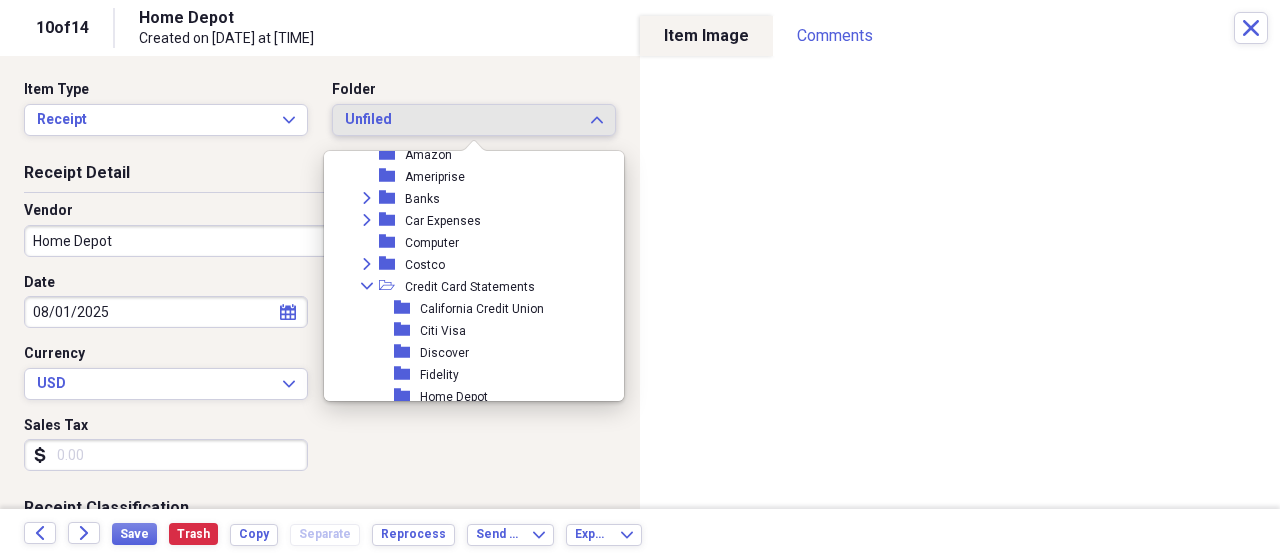 scroll, scrollTop: 426, scrollLeft: 0, axis: vertical 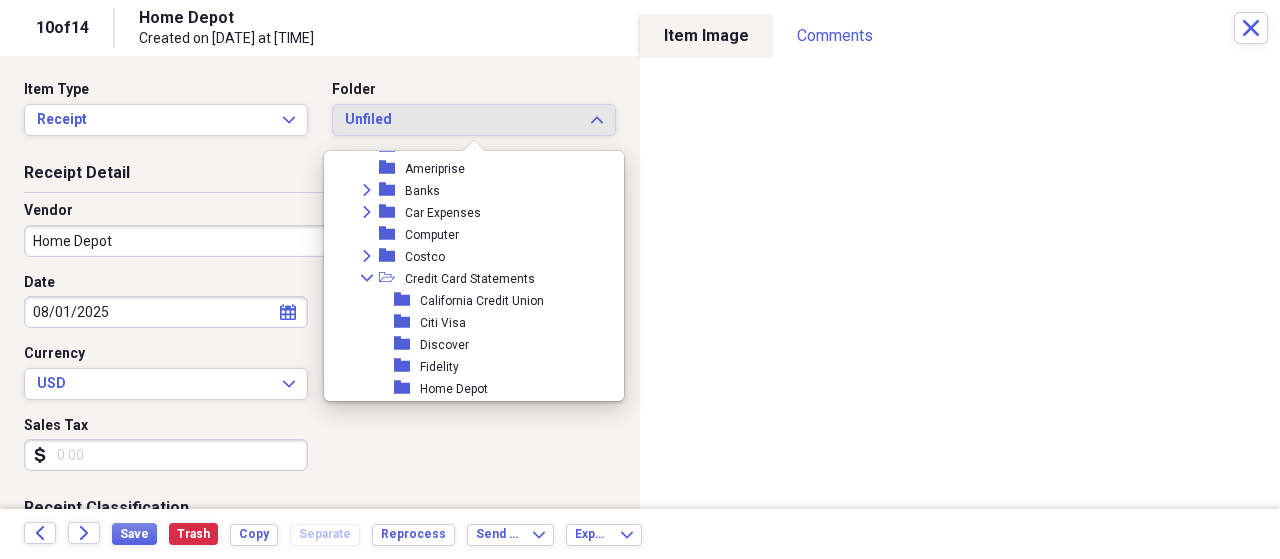 click on "Collapse" 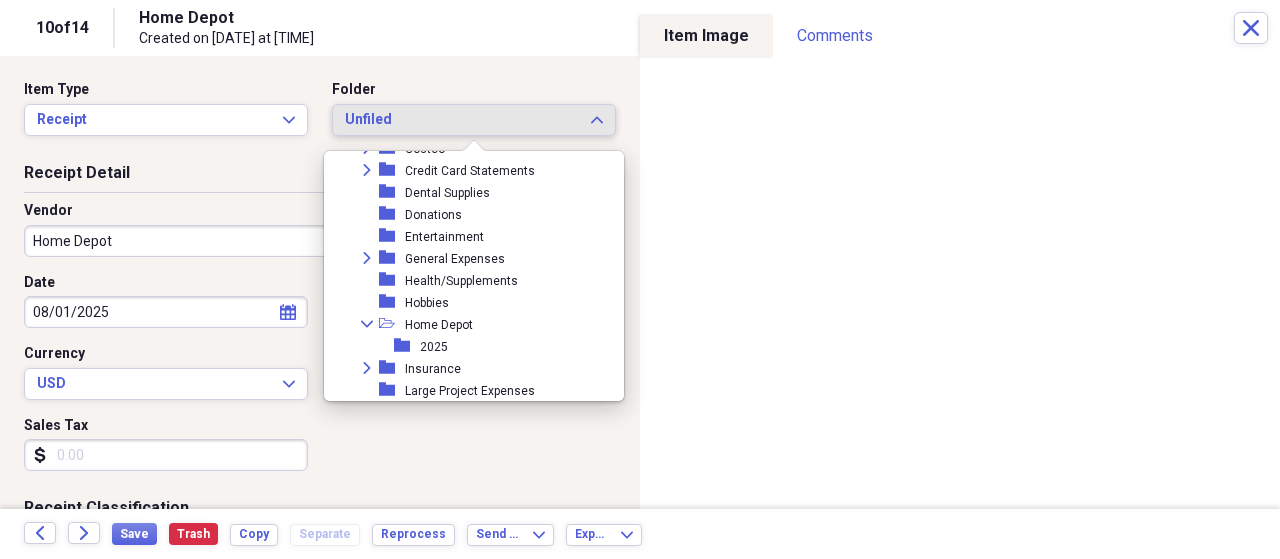 scroll, scrollTop: 538, scrollLeft: 0, axis: vertical 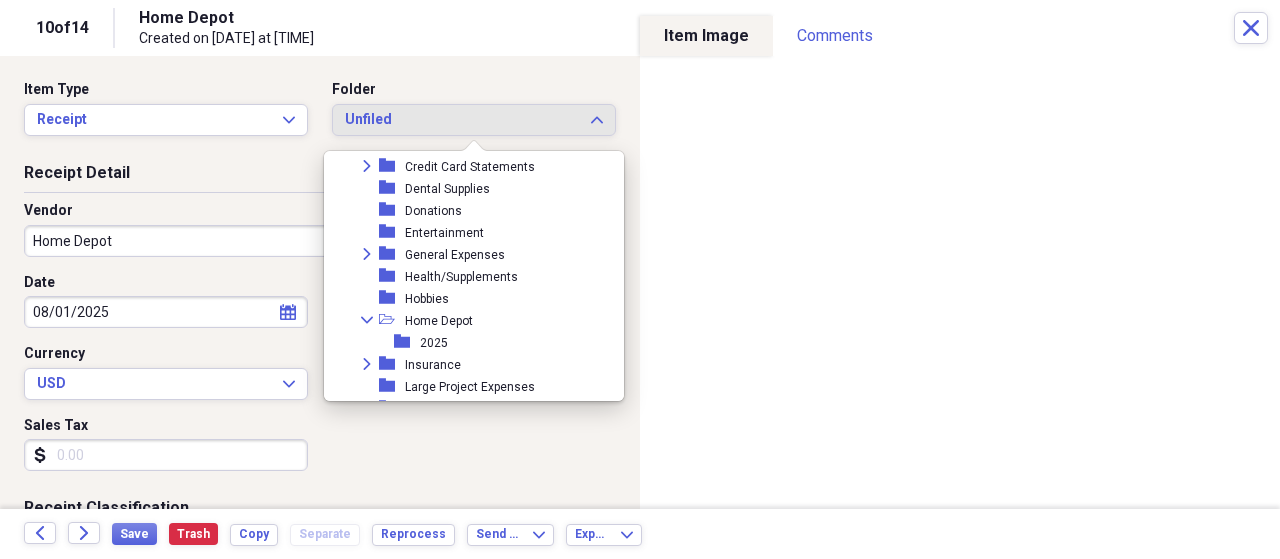 click on "2025" at bounding box center [434, 343] 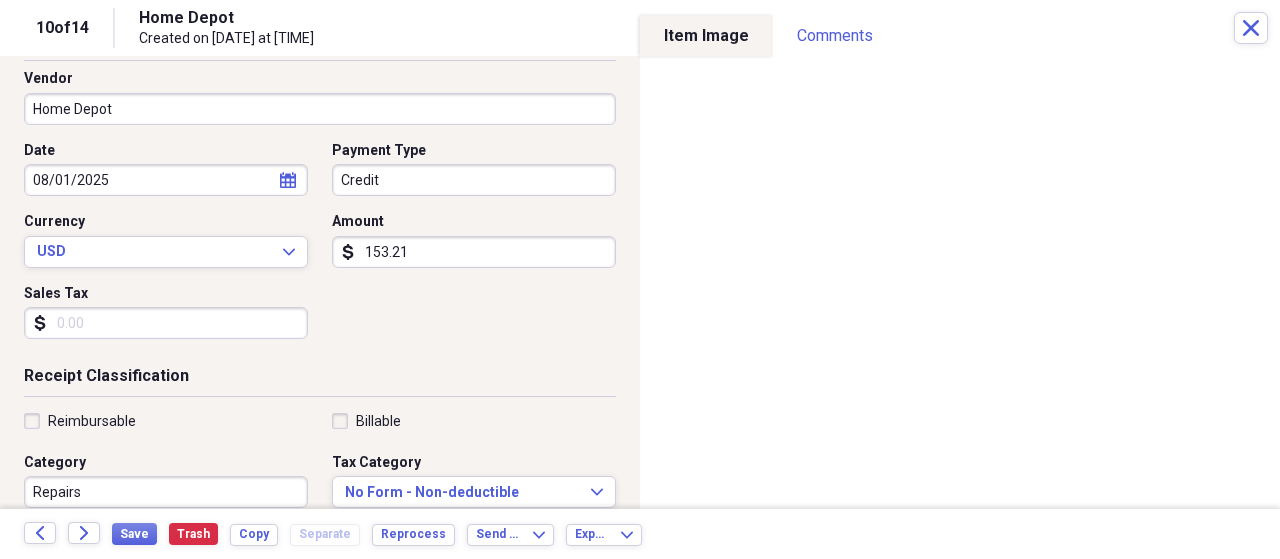 scroll, scrollTop: 144, scrollLeft: 0, axis: vertical 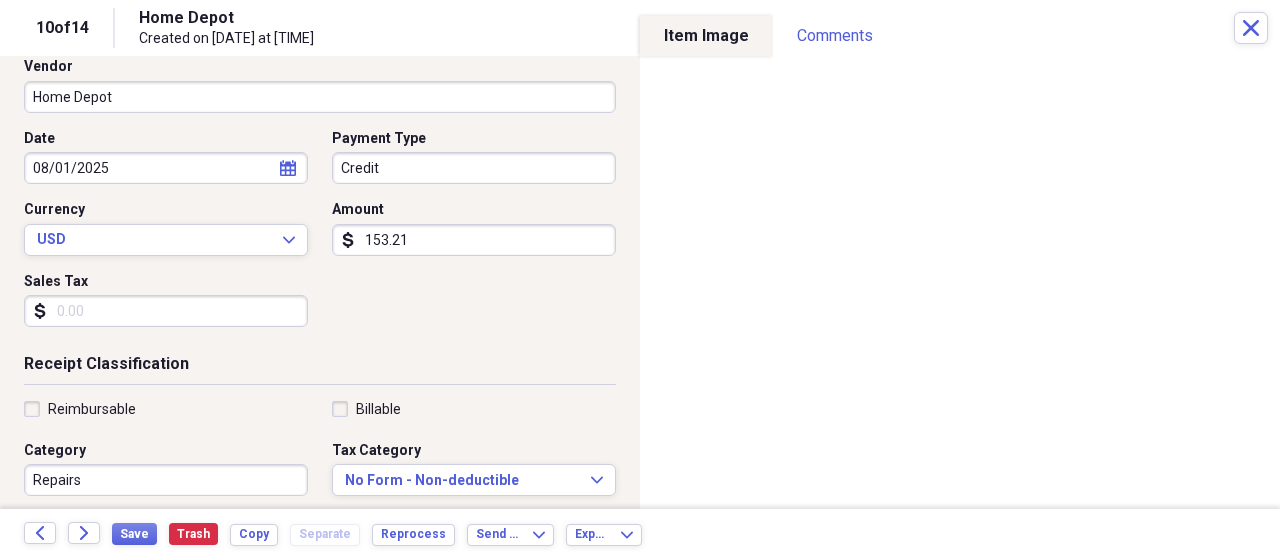 click on "Sales Tax" at bounding box center [166, 311] 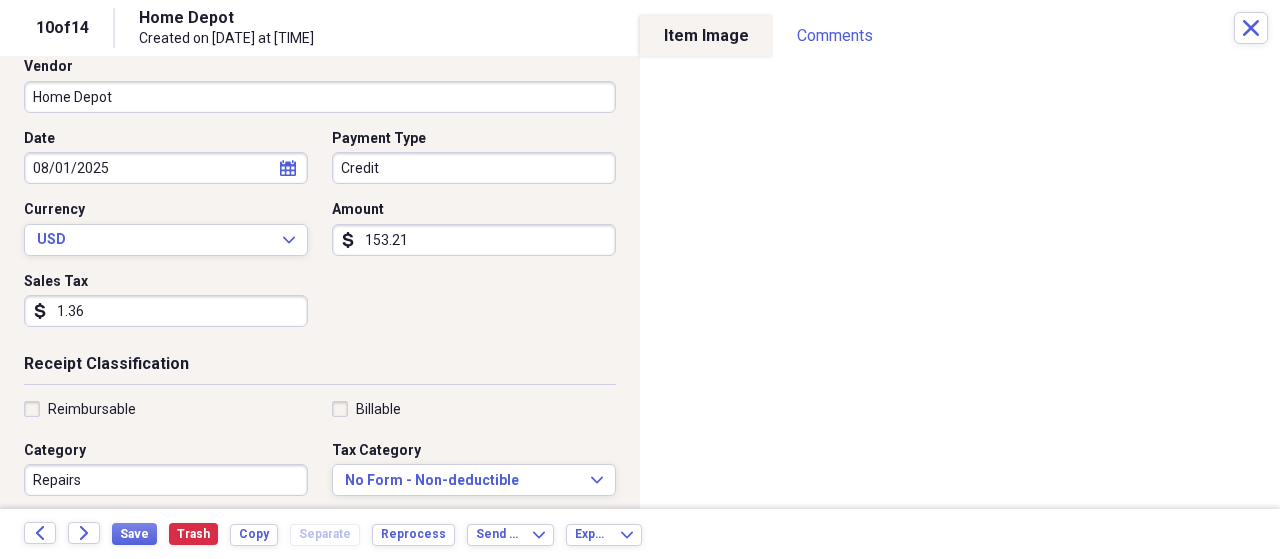 type on "13.60" 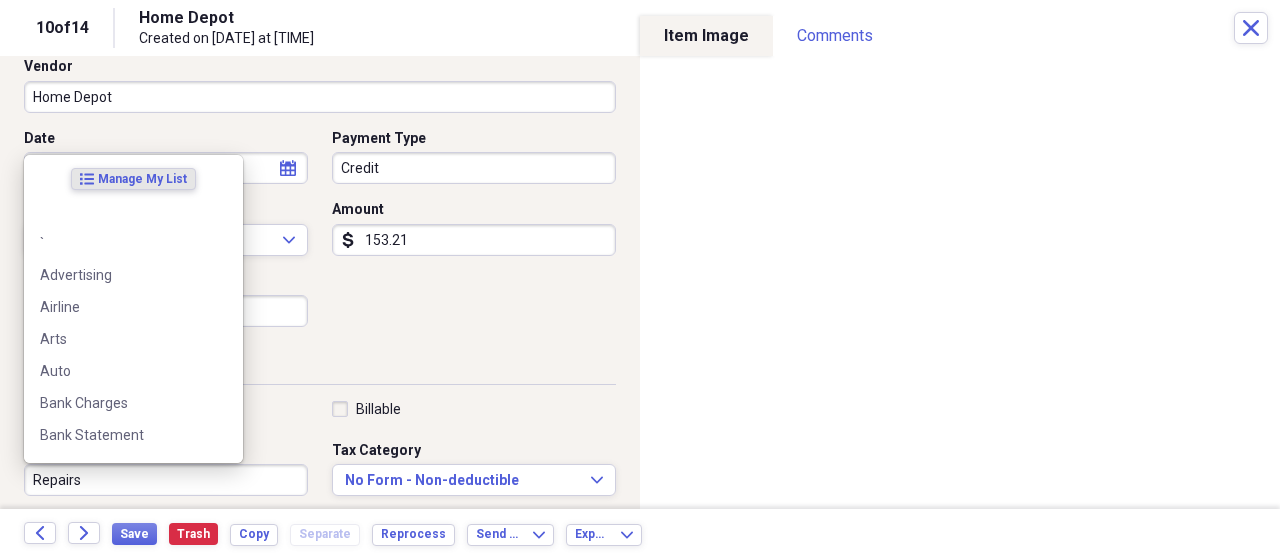 click on "Repairs" at bounding box center (166, 480) 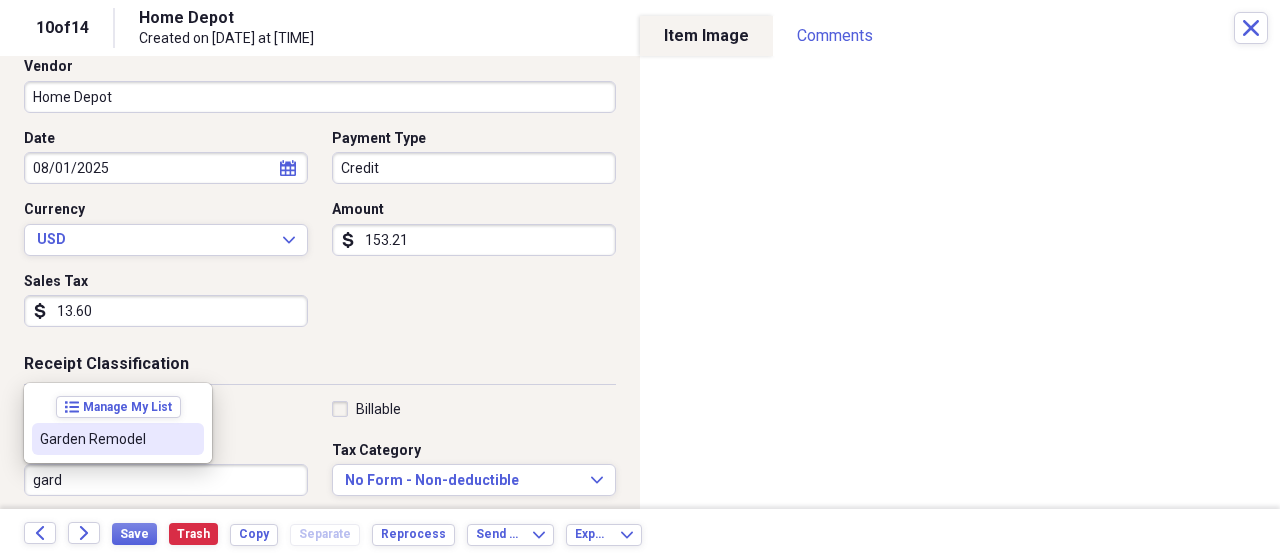 click on "Garden Remodel" at bounding box center [106, 439] 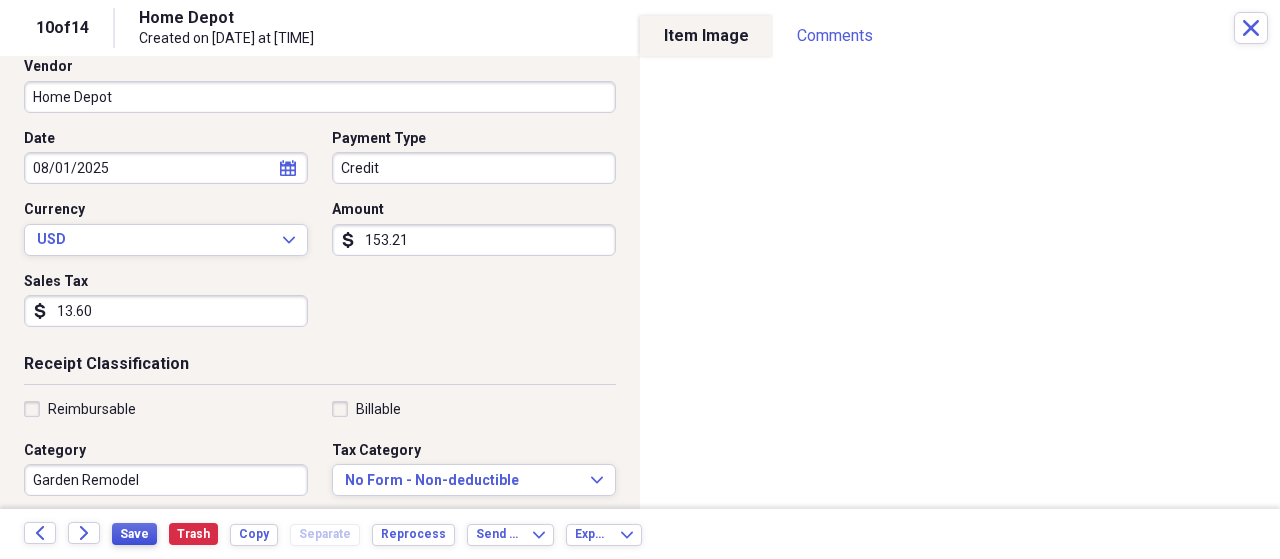 click on "Save" at bounding box center [134, 534] 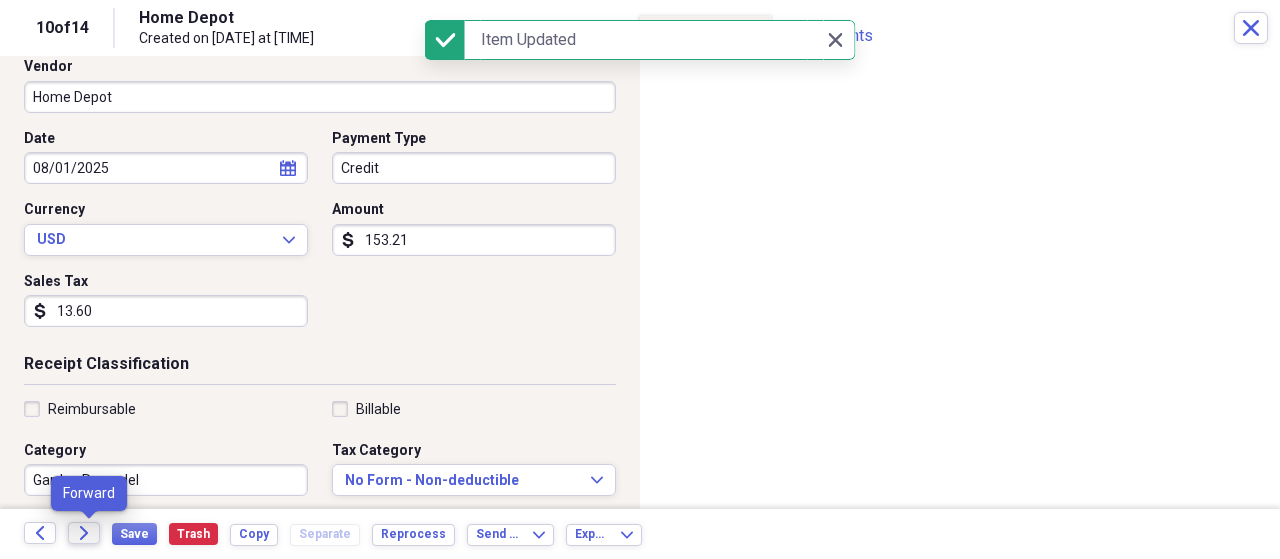 click on "Forward" 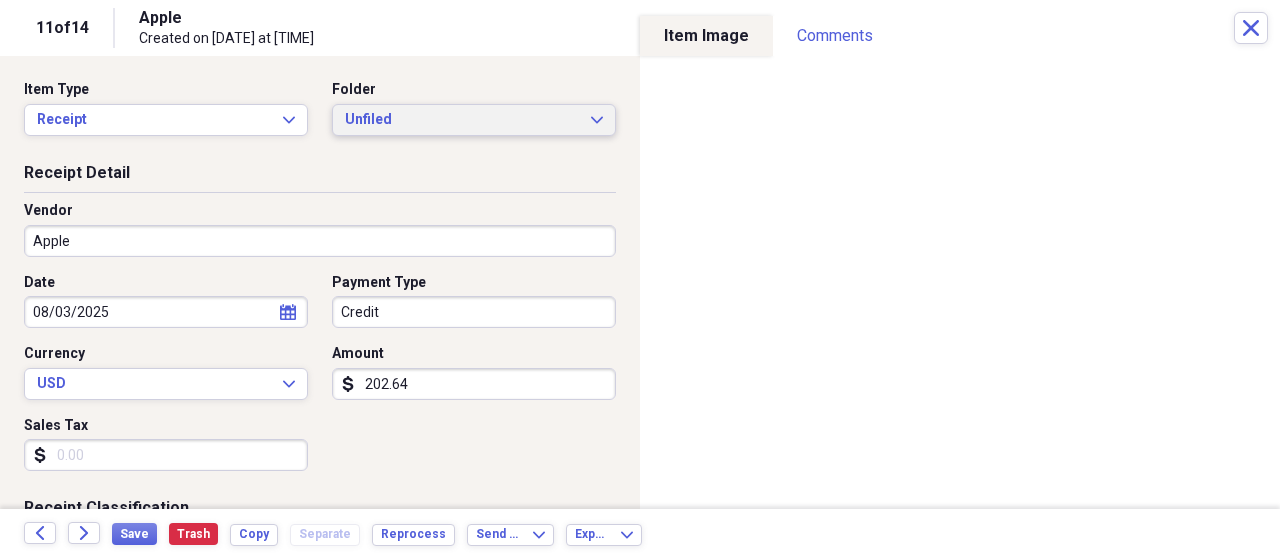 click on "Unfiled" at bounding box center (462, 120) 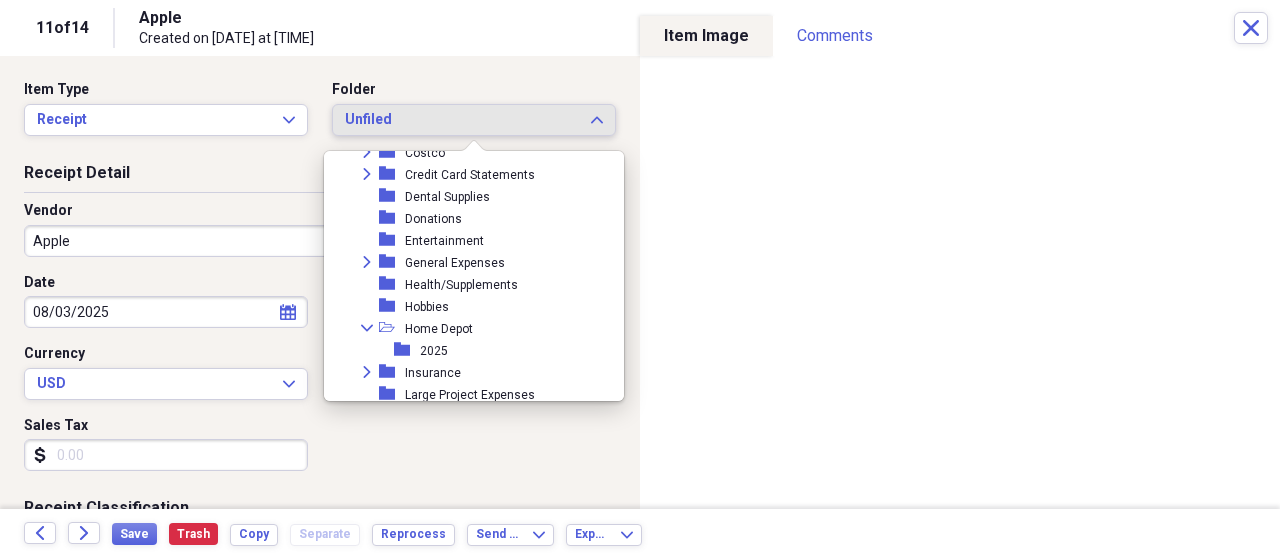 scroll, scrollTop: 534, scrollLeft: 0, axis: vertical 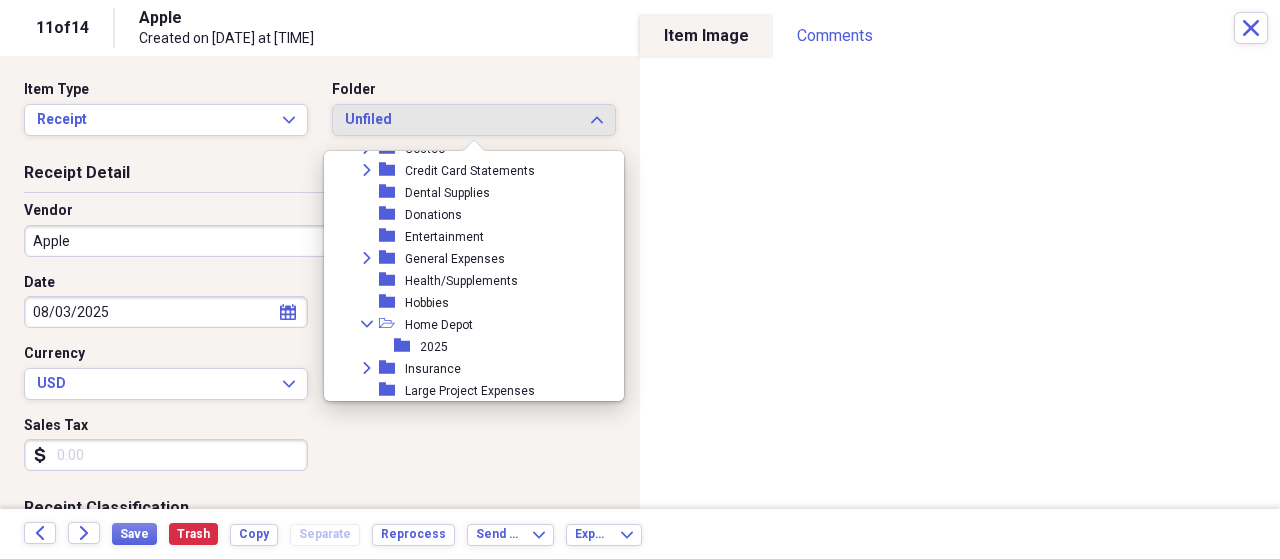 click on "2025" at bounding box center (434, 347) 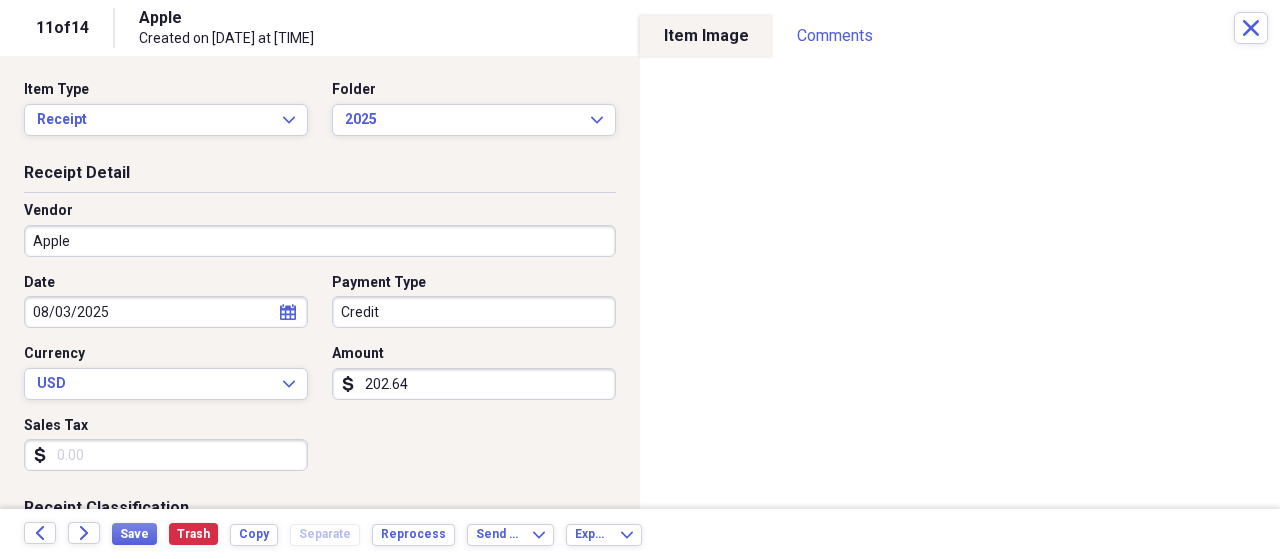click on "Sales Tax" at bounding box center (166, 455) 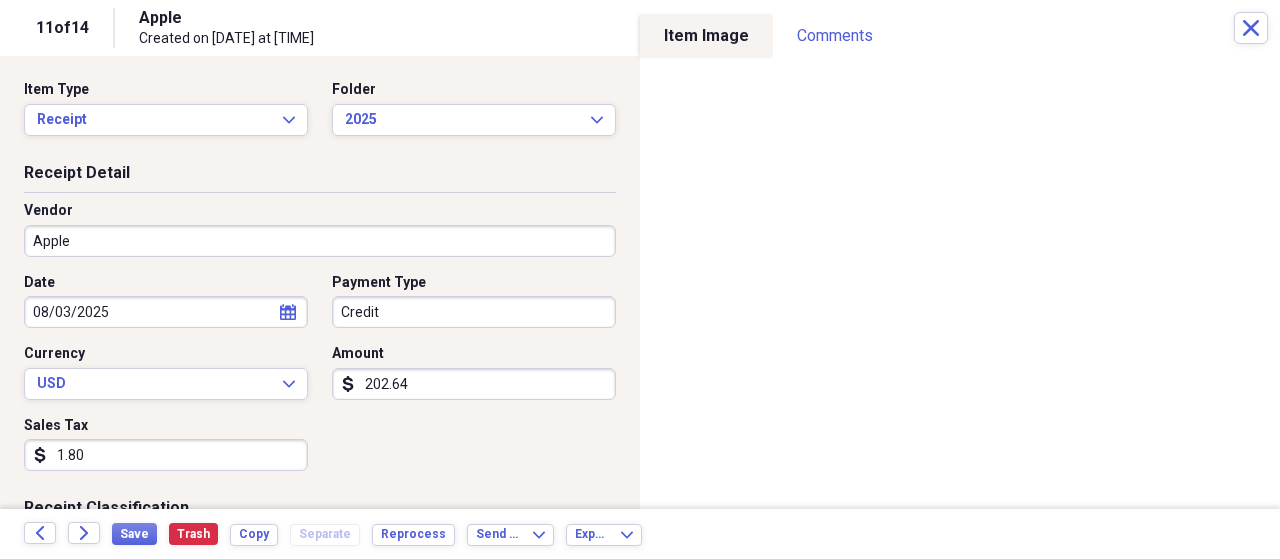 type on "18.00" 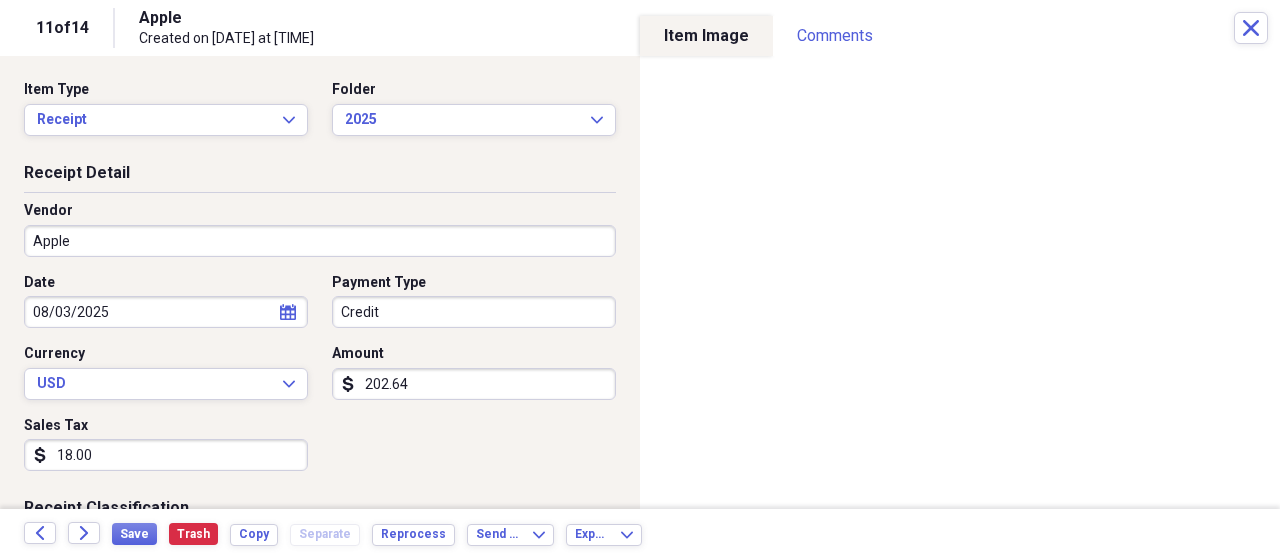 scroll, scrollTop: 269, scrollLeft: 0, axis: vertical 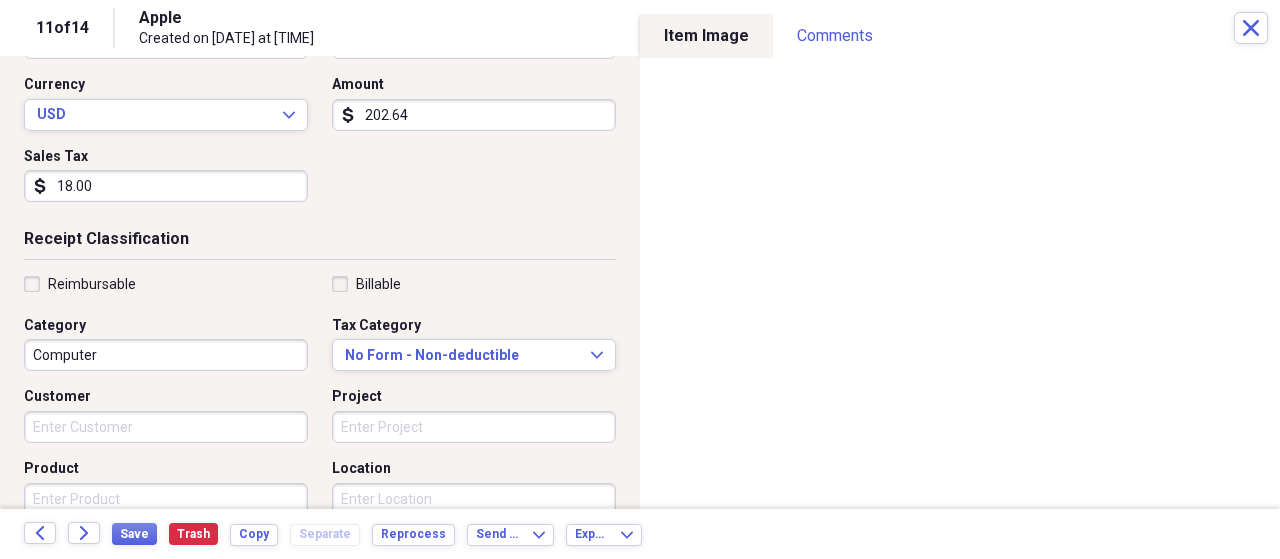 click on "Computer" at bounding box center [166, 355] 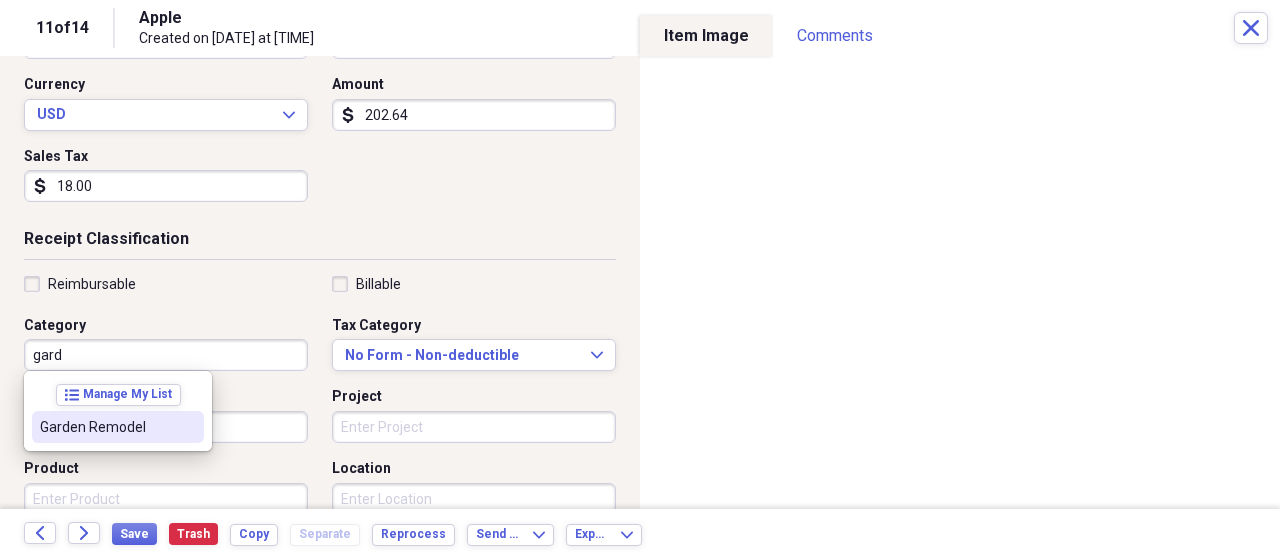 click on "Garden Remodel" at bounding box center (106, 427) 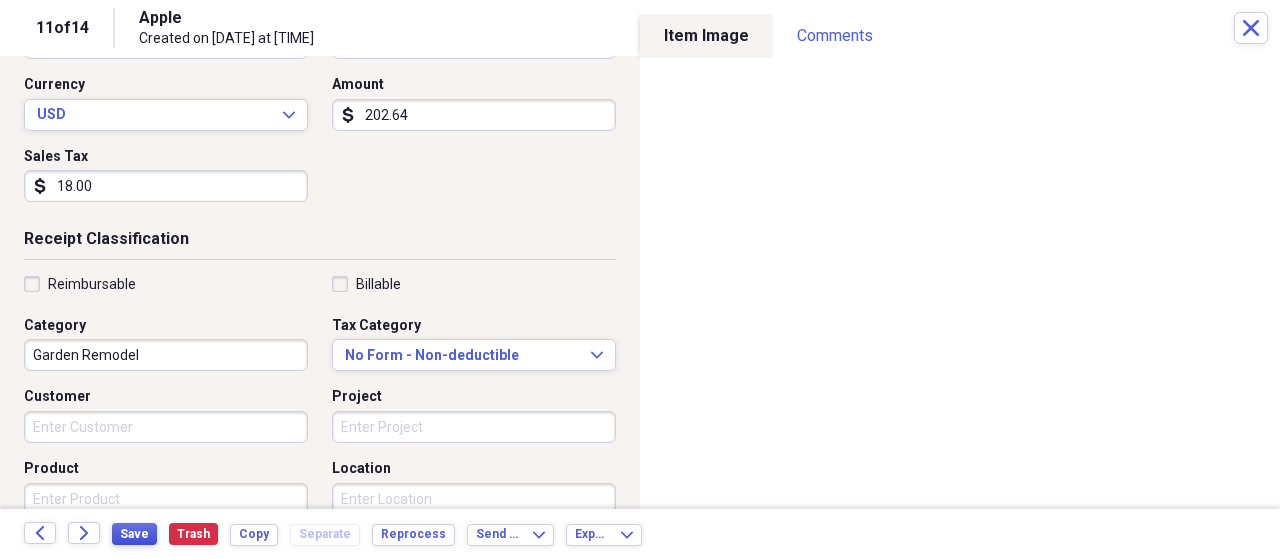 click on "Save" at bounding box center [134, 534] 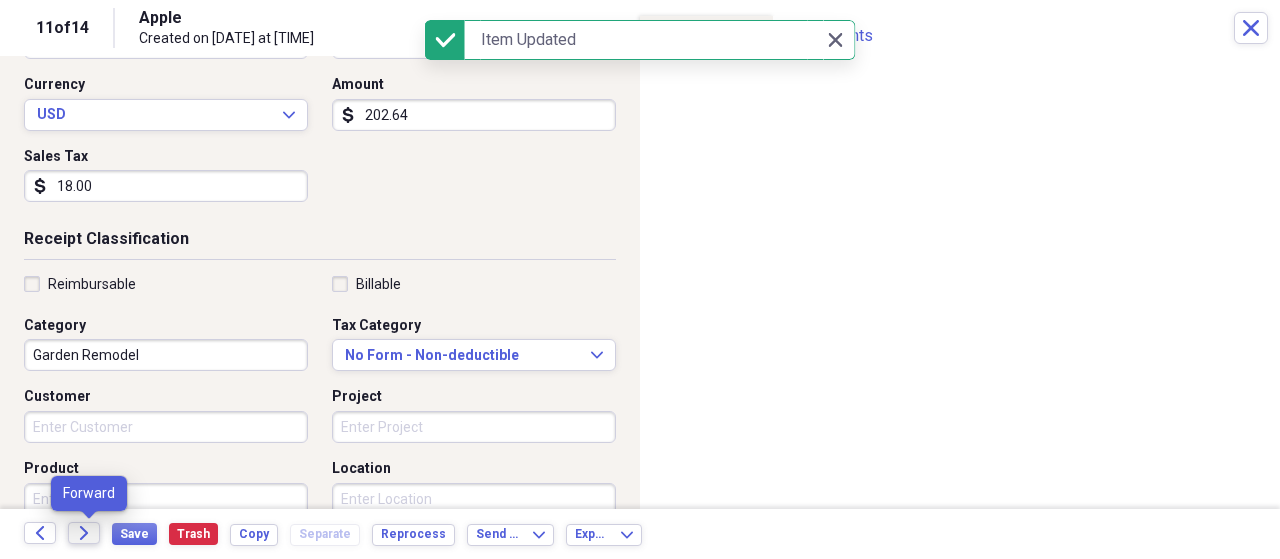 click on "Forward" at bounding box center [84, 533] 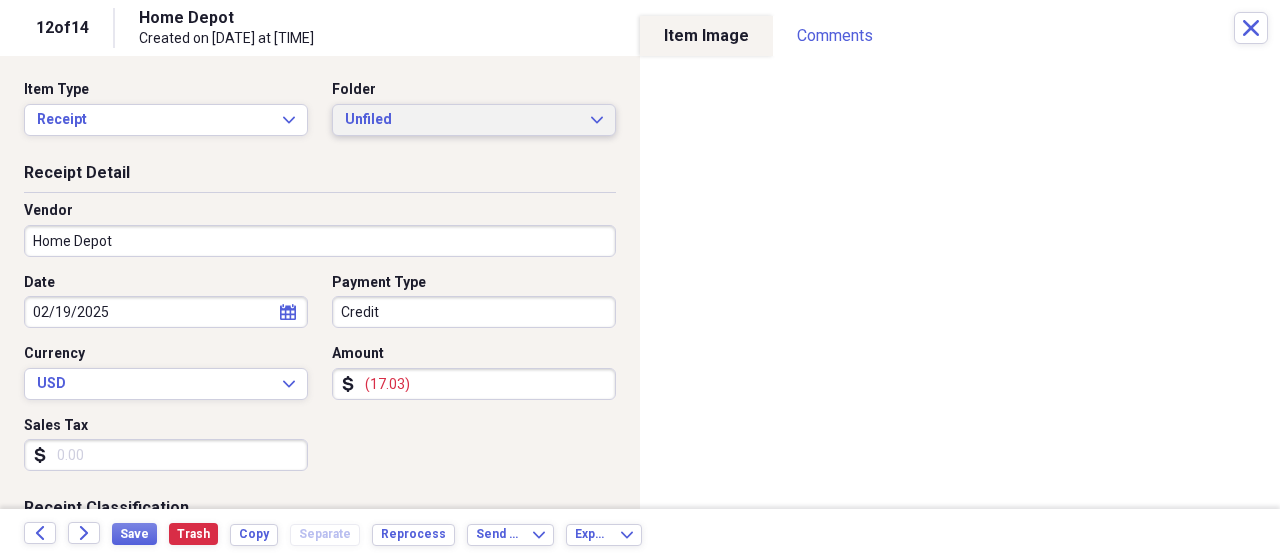 click on "Unfiled" at bounding box center (462, 120) 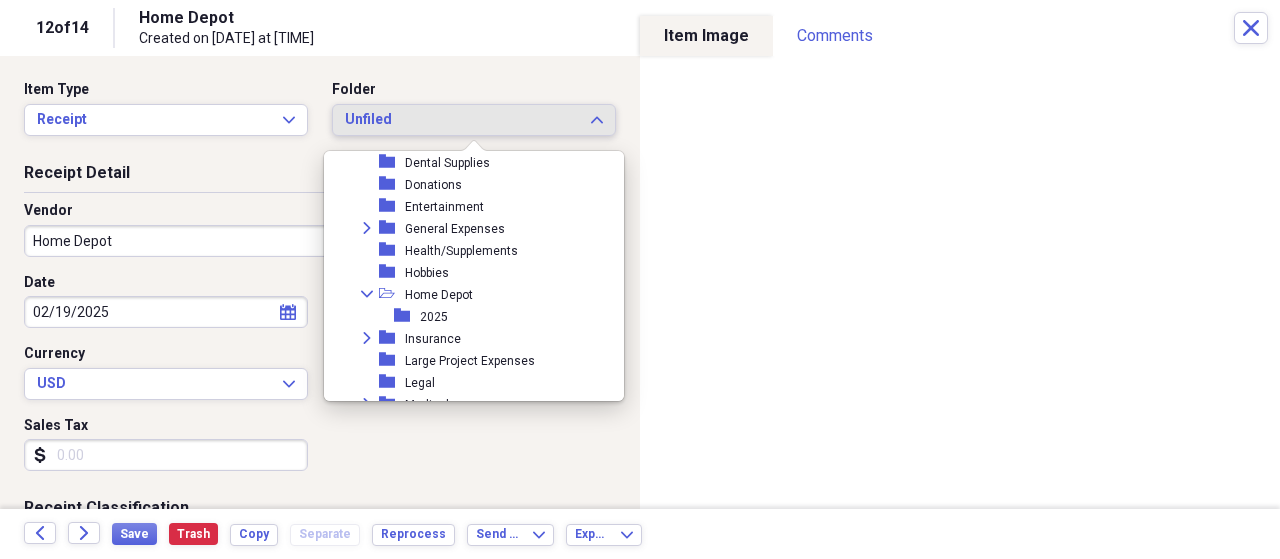 scroll, scrollTop: 564, scrollLeft: 0, axis: vertical 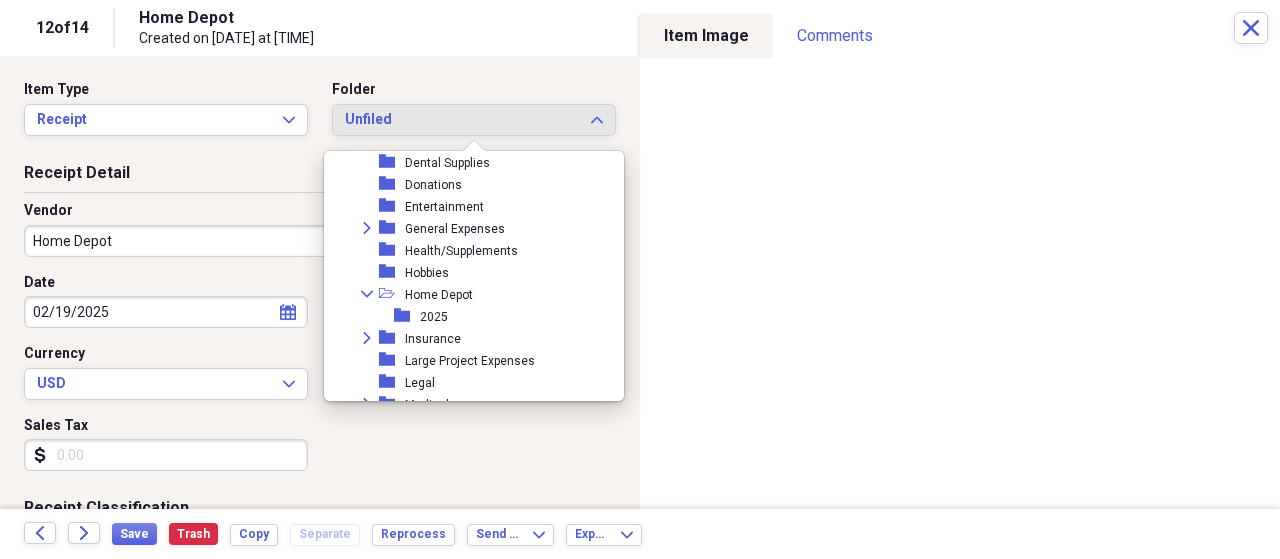 click on "2025" at bounding box center [434, 317] 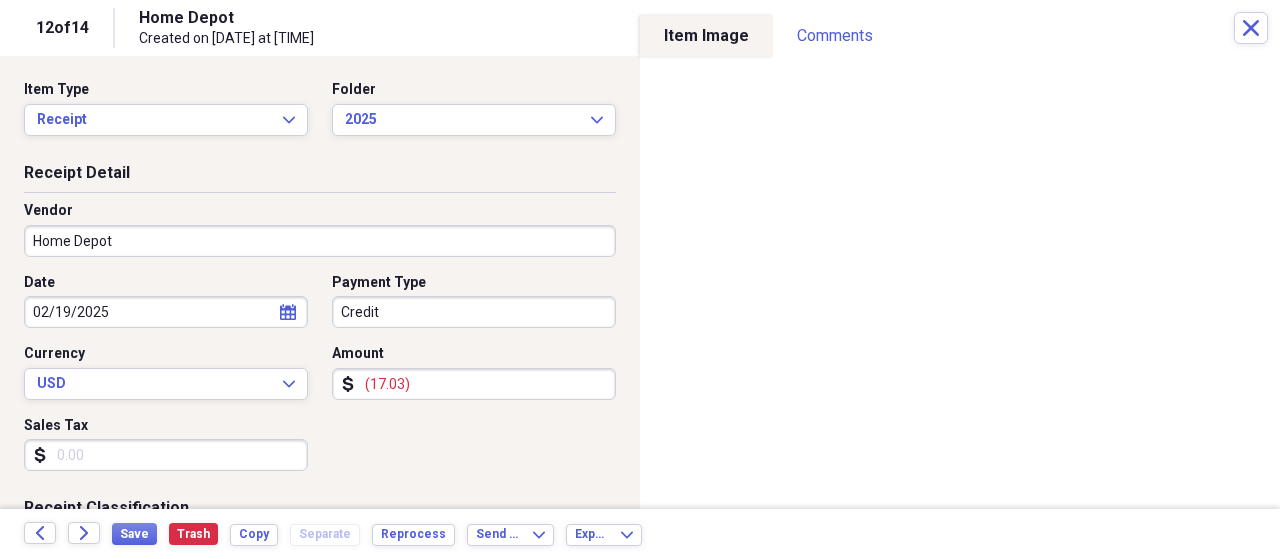 click on "Sales Tax" at bounding box center [166, 455] 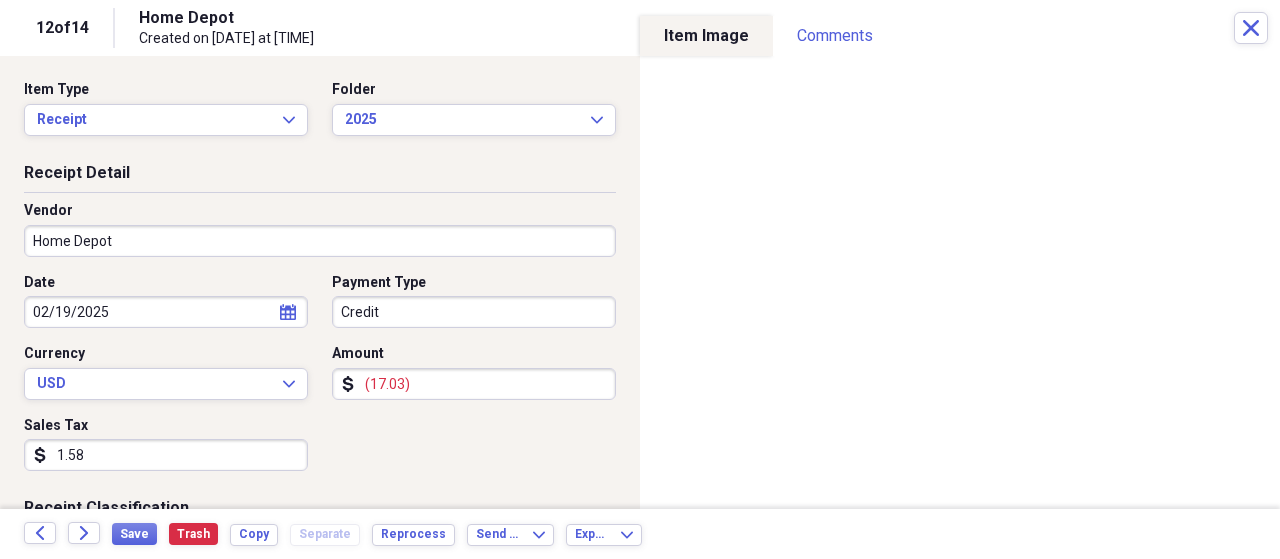 type on "(1.58)" 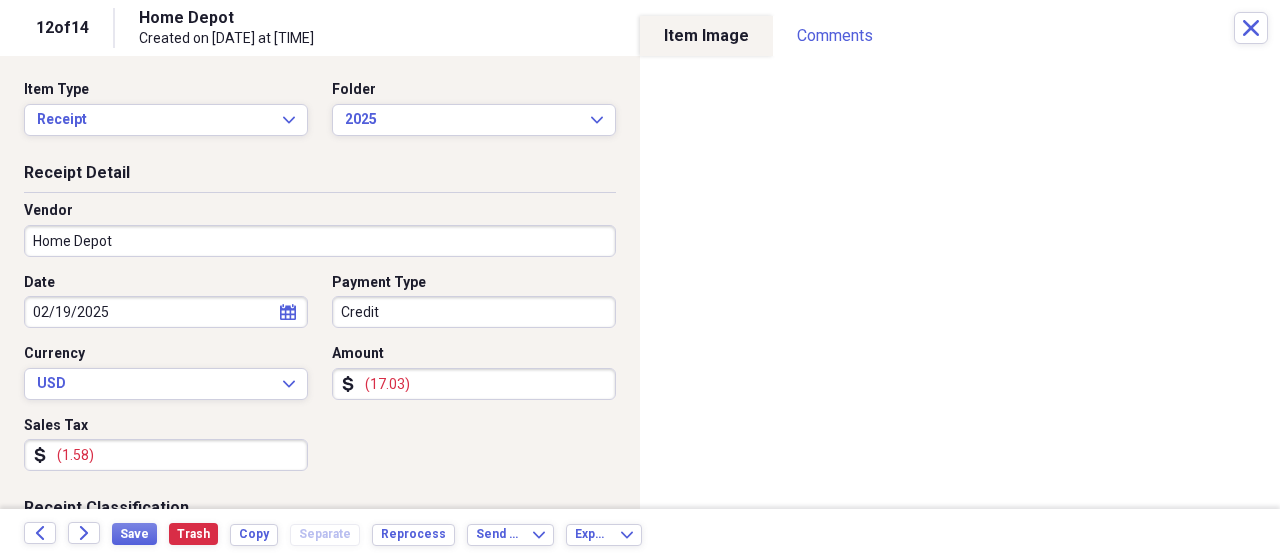 scroll, scrollTop: 269, scrollLeft: 0, axis: vertical 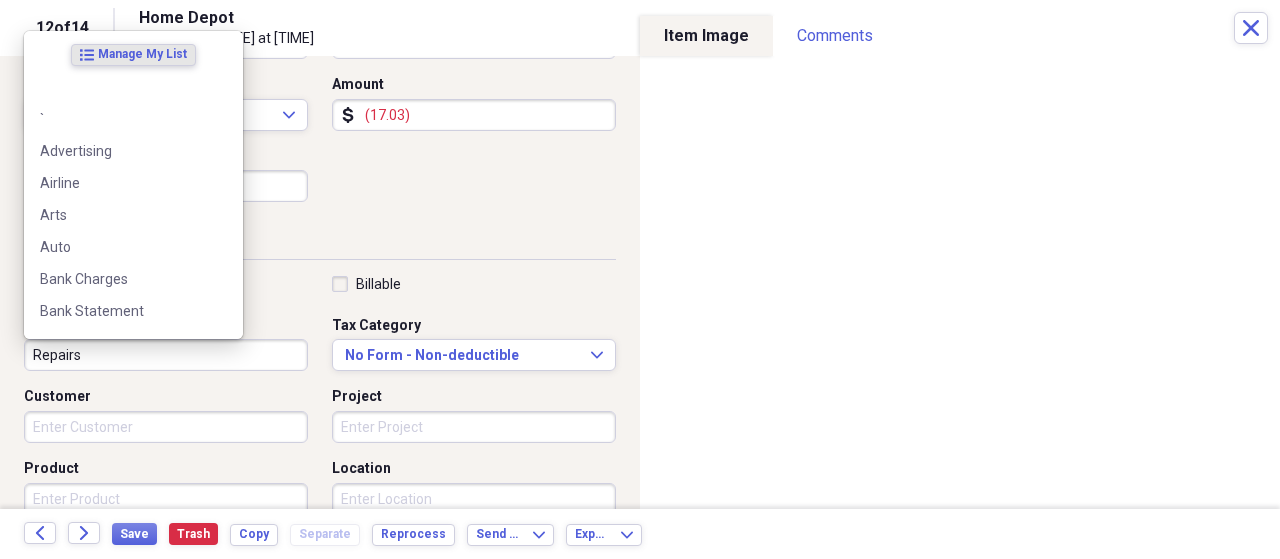 click on "Repairs" at bounding box center [166, 355] 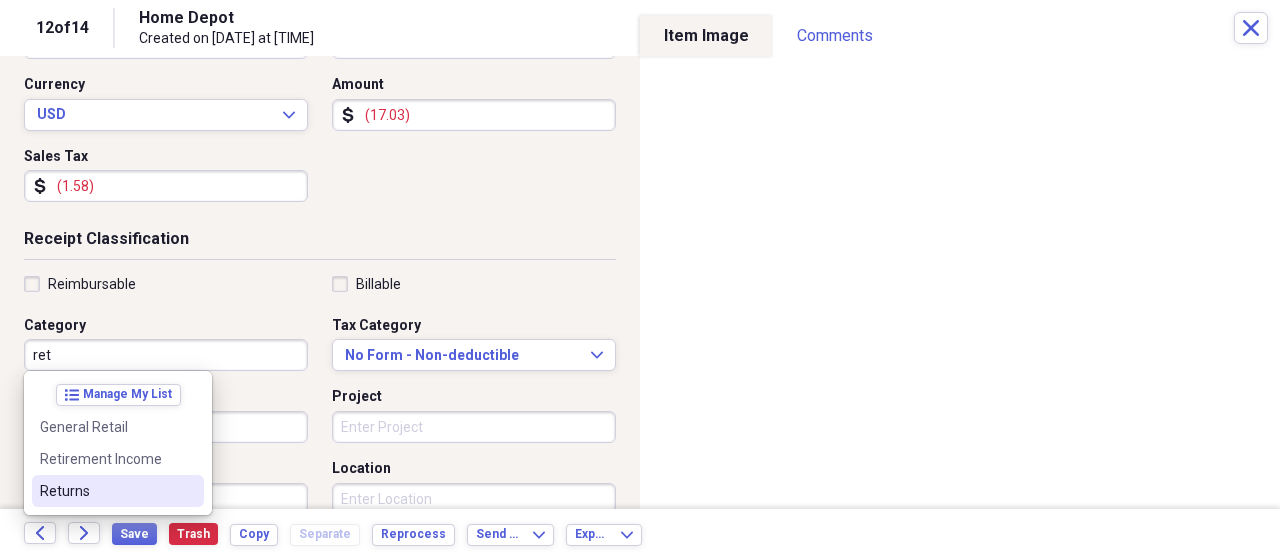 click on "Returns" at bounding box center (106, 491) 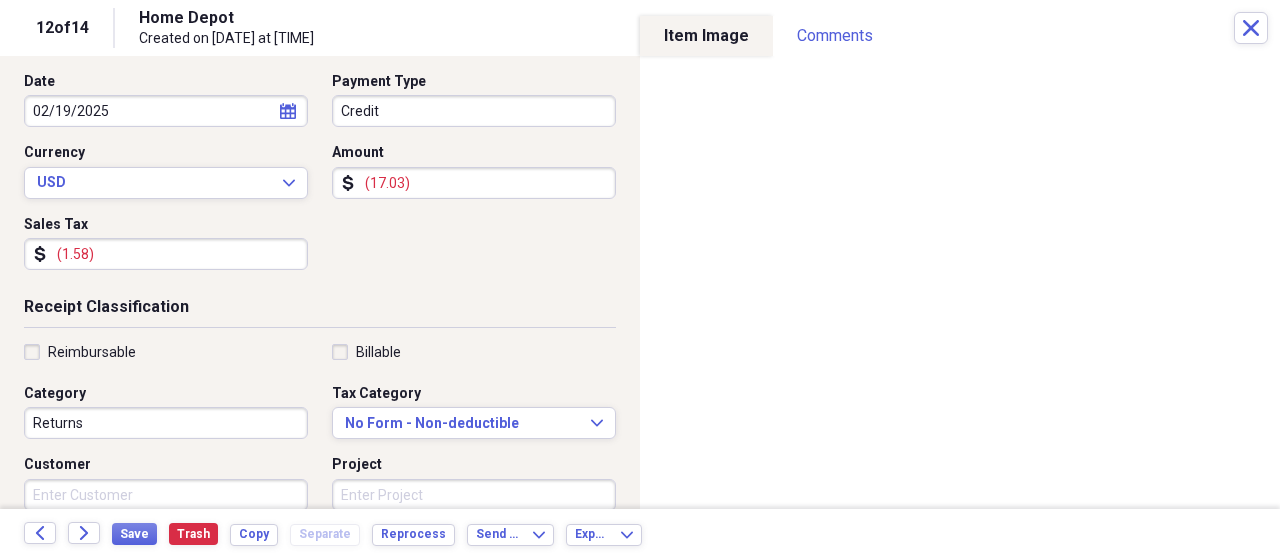 scroll, scrollTop: 114, scrollLeft: 0, axis: vertical 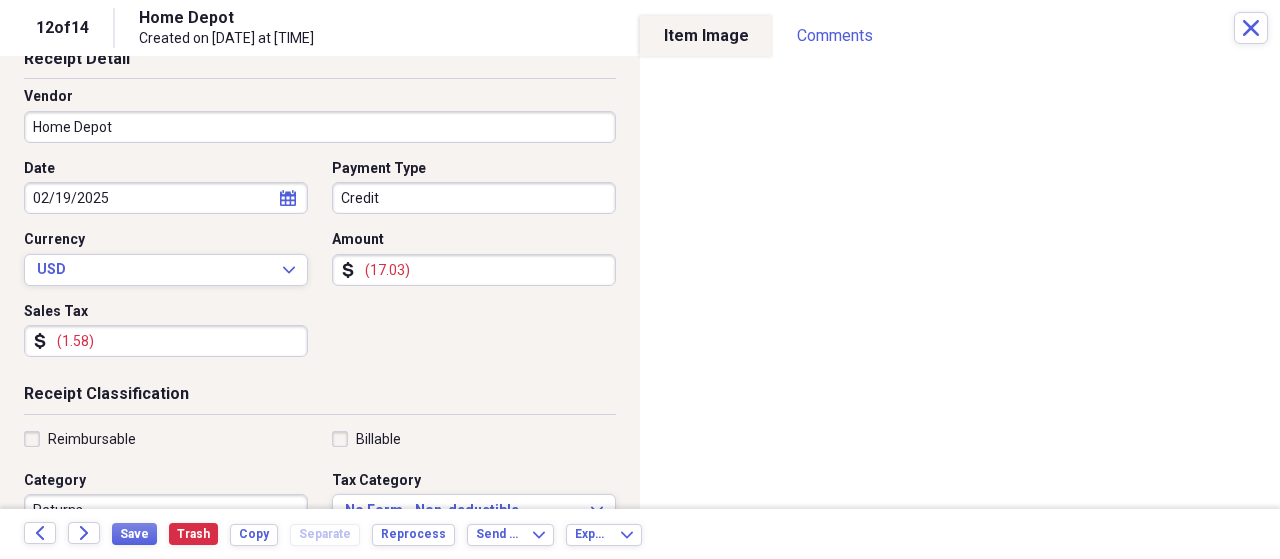 select on "1" 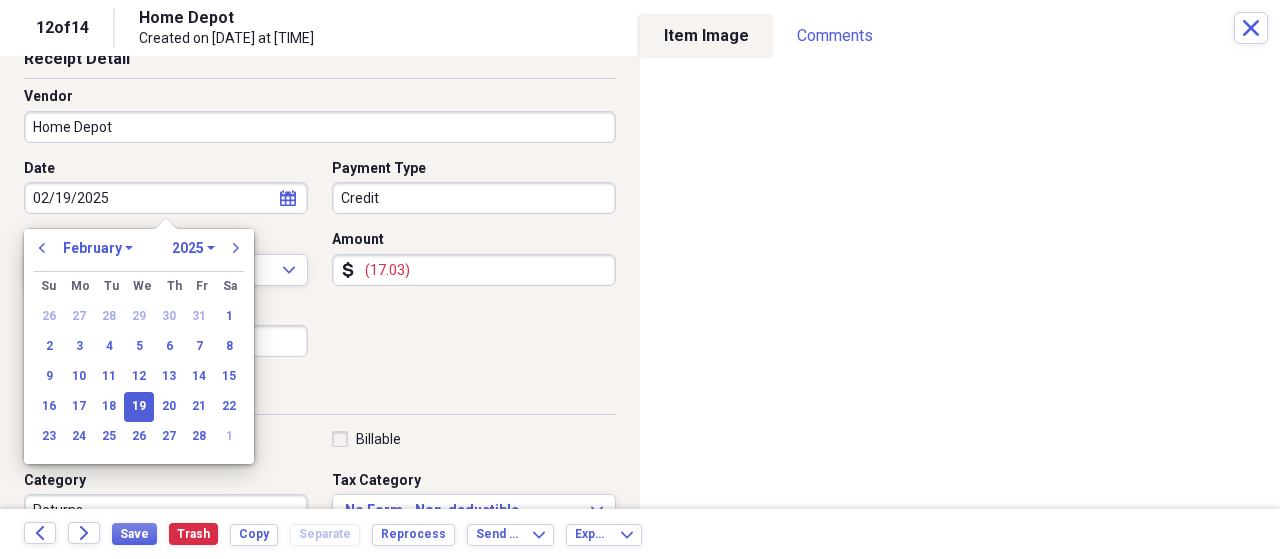 click on "02/19/2025" at bounding box center (166, 198) 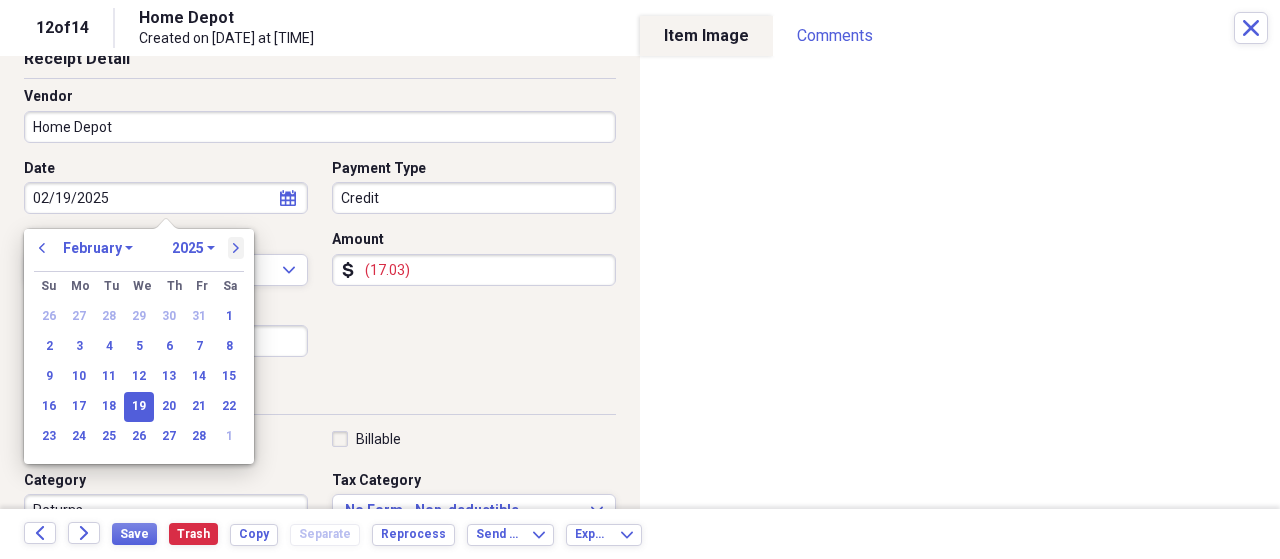 click on "next" at bounding box center (236, 248) 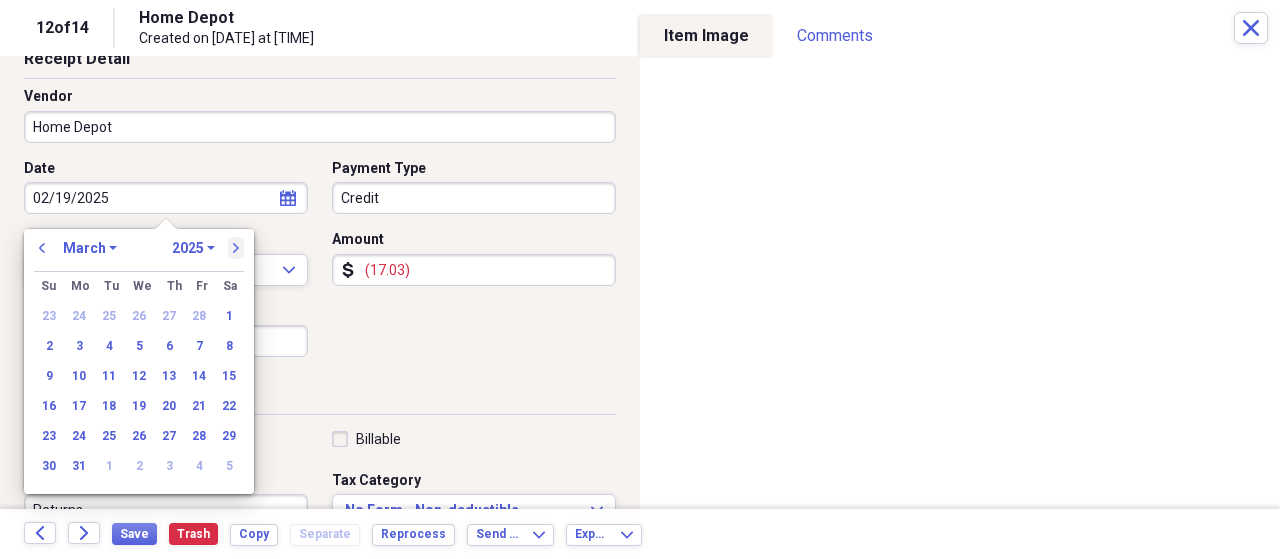 click on "next" at bounding box center [236, 248] 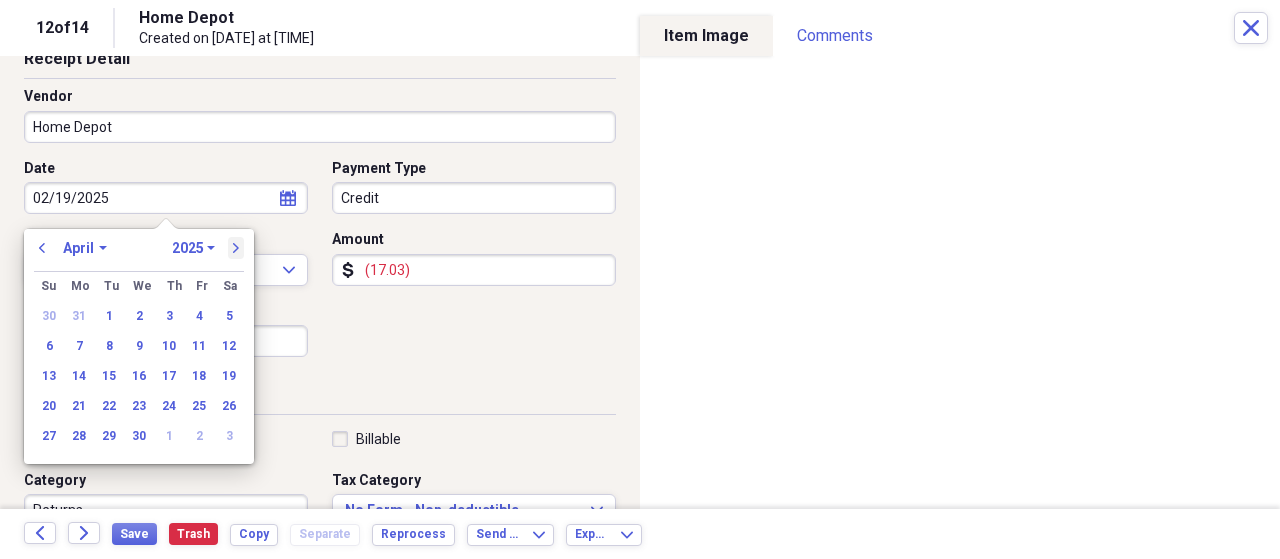 click on "next" at bounding box center [236, 248] 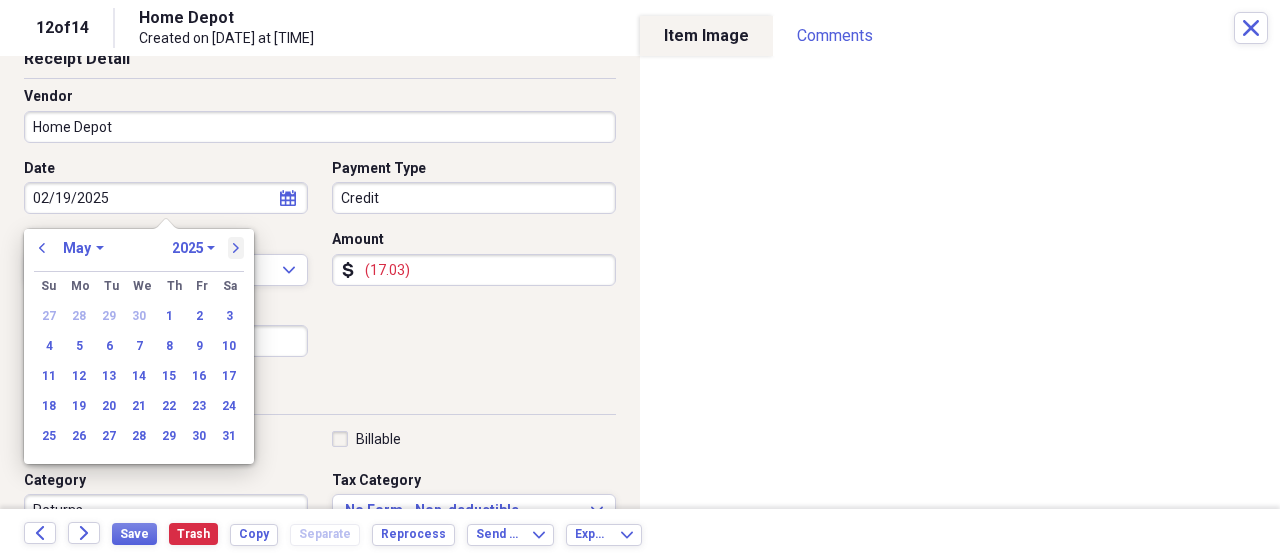 click on "next" at bounding box center (236, 248) 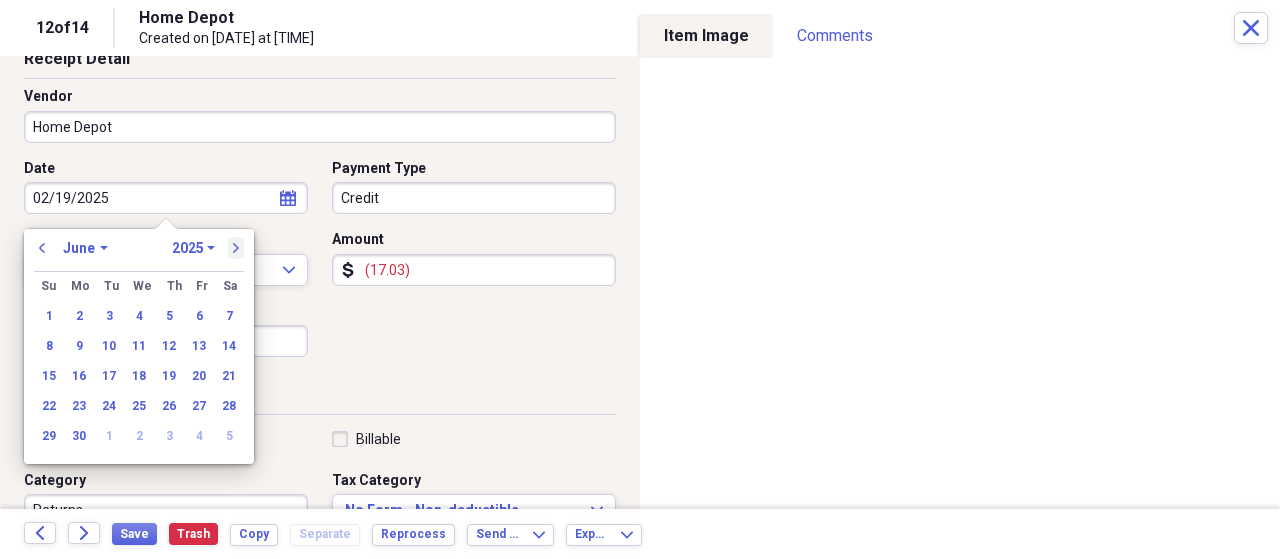 click on "next" at bounding box center (236, 248) 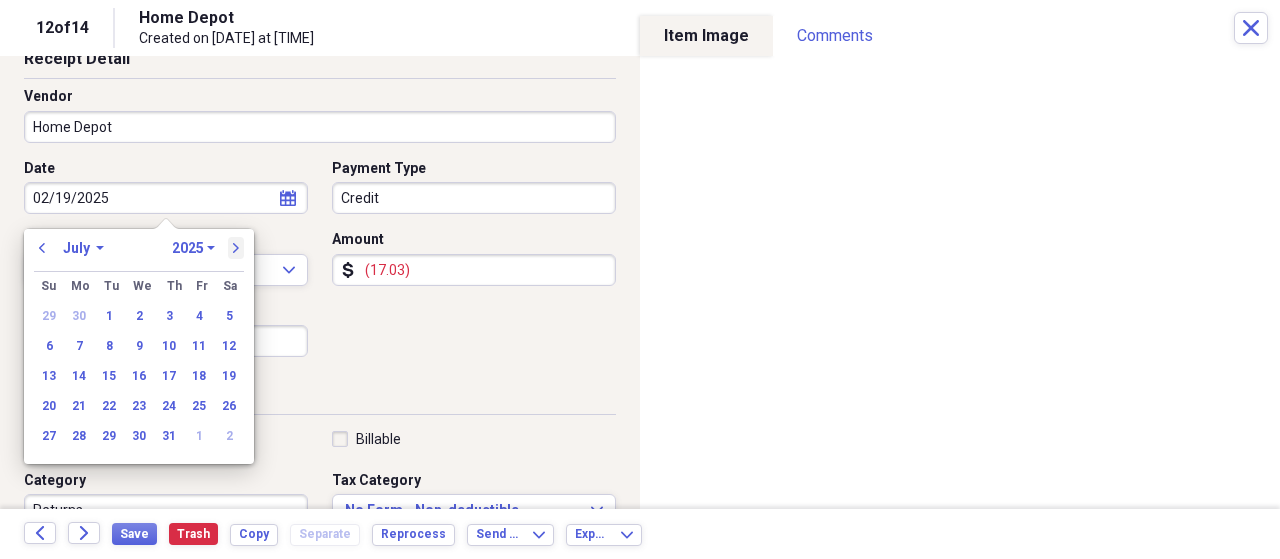 click on "next" at bounding box center (236, 248) 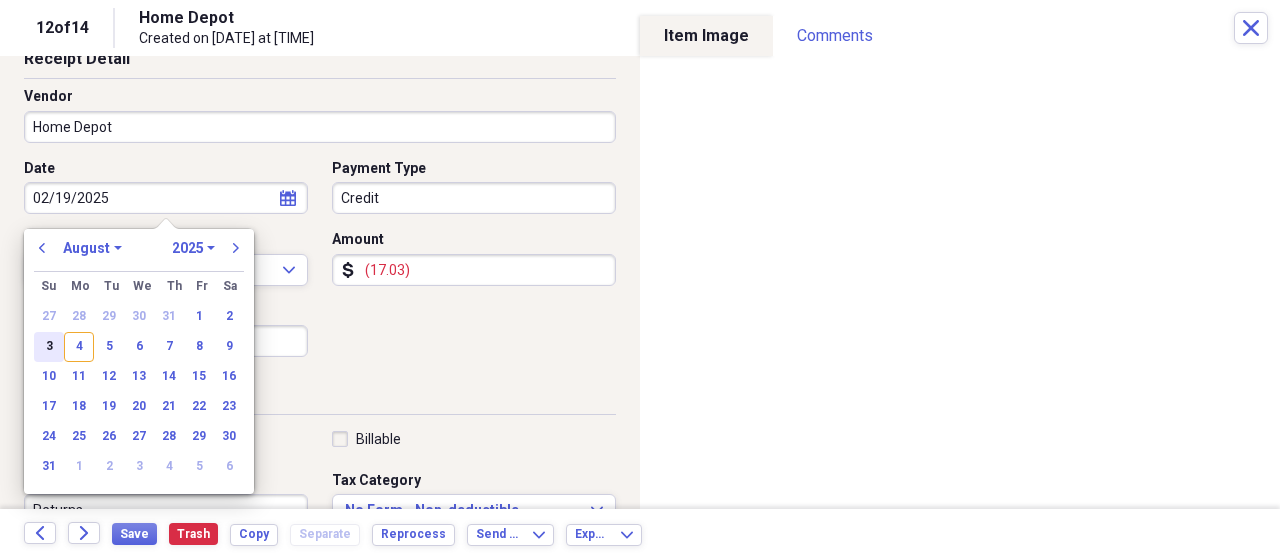 click on "3" at bounding box center (49, 347) 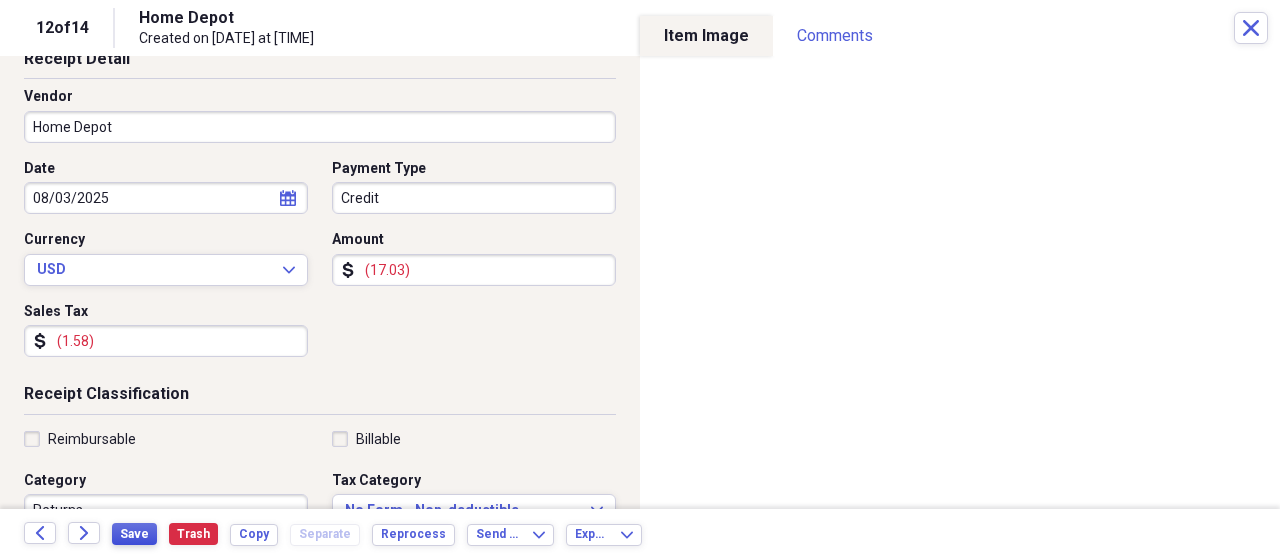 click on "Save" at bounding box center [134, 534] 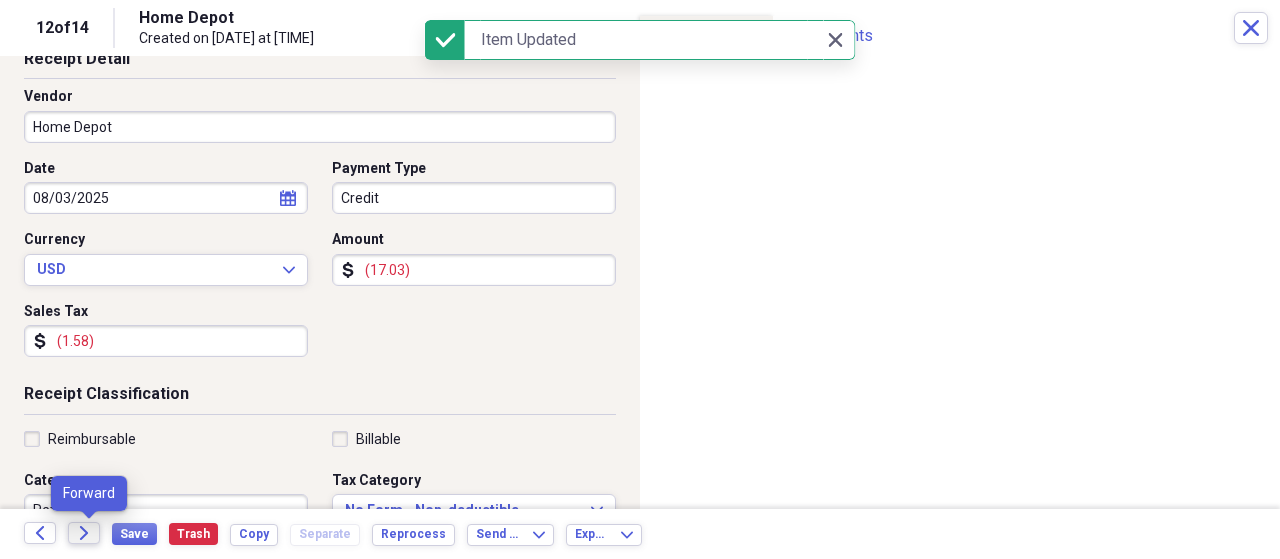 click on "Forward" 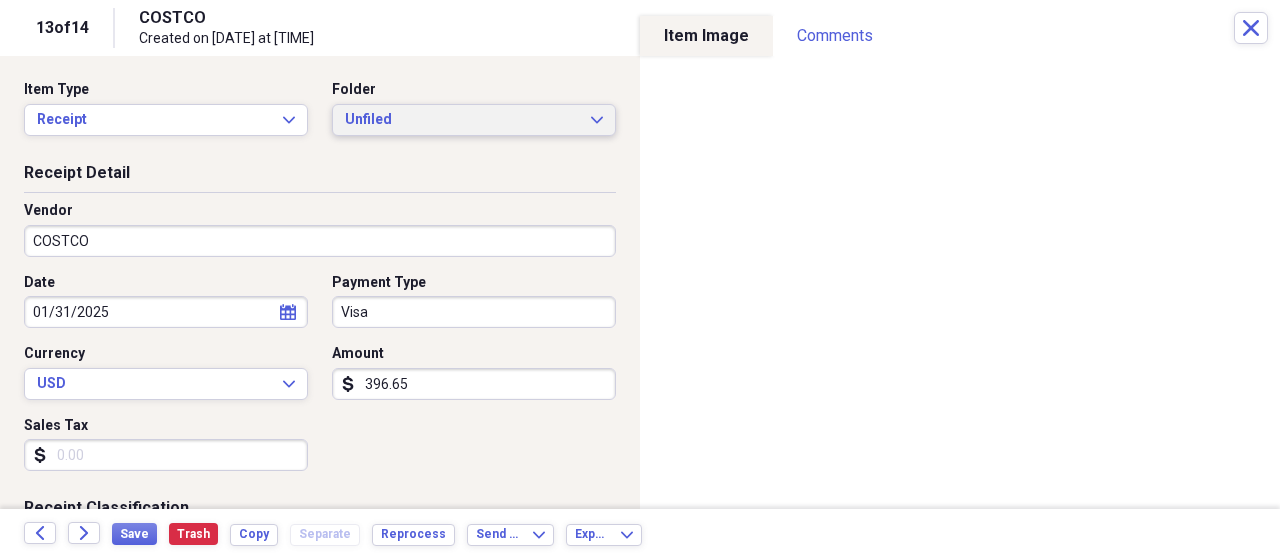 click on "Unfiled" at bounding box center (462, 120) 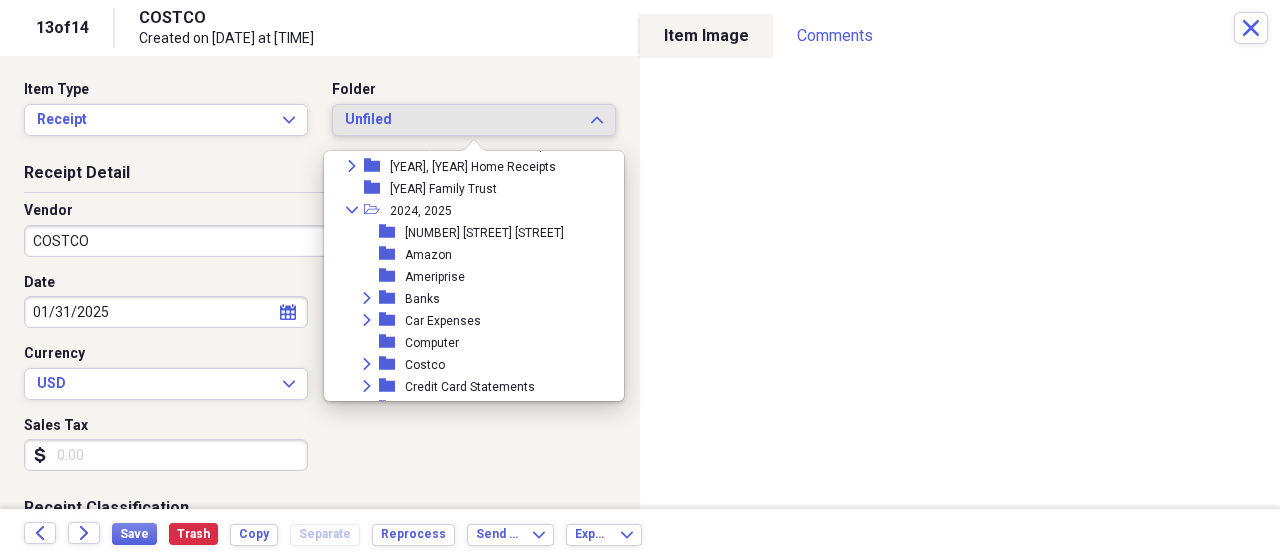 scroll, scrollTop: 342, scrollLeft: 0, axis: vertical 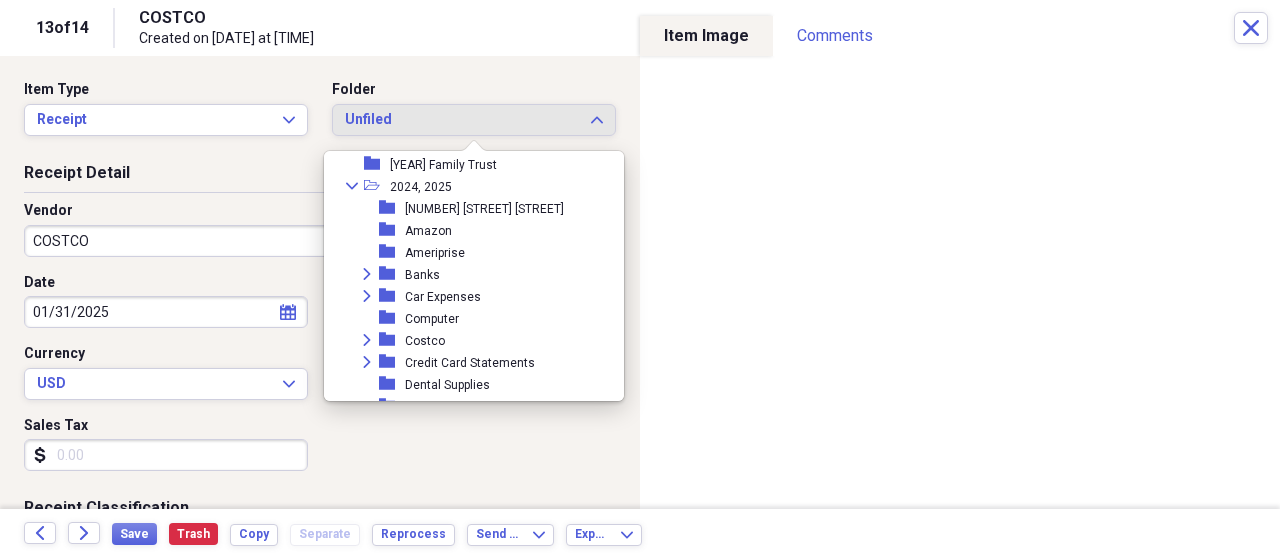 click on "Expand" 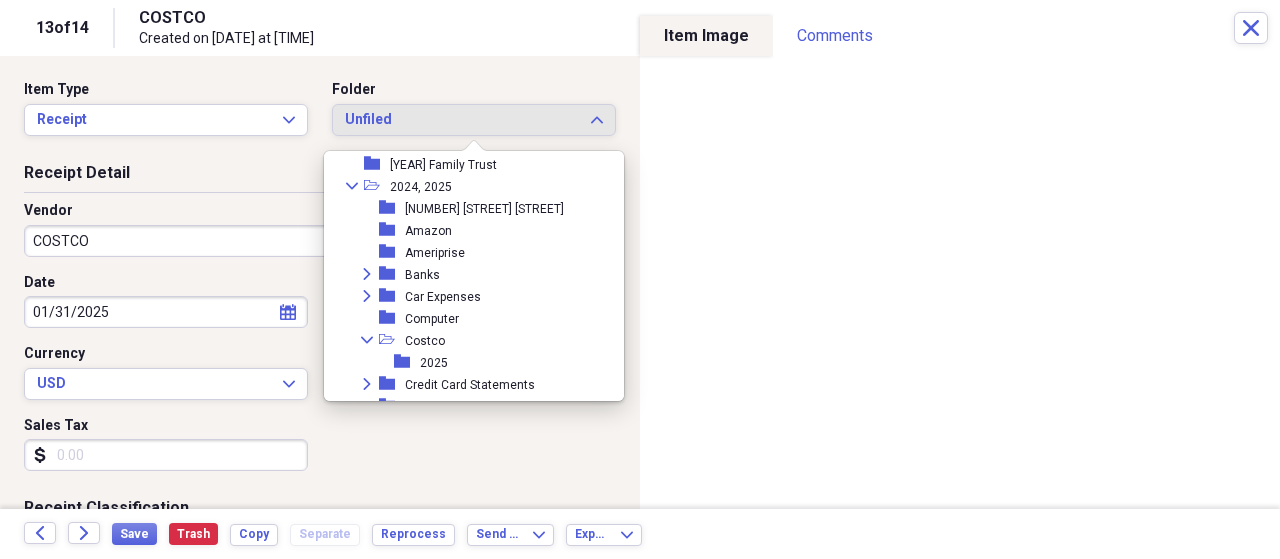 click on "2025" at bounding box center (434, 363) 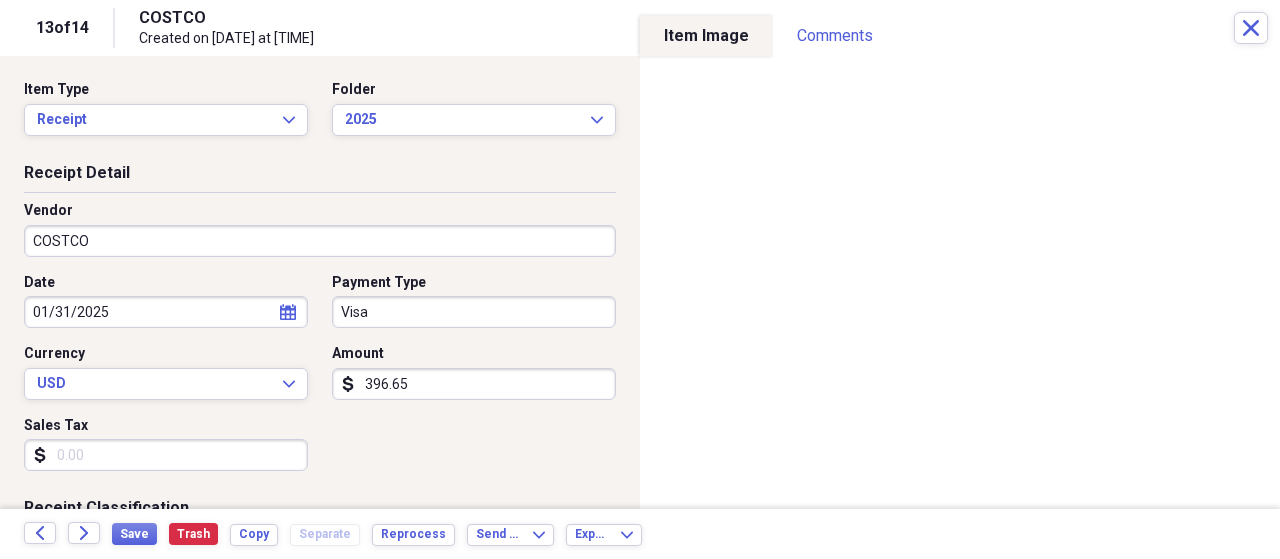 click on "Sales Tax" at bounding box center (166, 455) 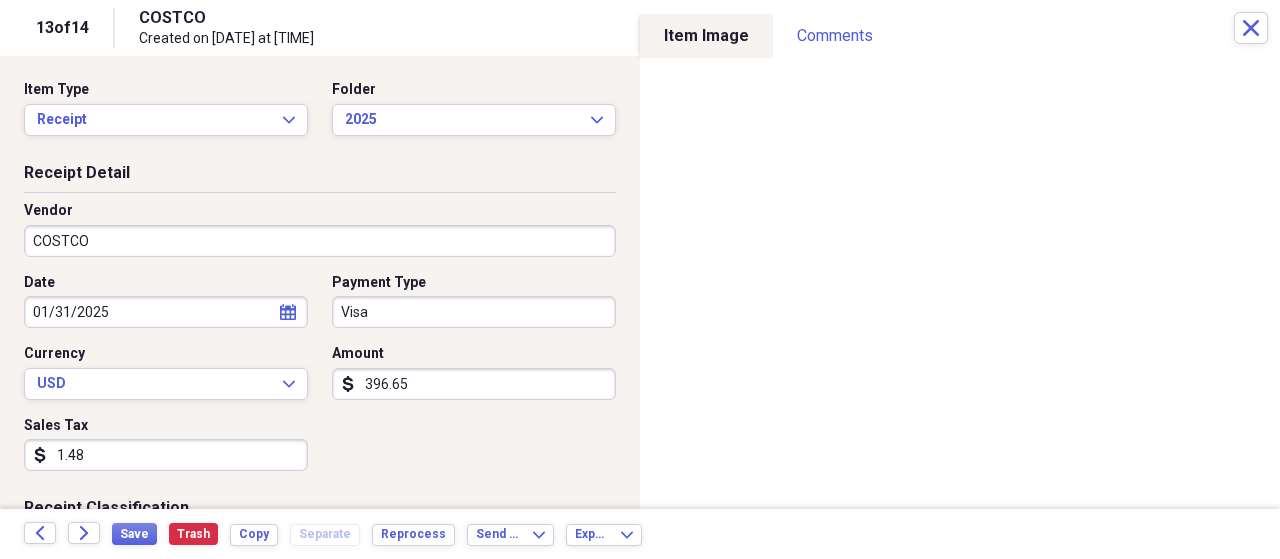 type on "14.89" 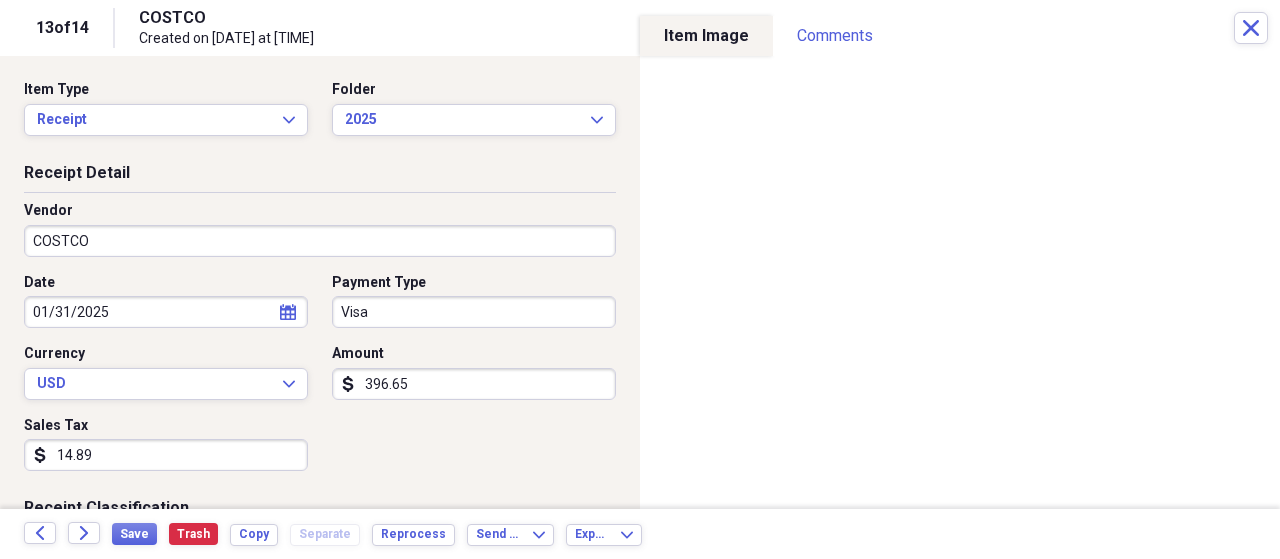 scroll, scrollTop: 269, scrollLeft: 0, axis: vertical 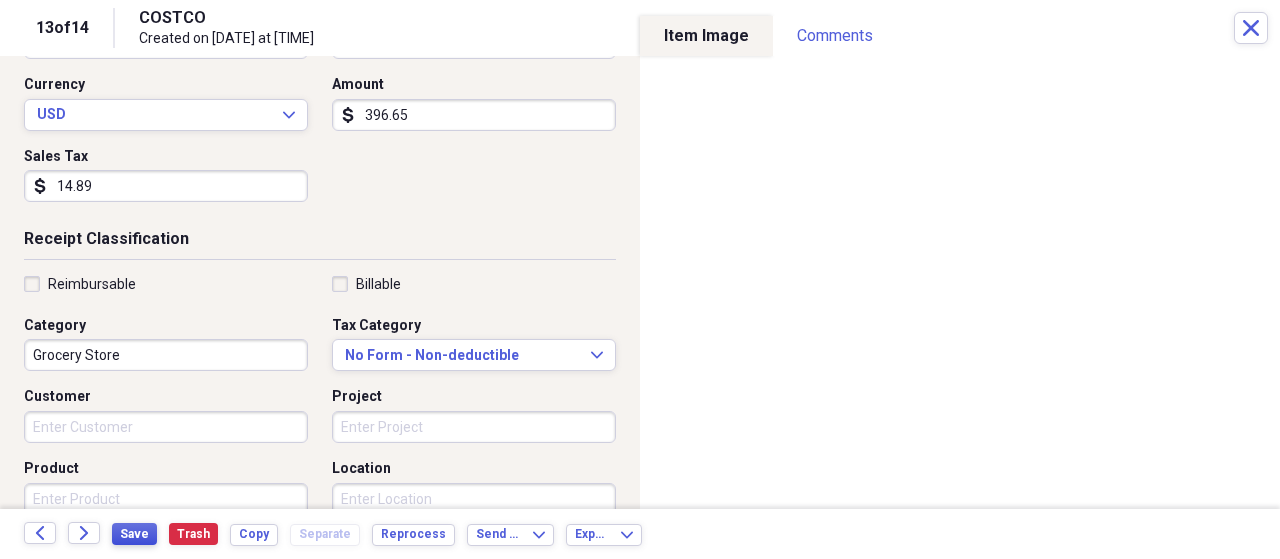 click on "Save" at bounding box center [134, 534] 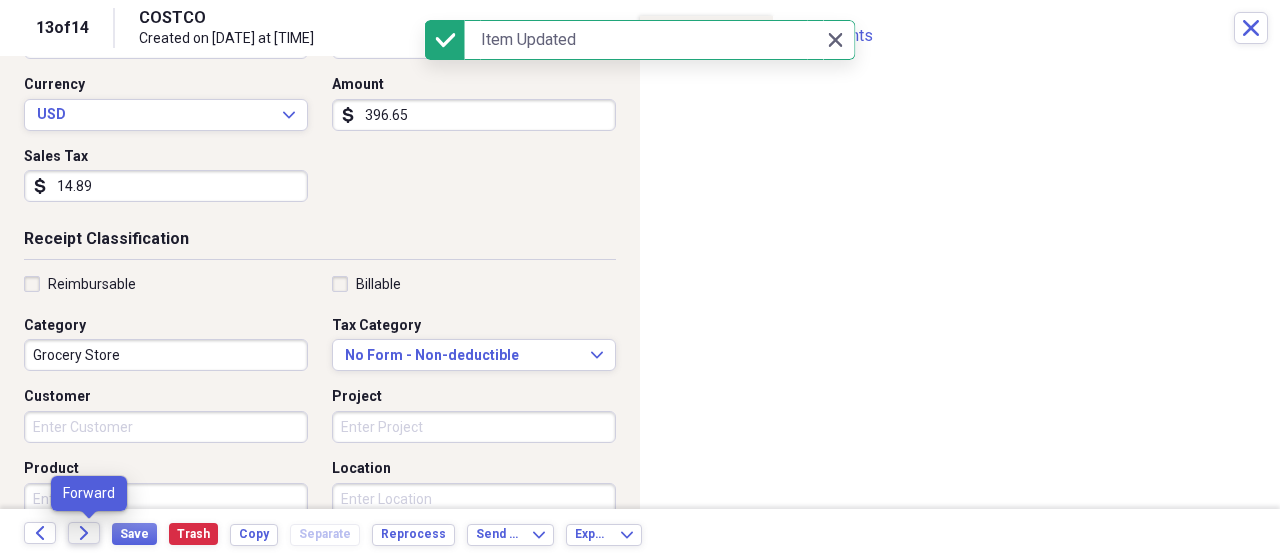 click on "Forward" 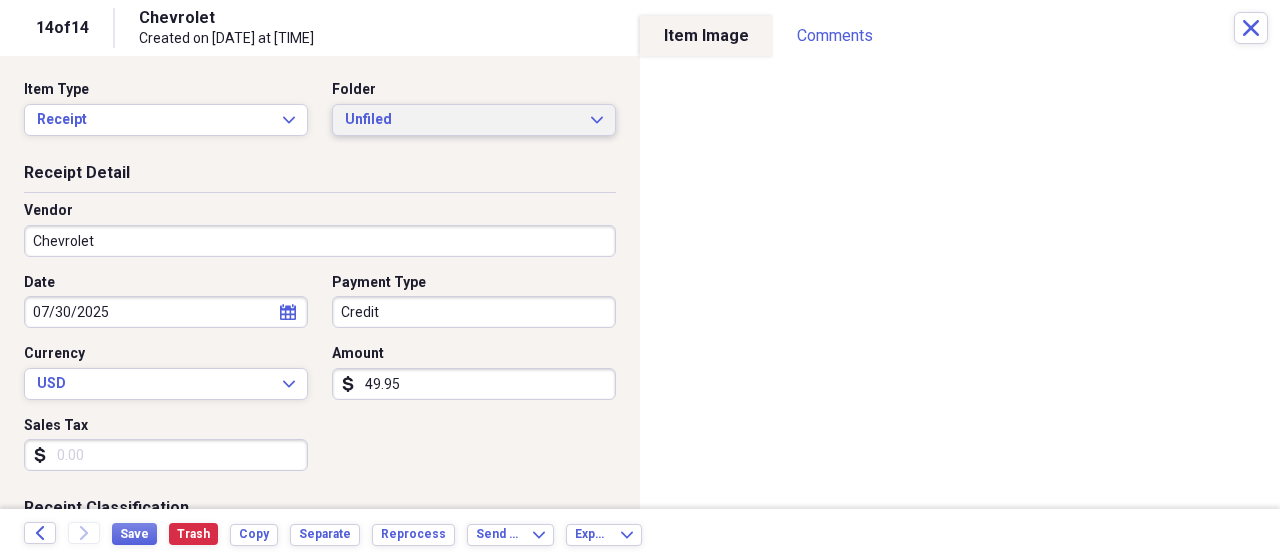 click on "Unfiled" at bounding box center [462, 120] 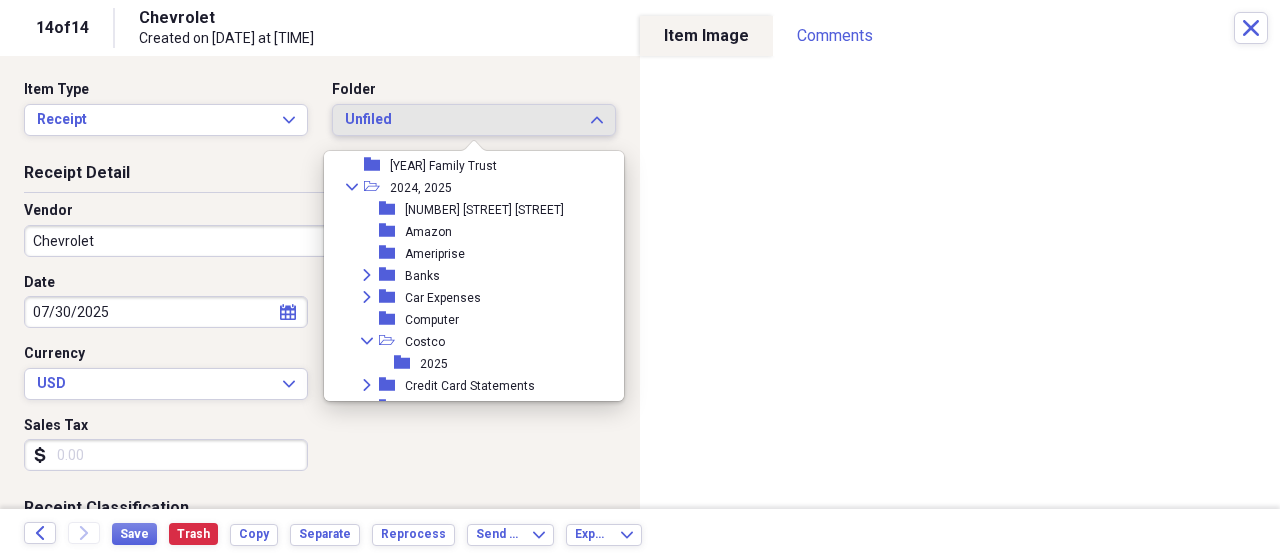 scroll, scrollTop: 342, scrollLeft: 0, axis: vertical 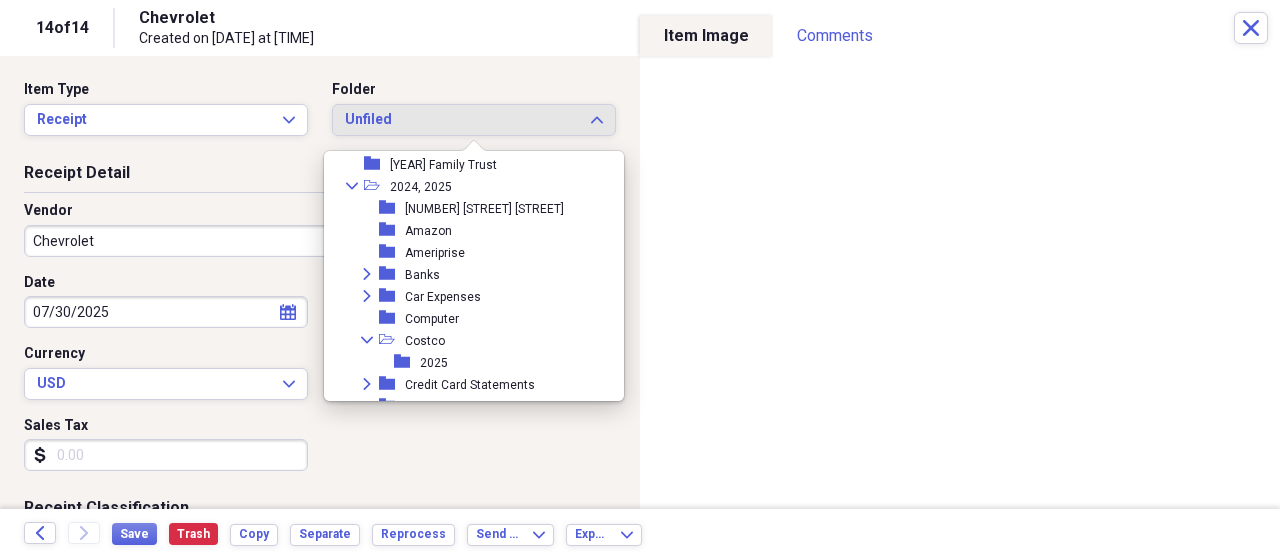click on "Collapse" 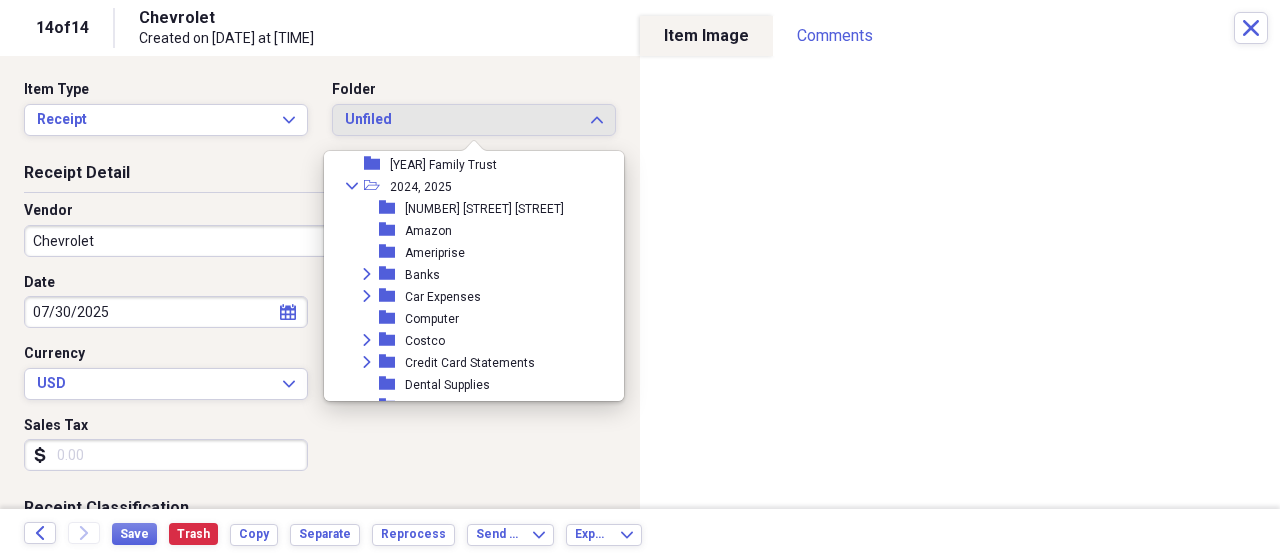click on "Expand" 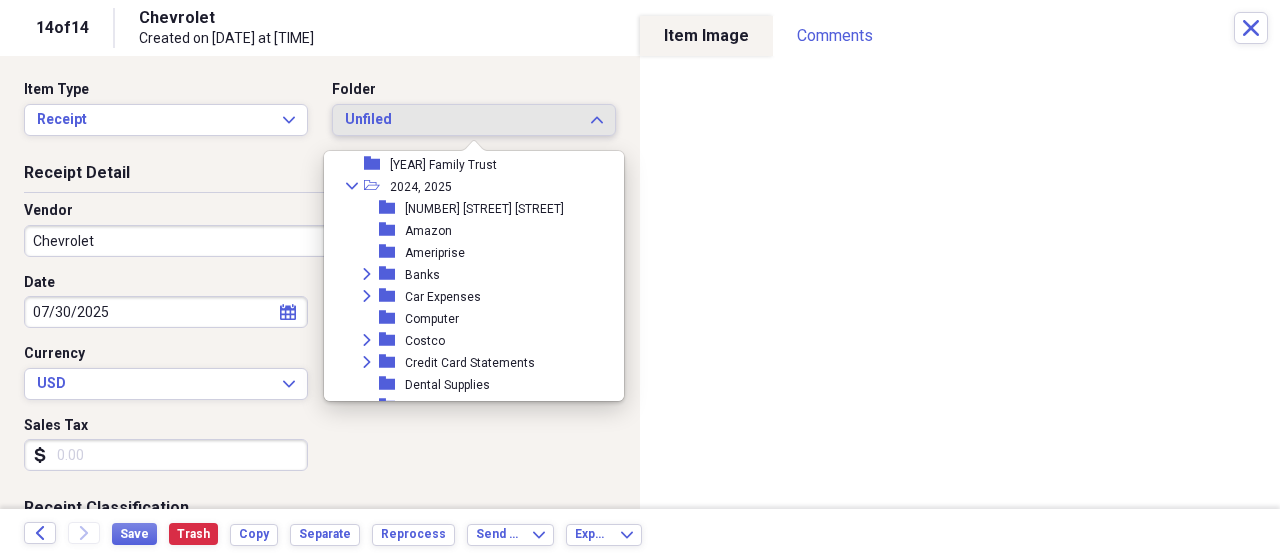 scroll, scrollTop: 363, scrollLeft: 0, axis: vertical 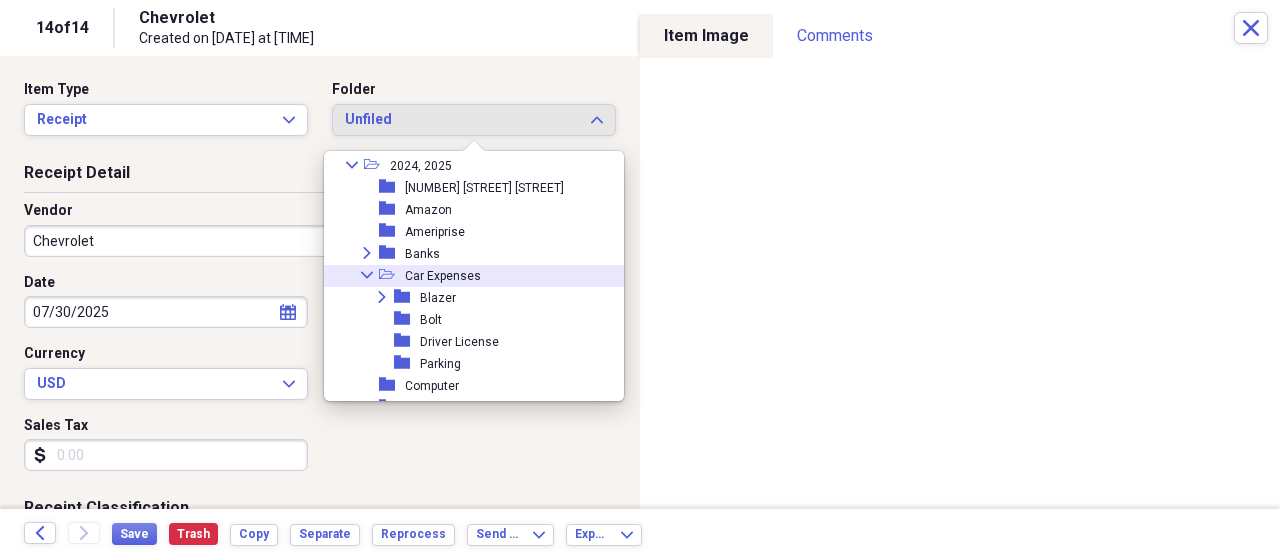 click on "Bolt" at bounding box center [431, 320] 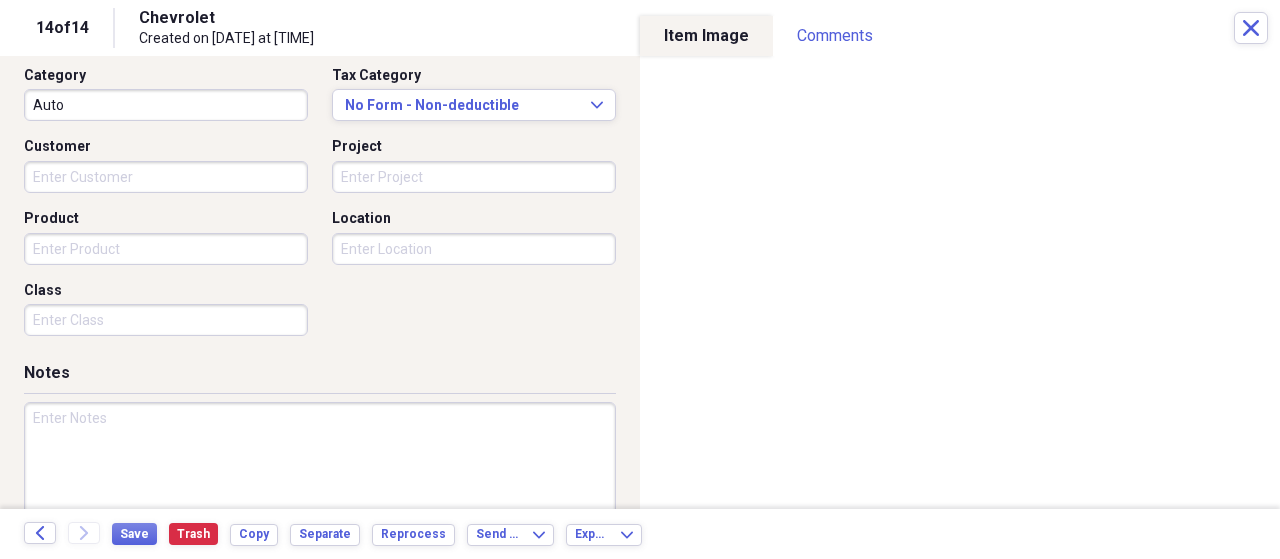 scroll, scrollTop: 565, scrollLeft: 0, axis: vertical 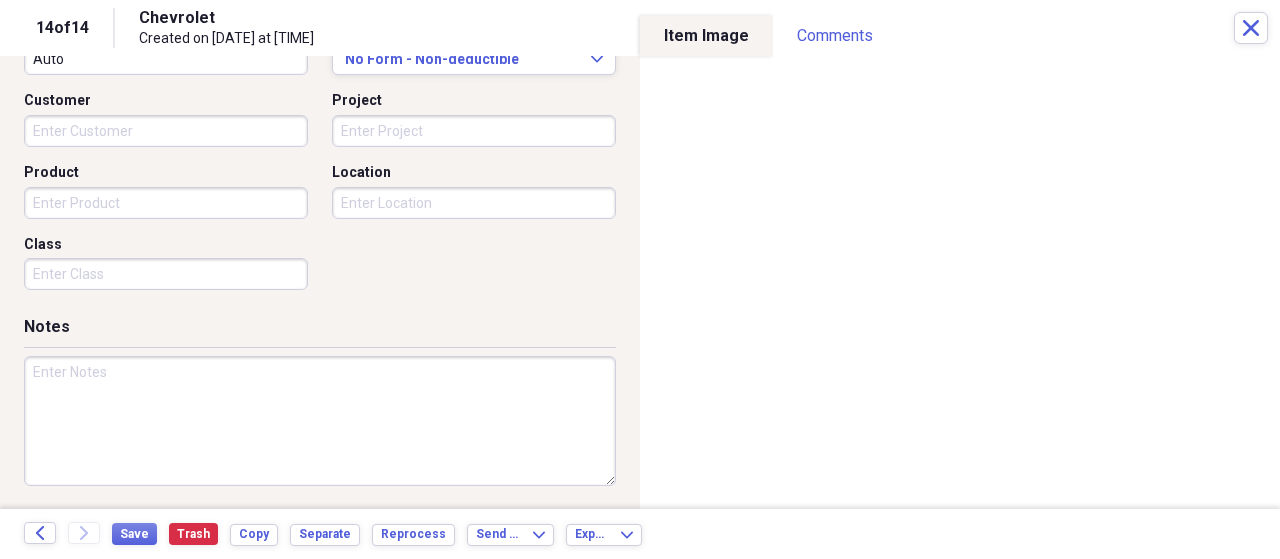 click at bounding box center (320, 421) 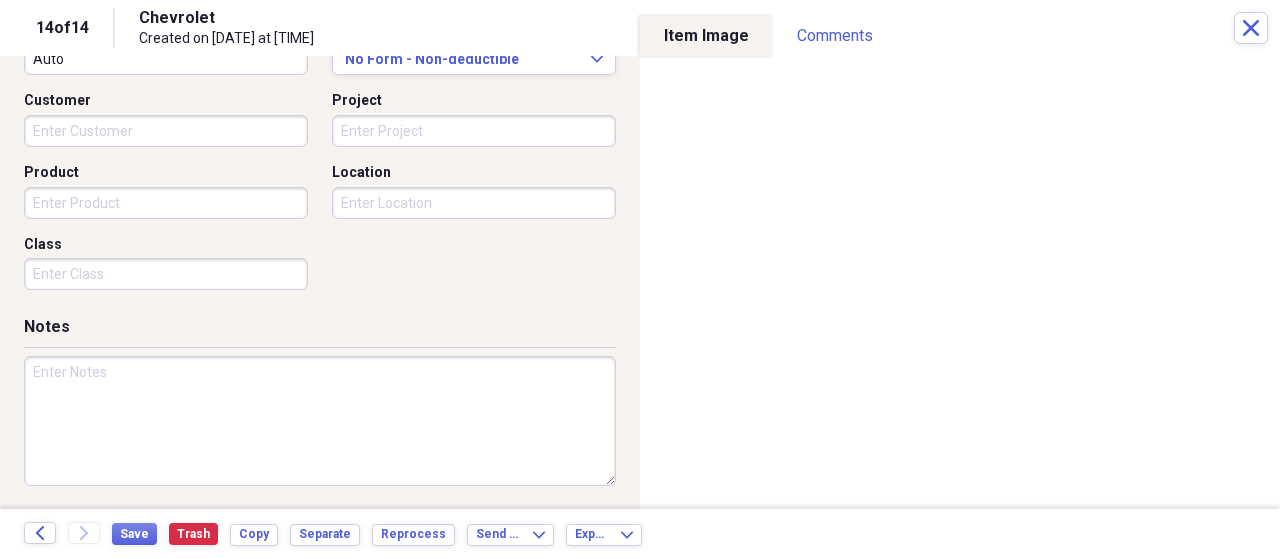 click at bounding box center [320, 421] 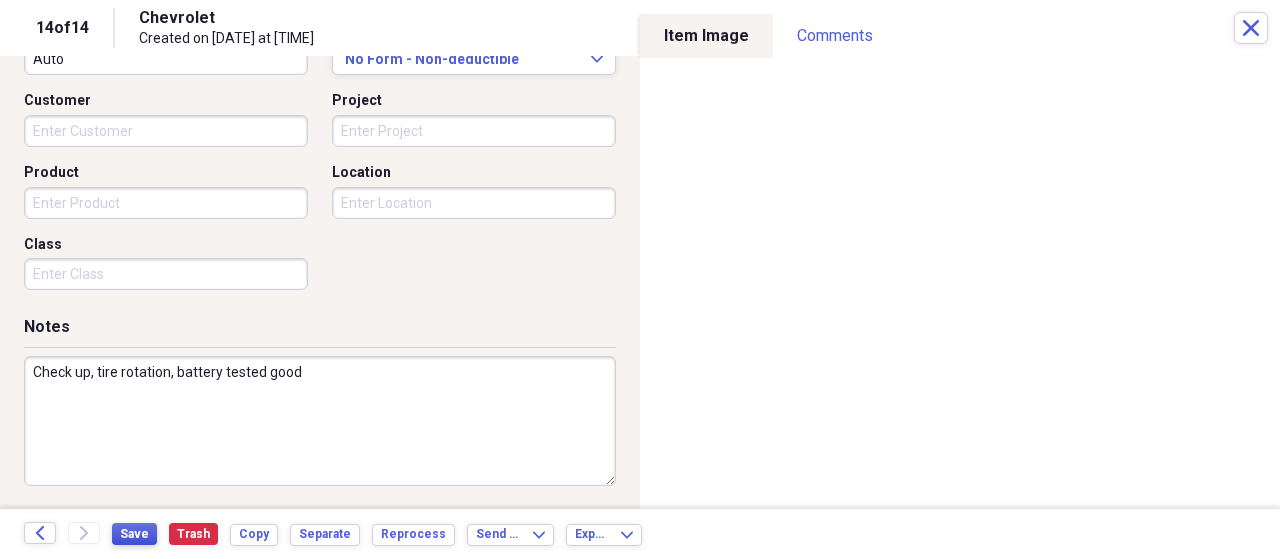 type on "Check up, tire rotation, battery tested good" 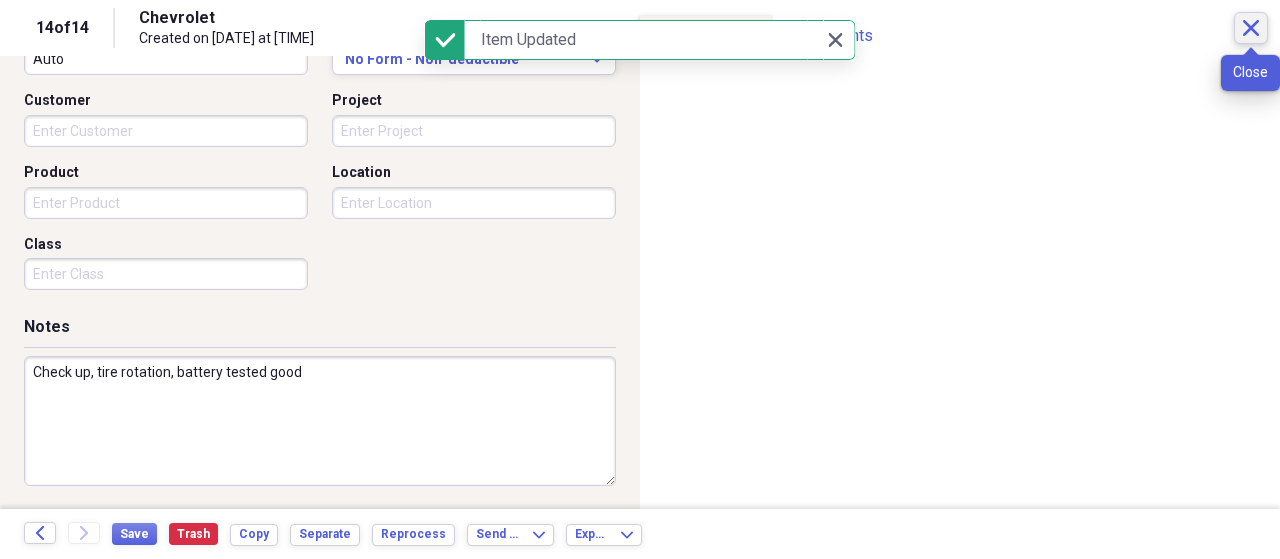 click on "Close" at bounding box center (1251, 28) 